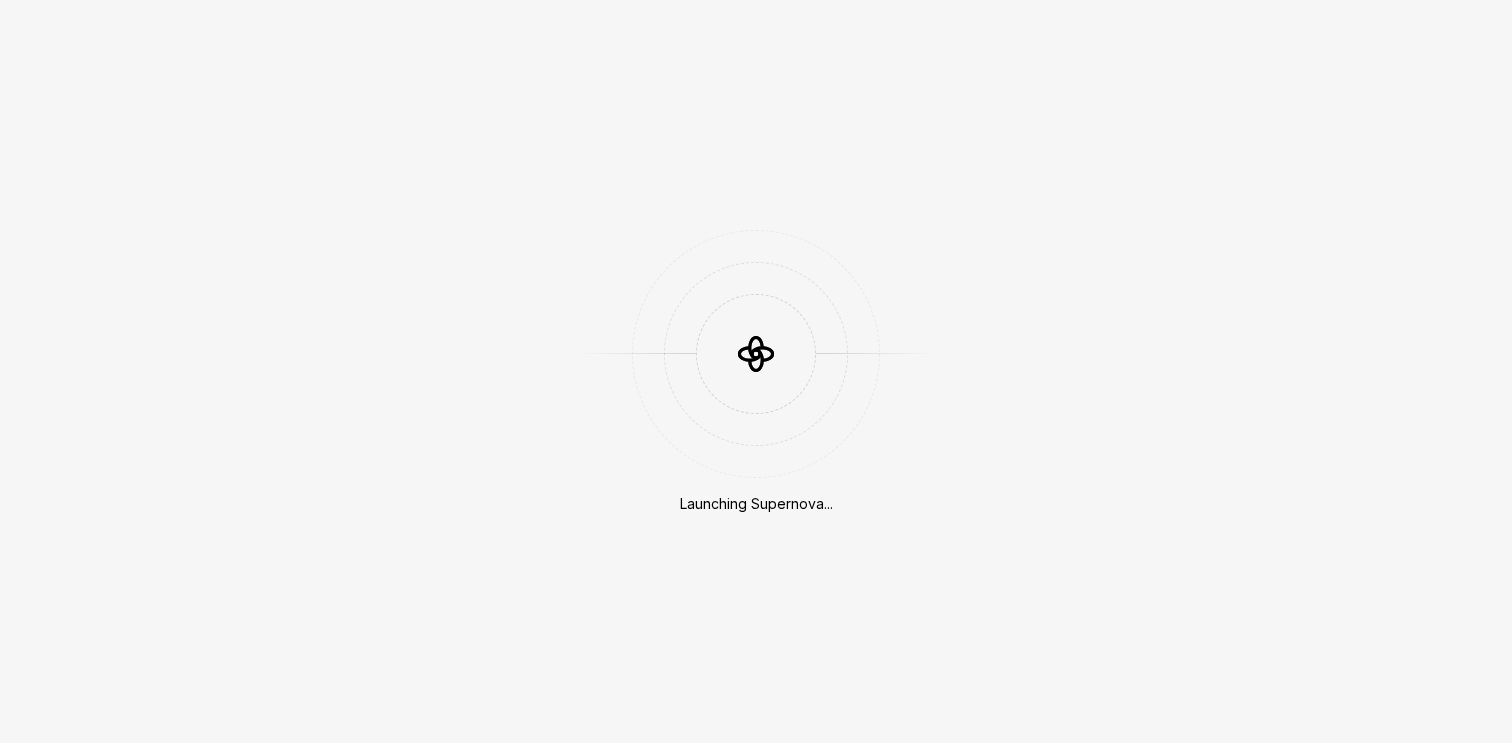scroll, scrollTop: 0, scrollLeft: 0, axis: both 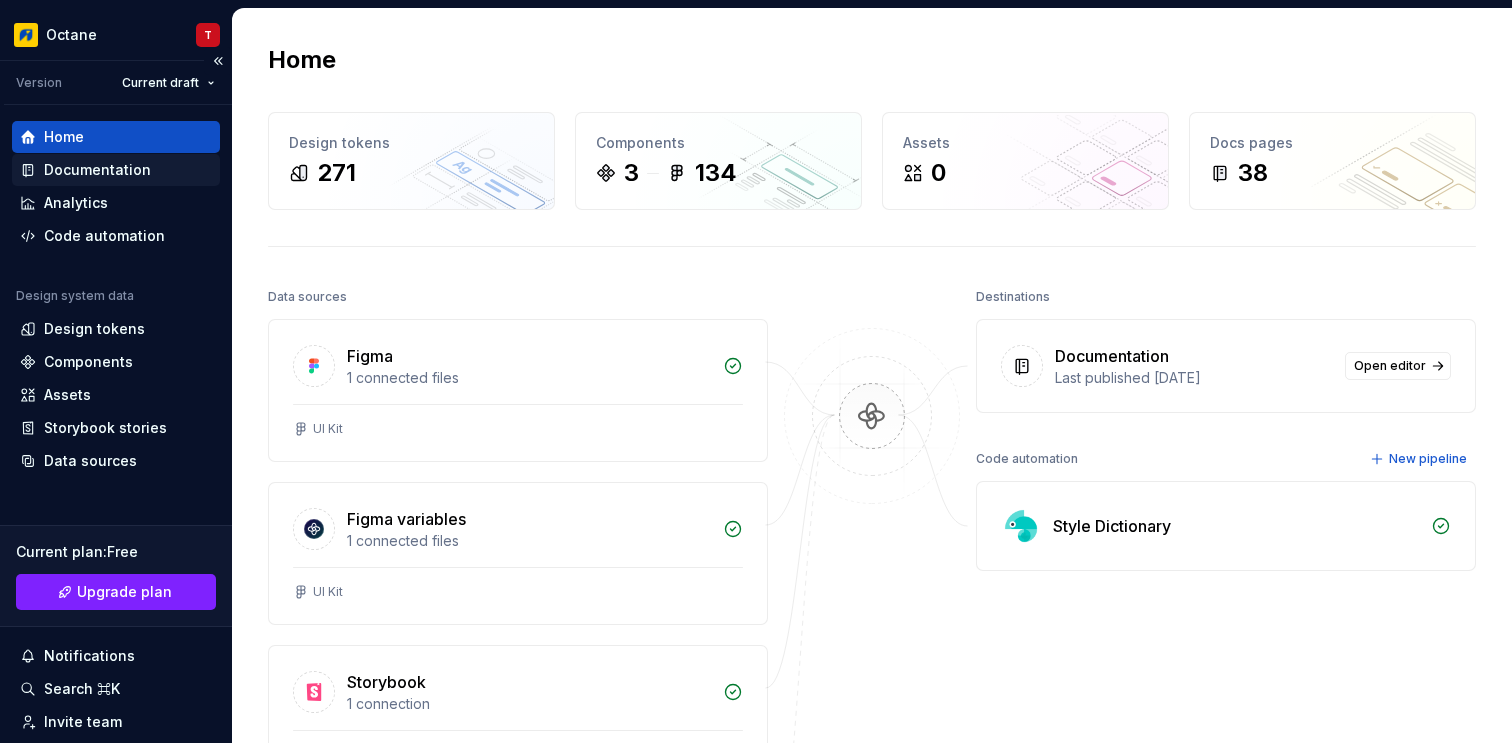 click on "Documentation" at bounding box center (116, 170) 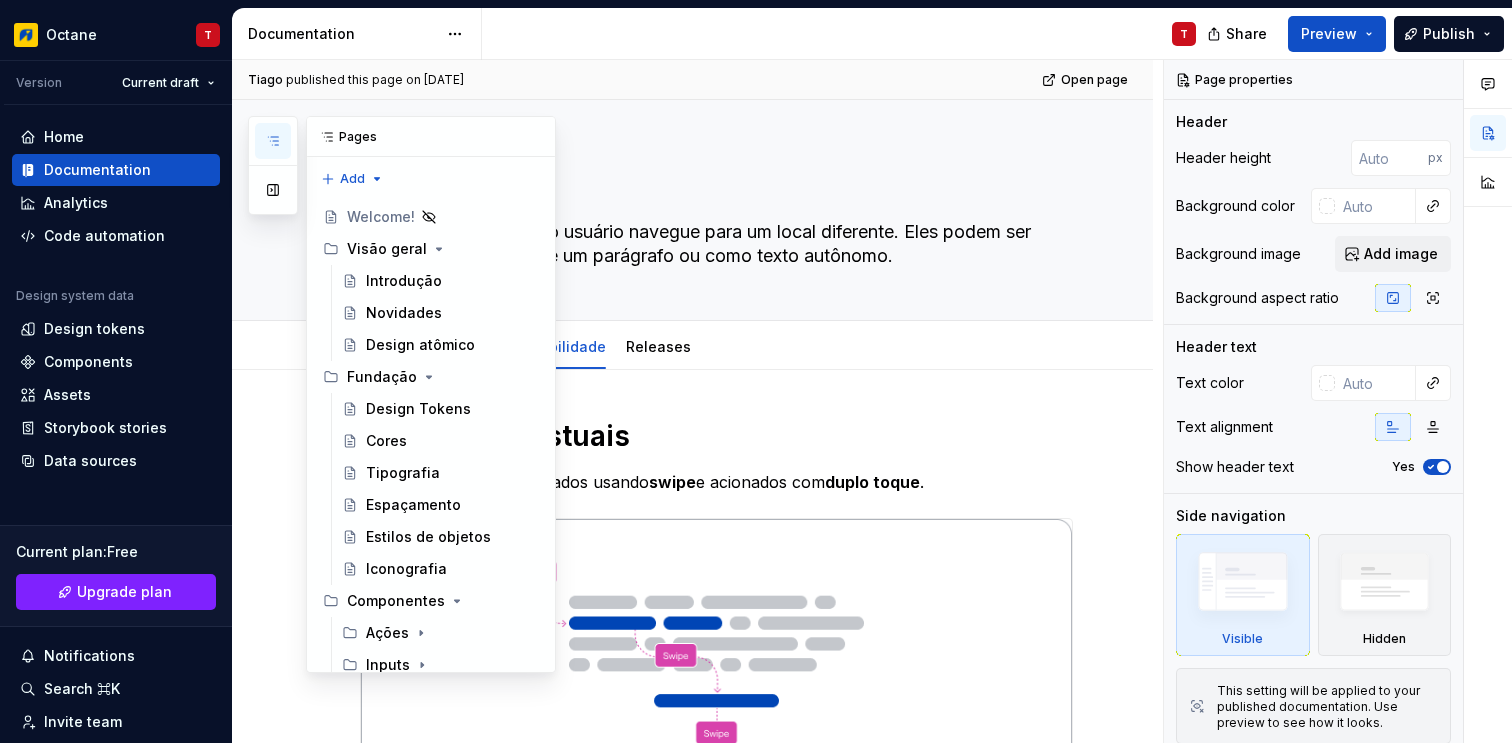 click 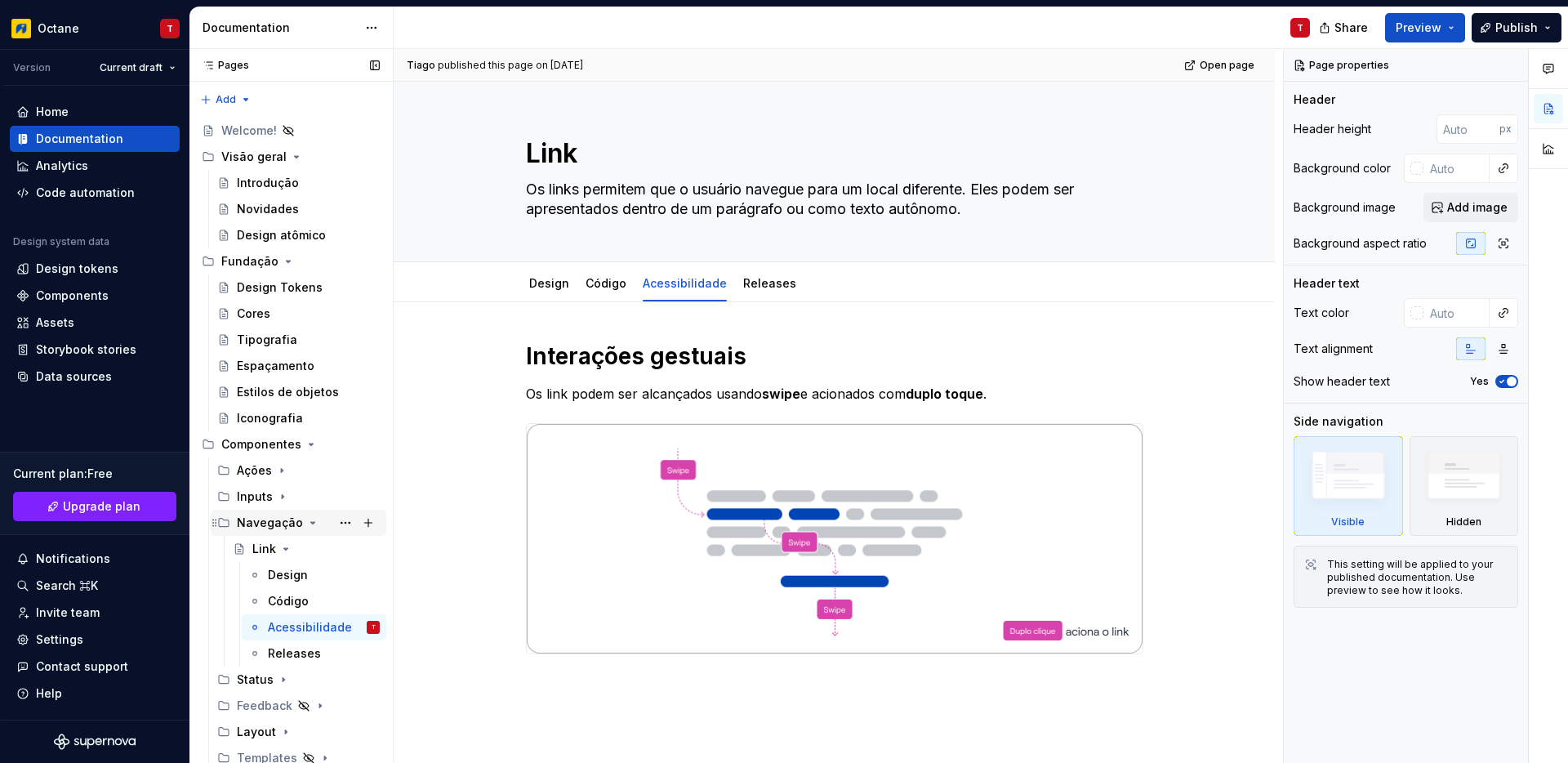 click 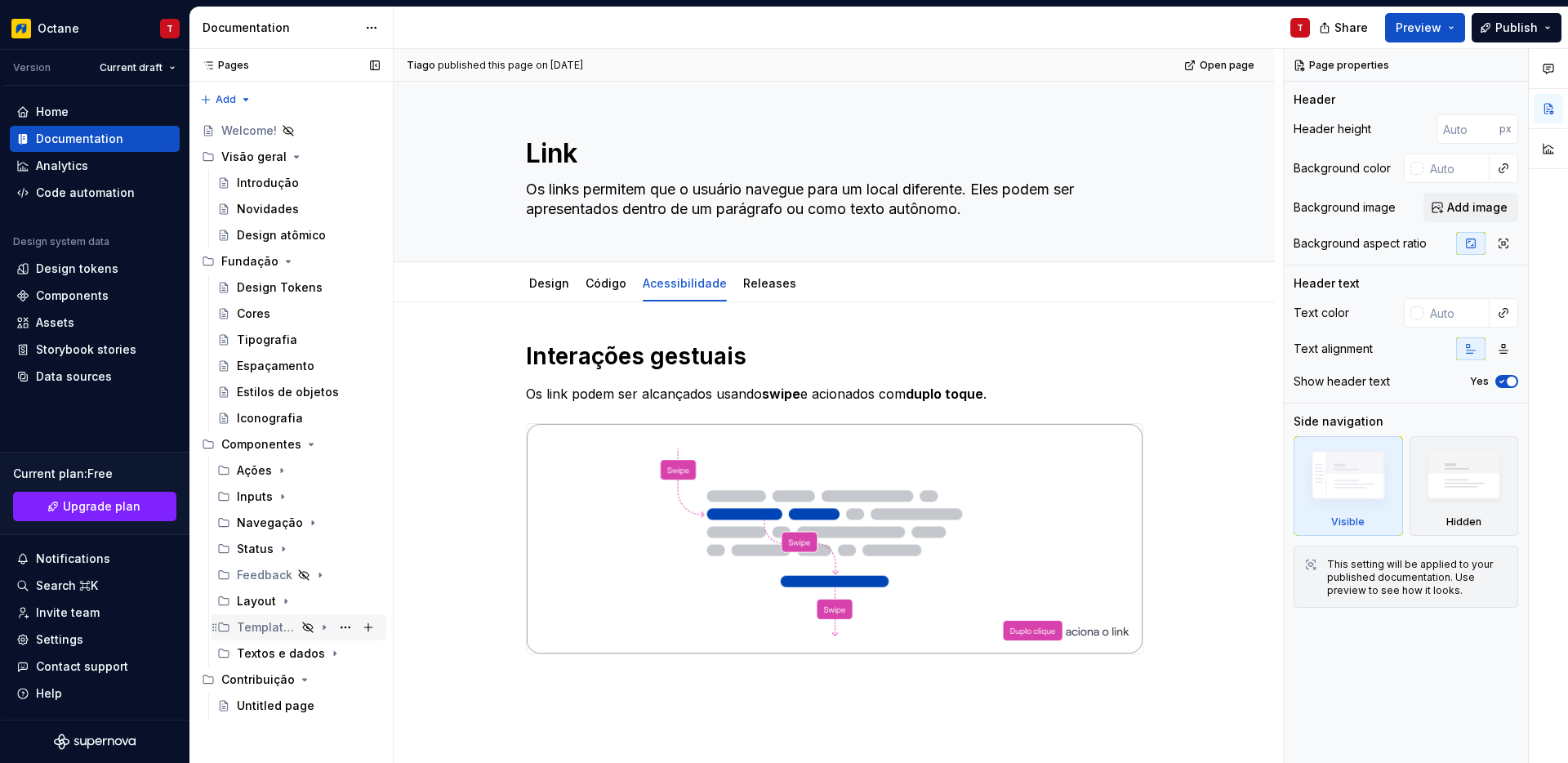 click 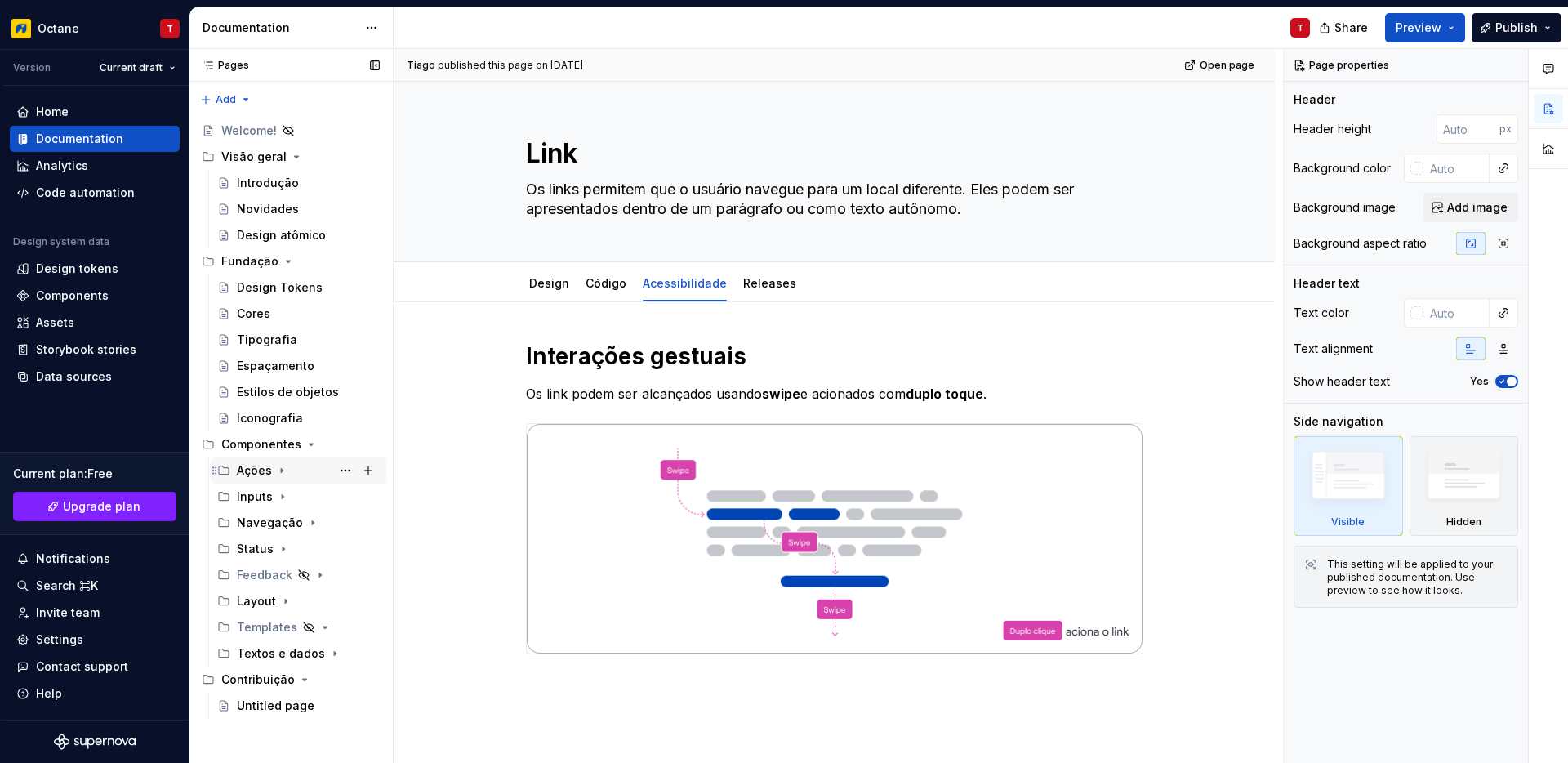 click 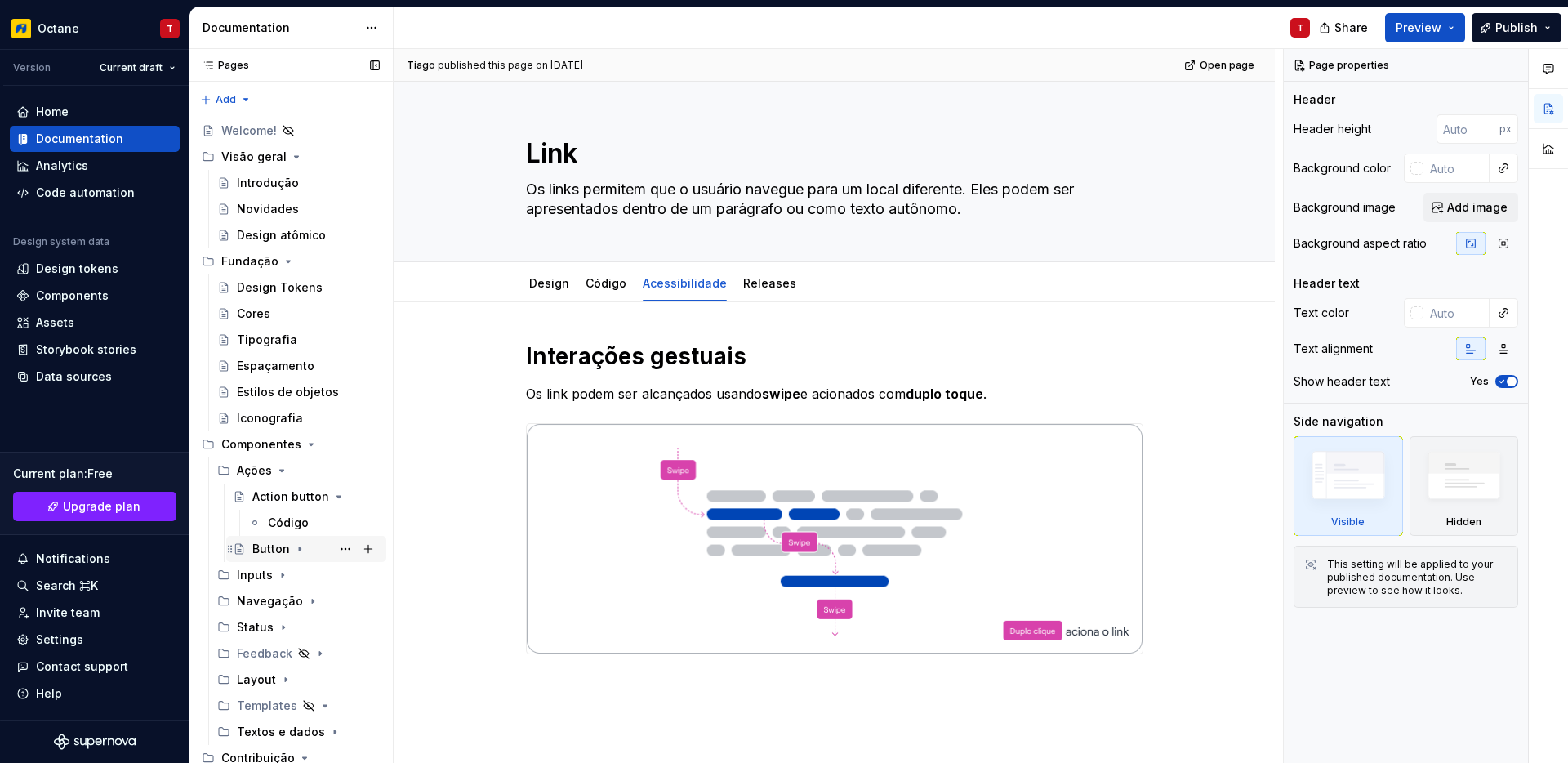 click 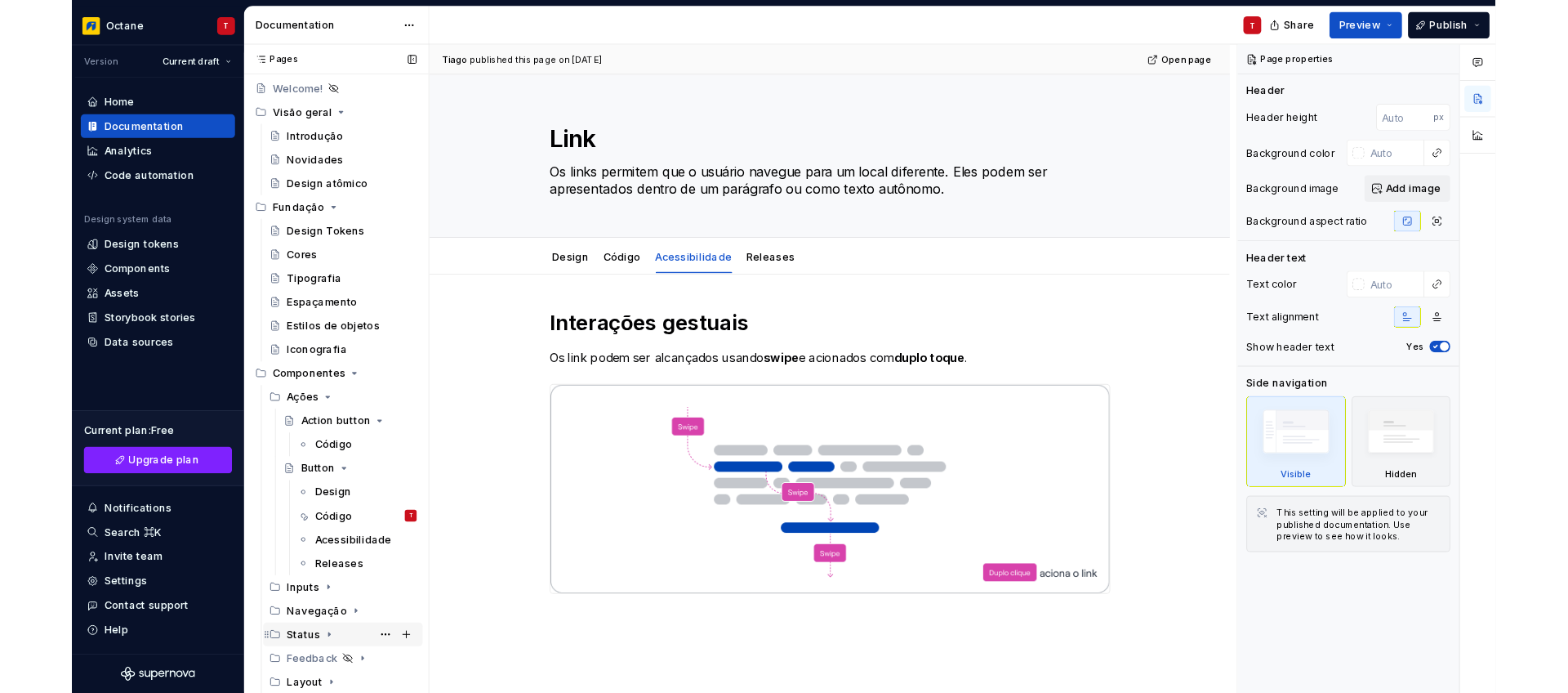 scroll, scrollTop: 136, scrollLeft: 0, axis: vertical 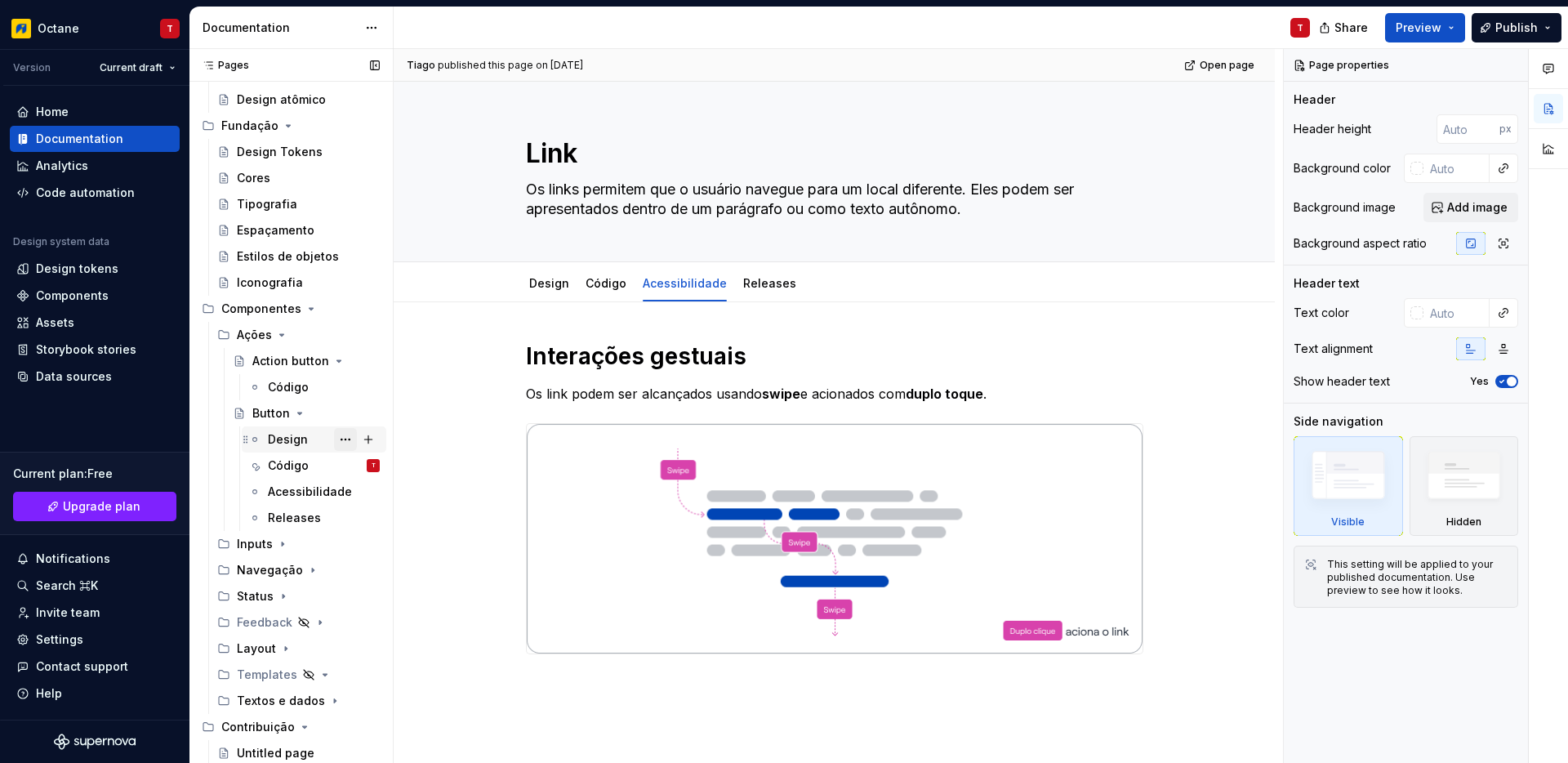 click at bounding box center (345, 440) 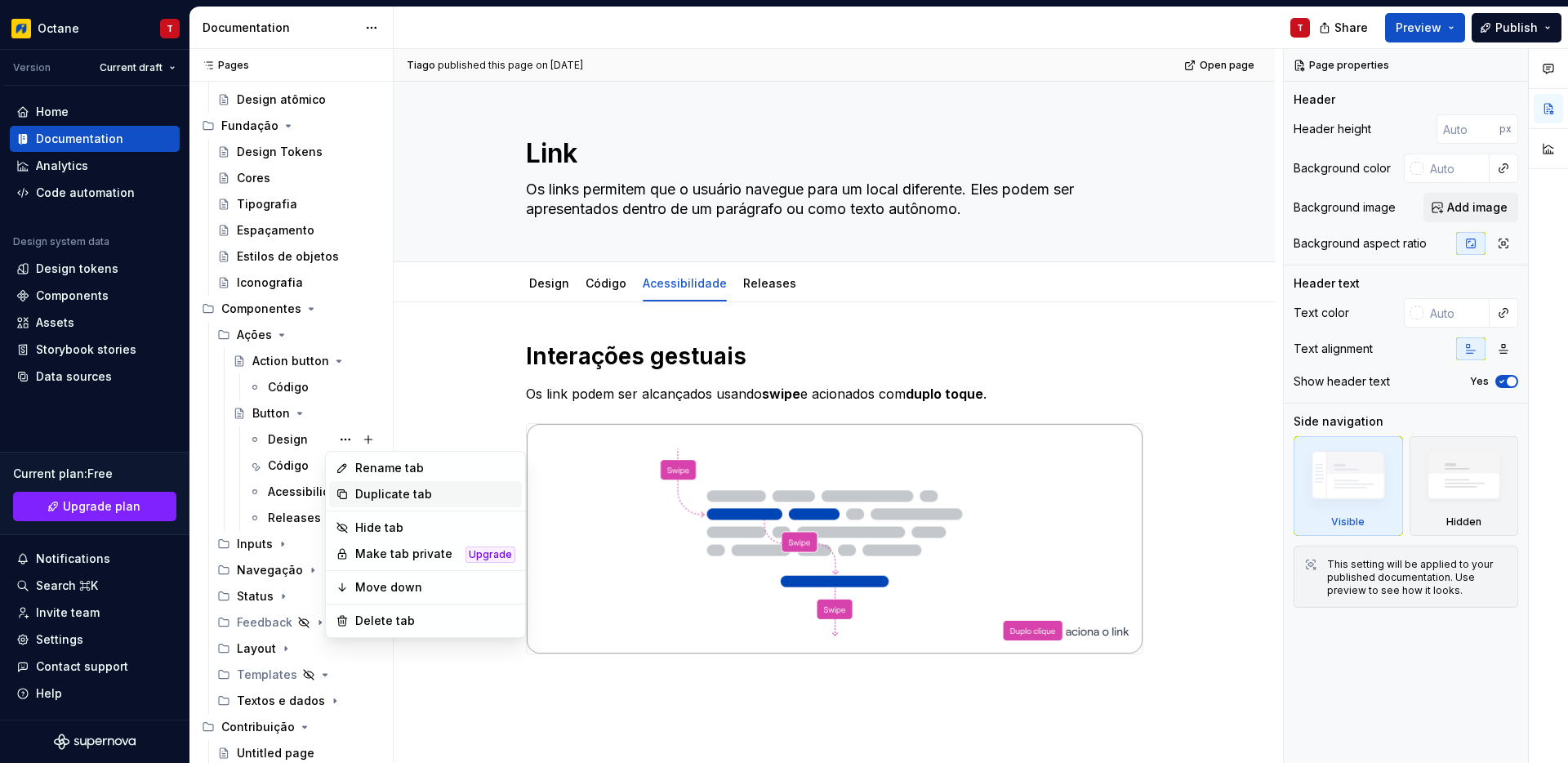 click on "Duplicate tab" at bounding box center [435, 494] 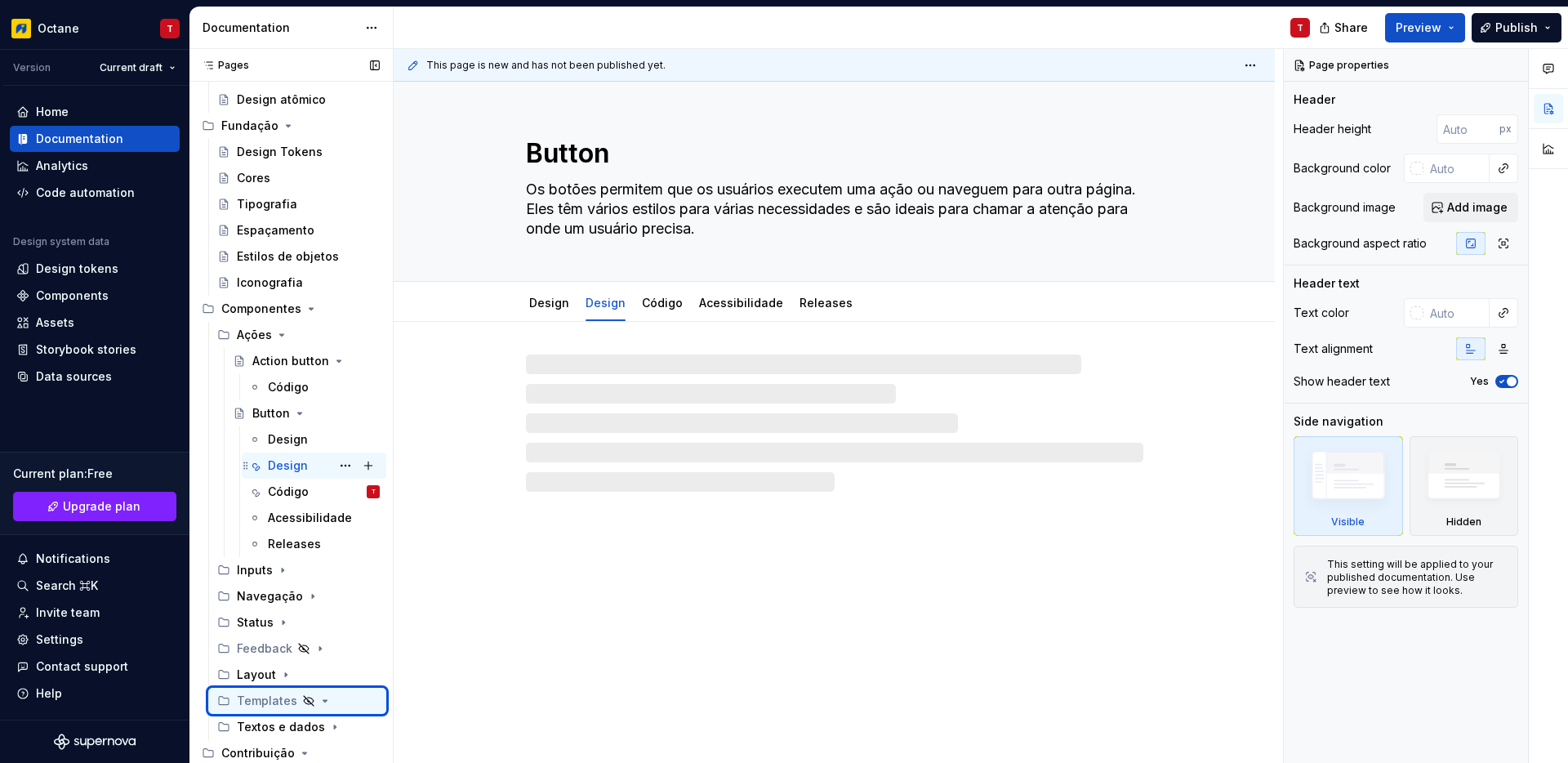 type on "*" 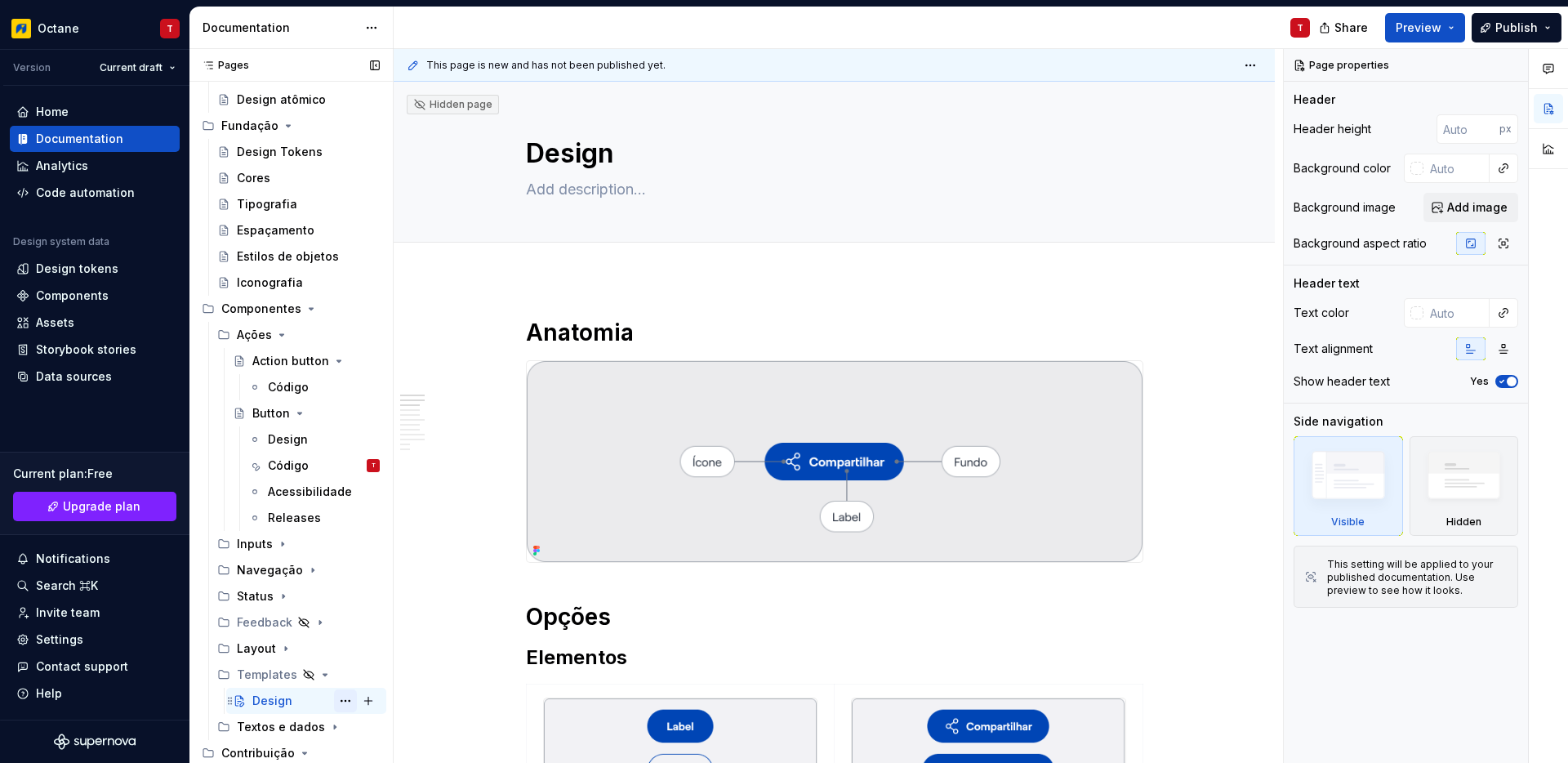 click at bounding box center [345, 701] 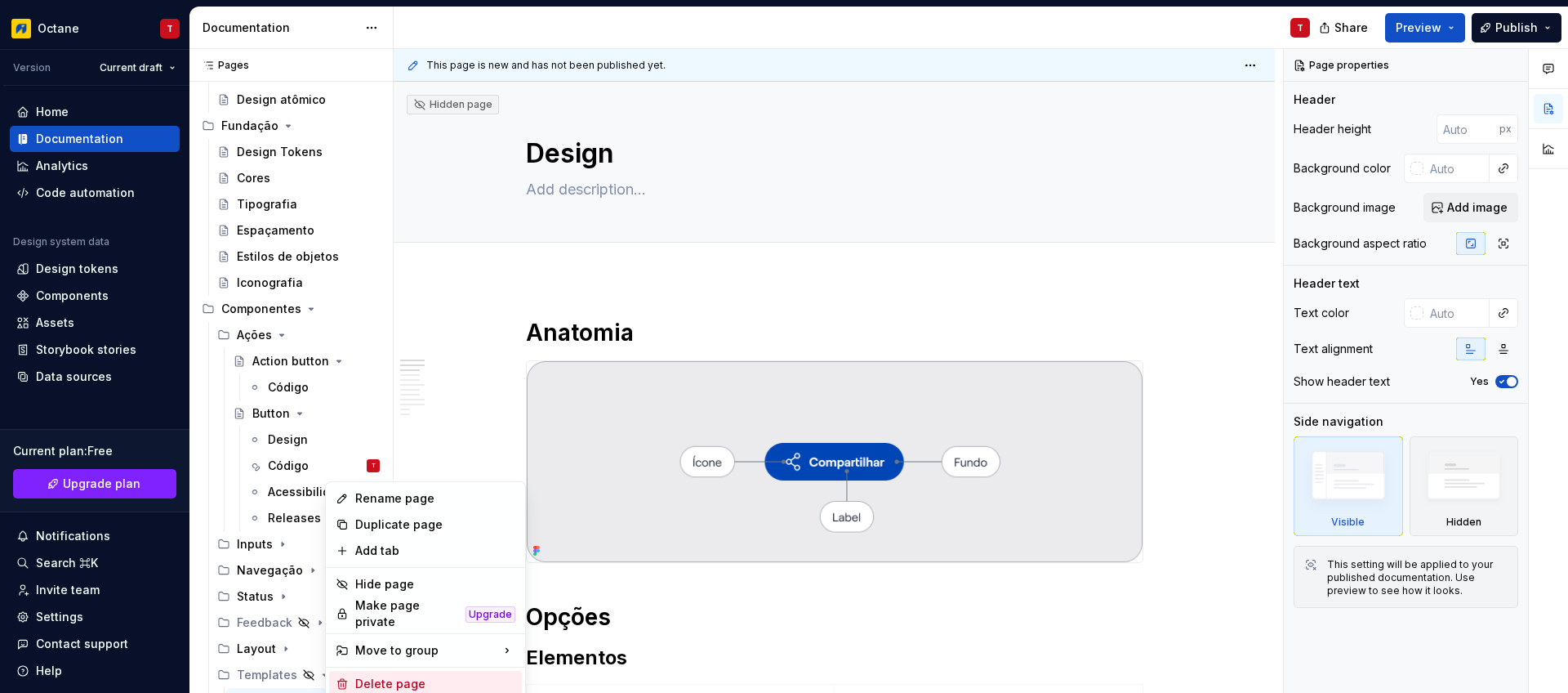 click on "Delete page" at bounding box center [435, 684] 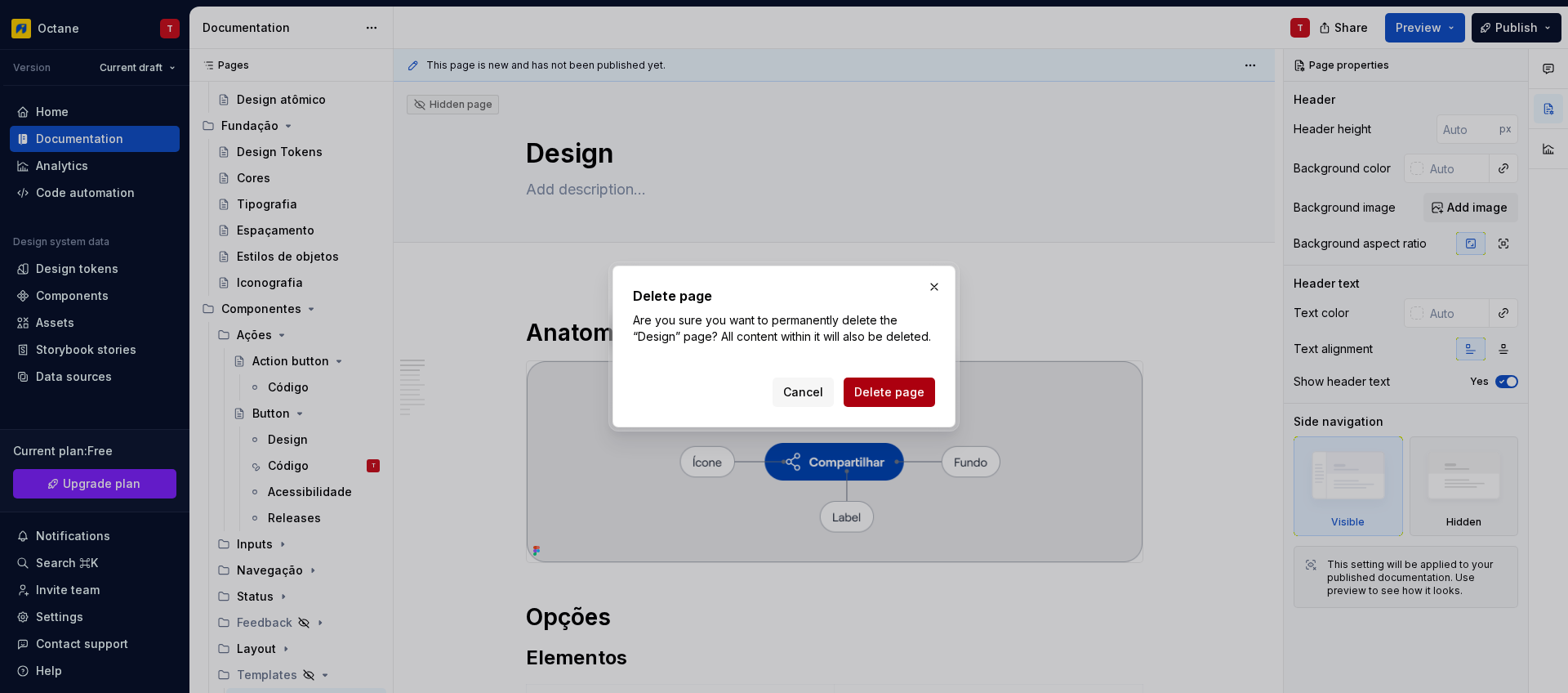 click on "Delete page" at bounding box center (889, 392) 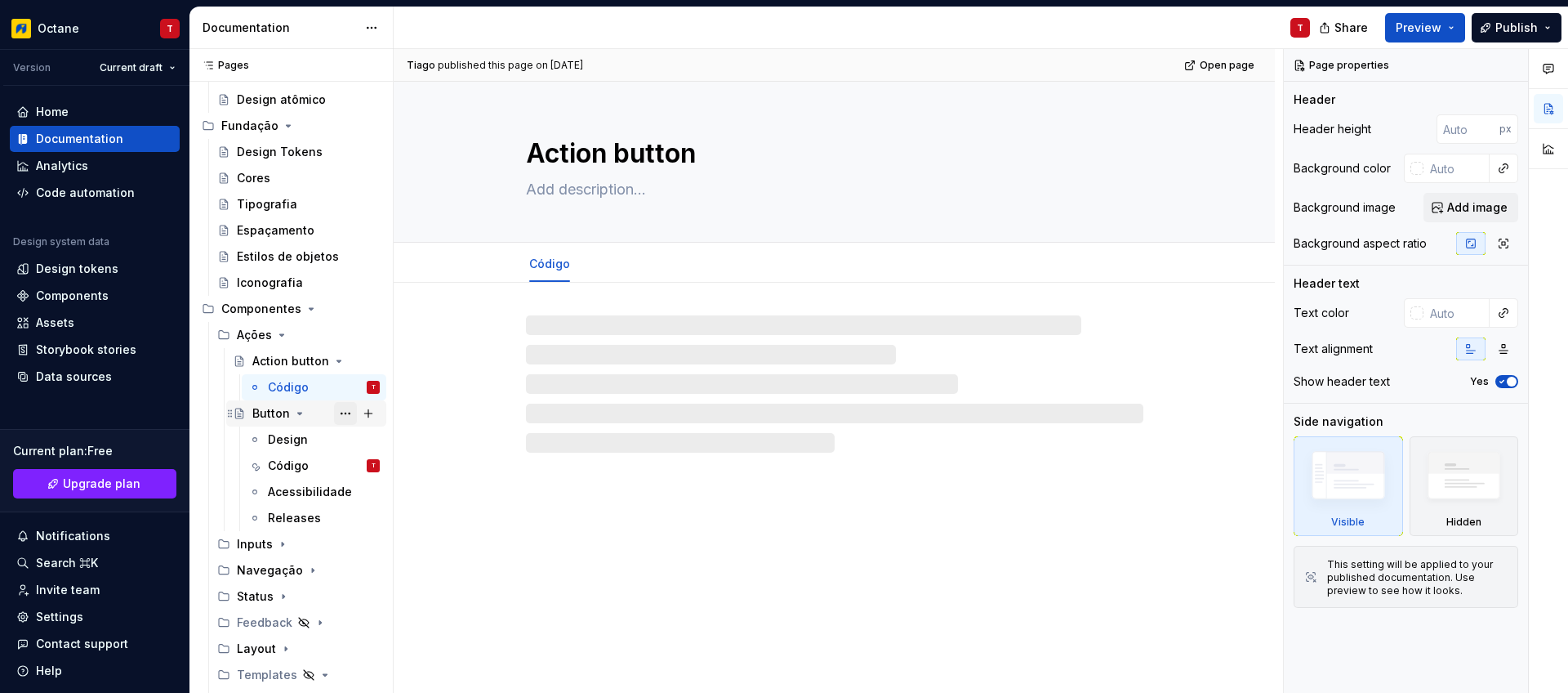 click at bounding box center [345, 414] 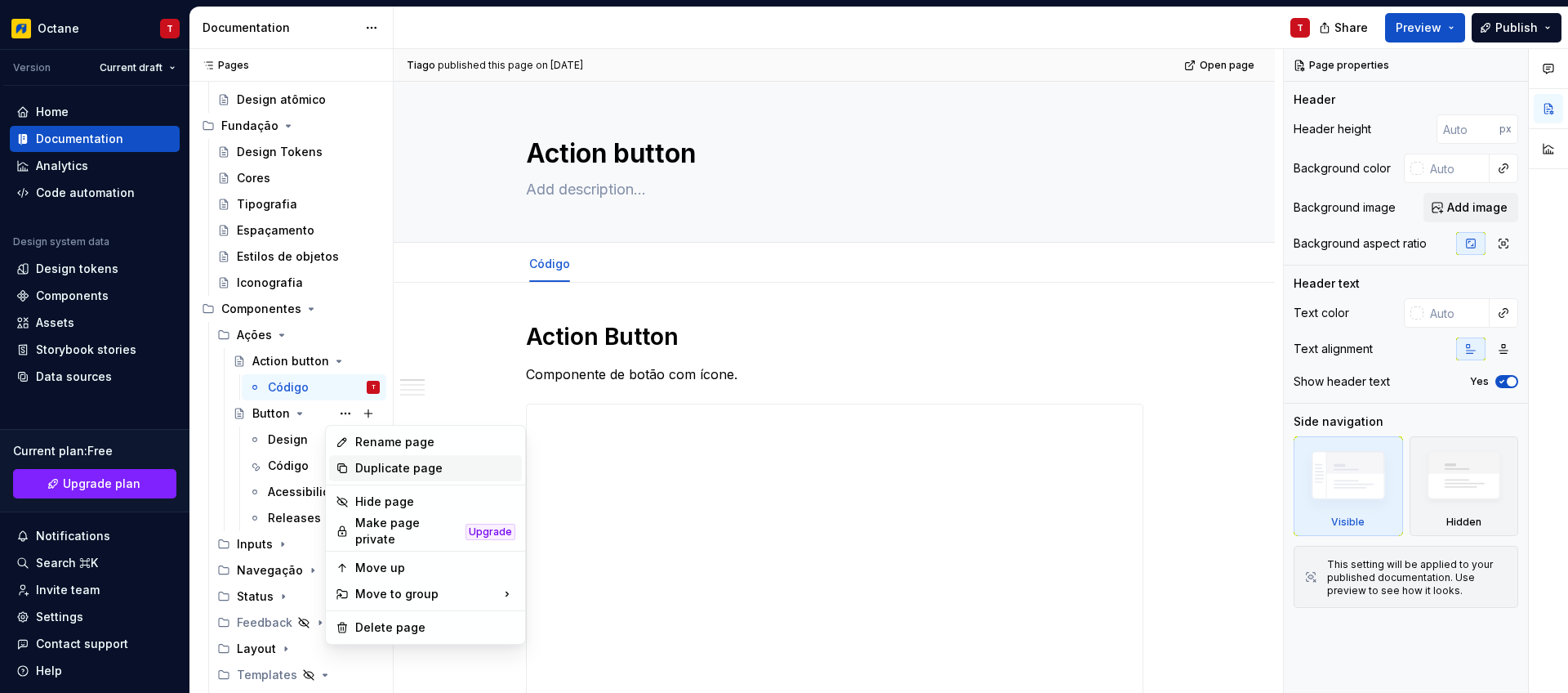 click on "Duplicate page" at bounding box center (435, 468) 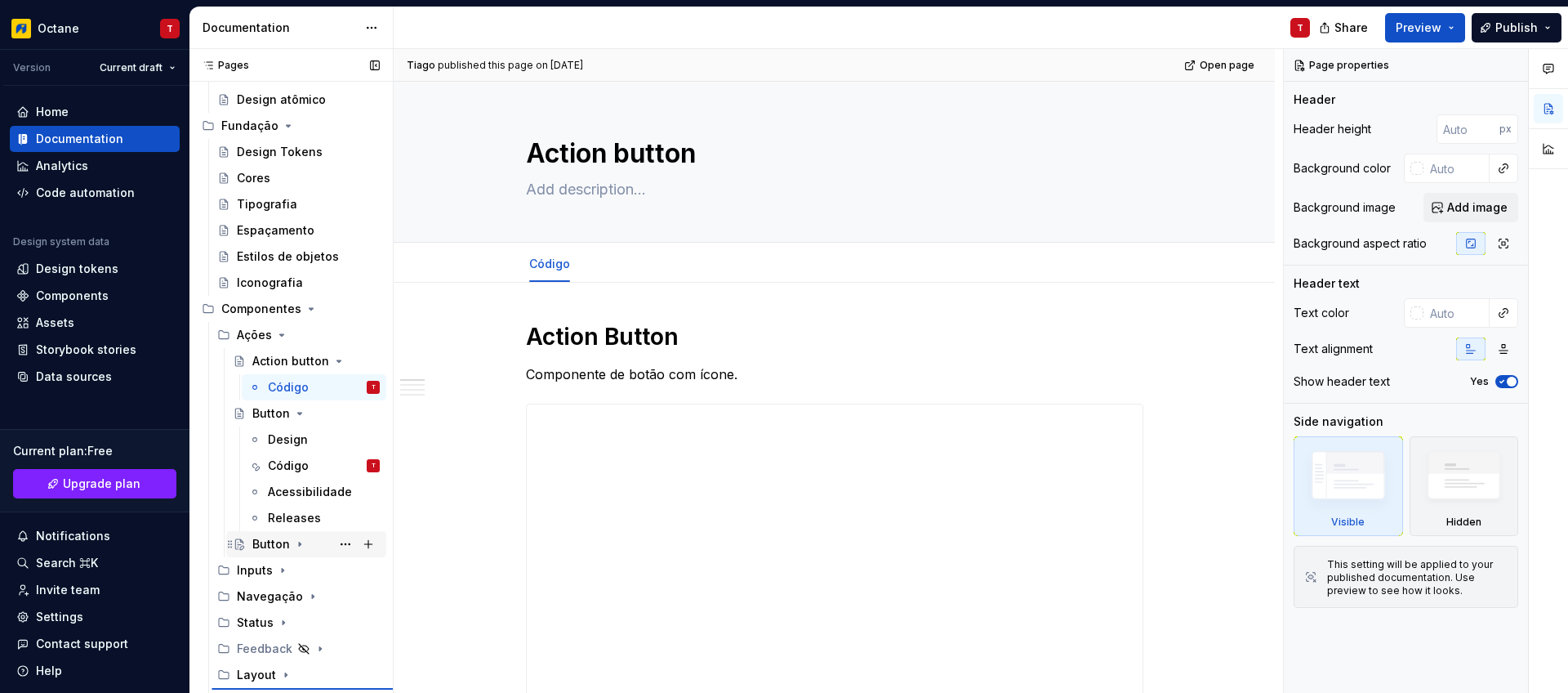 scroll, scrollTop: 203, scrollLeft: 0, axis: vertical 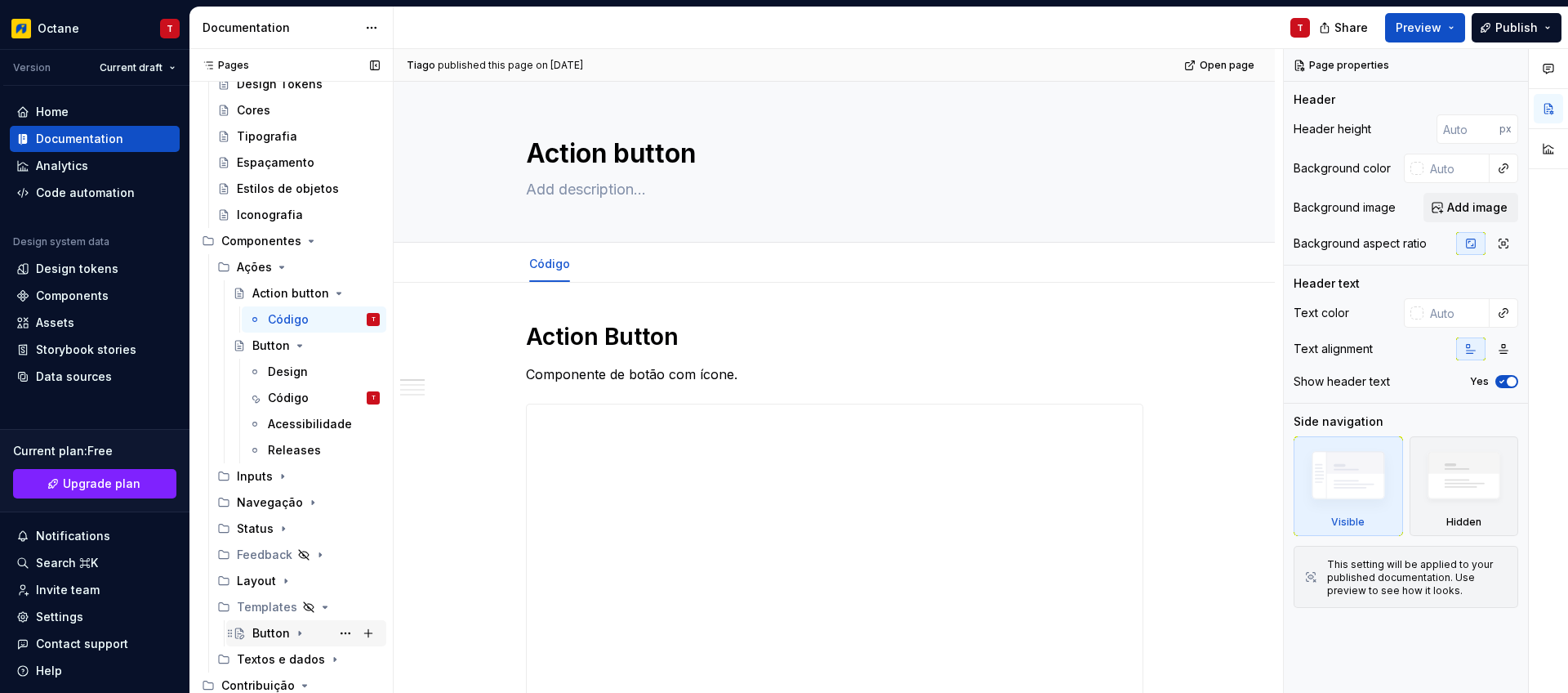 click on "Button" at bounding box center (271, 633) 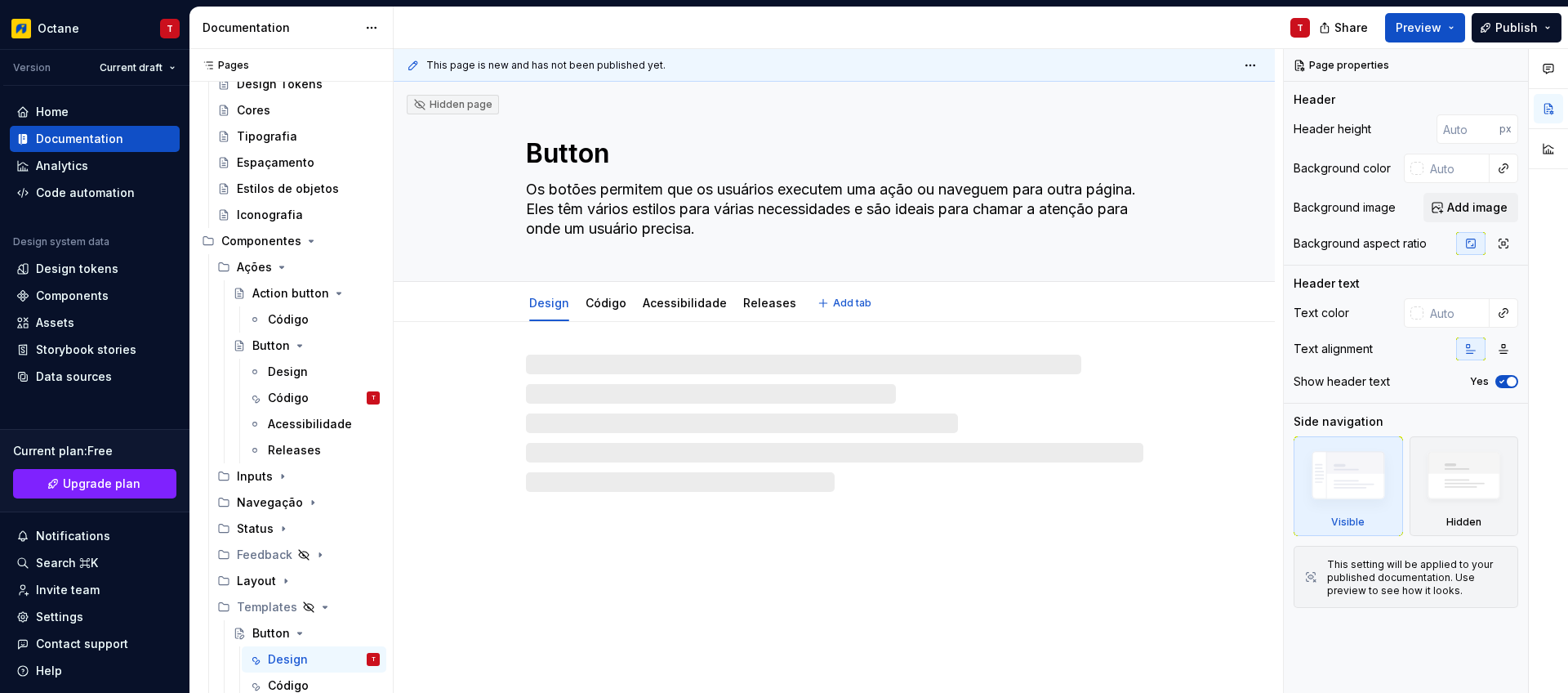 click on "Button" at bounding box center (831, 154) 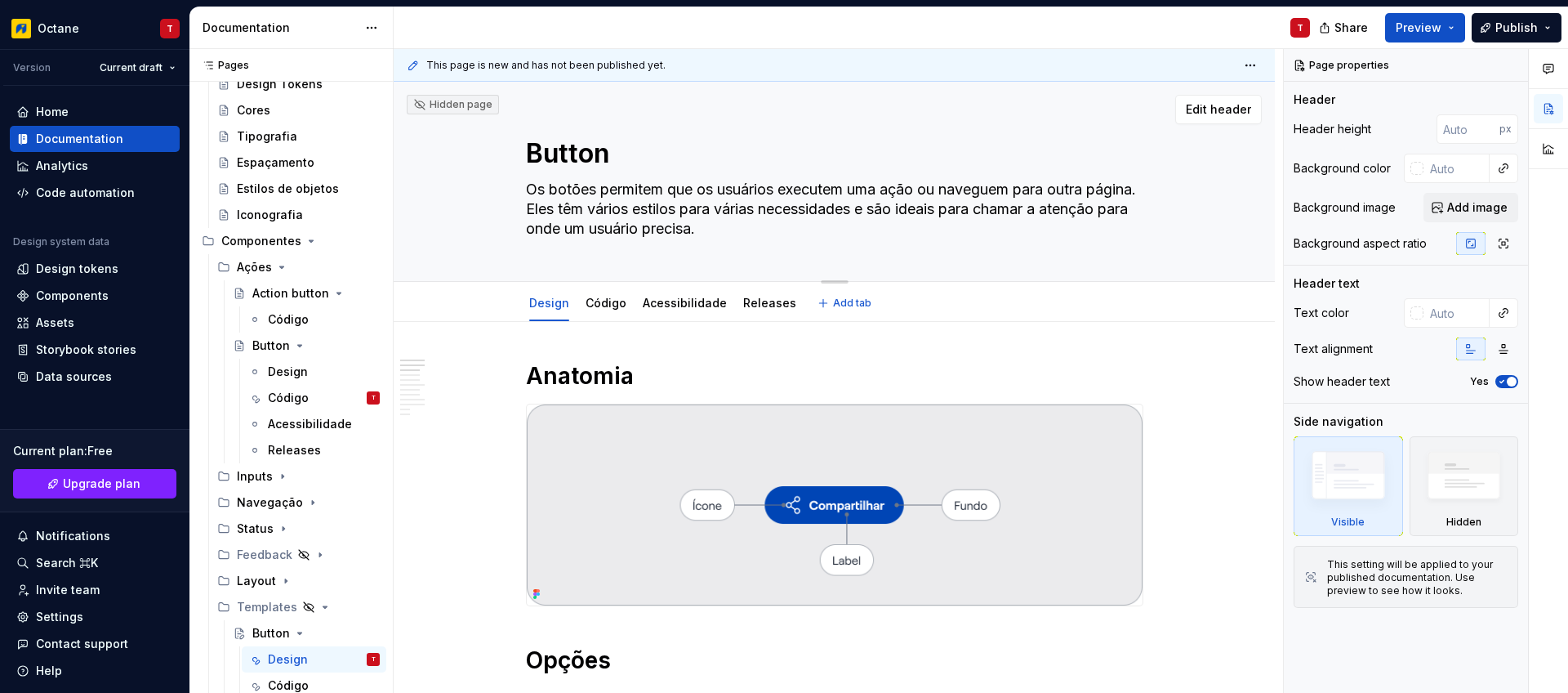click on "Button" at bounding box center [831, 154] 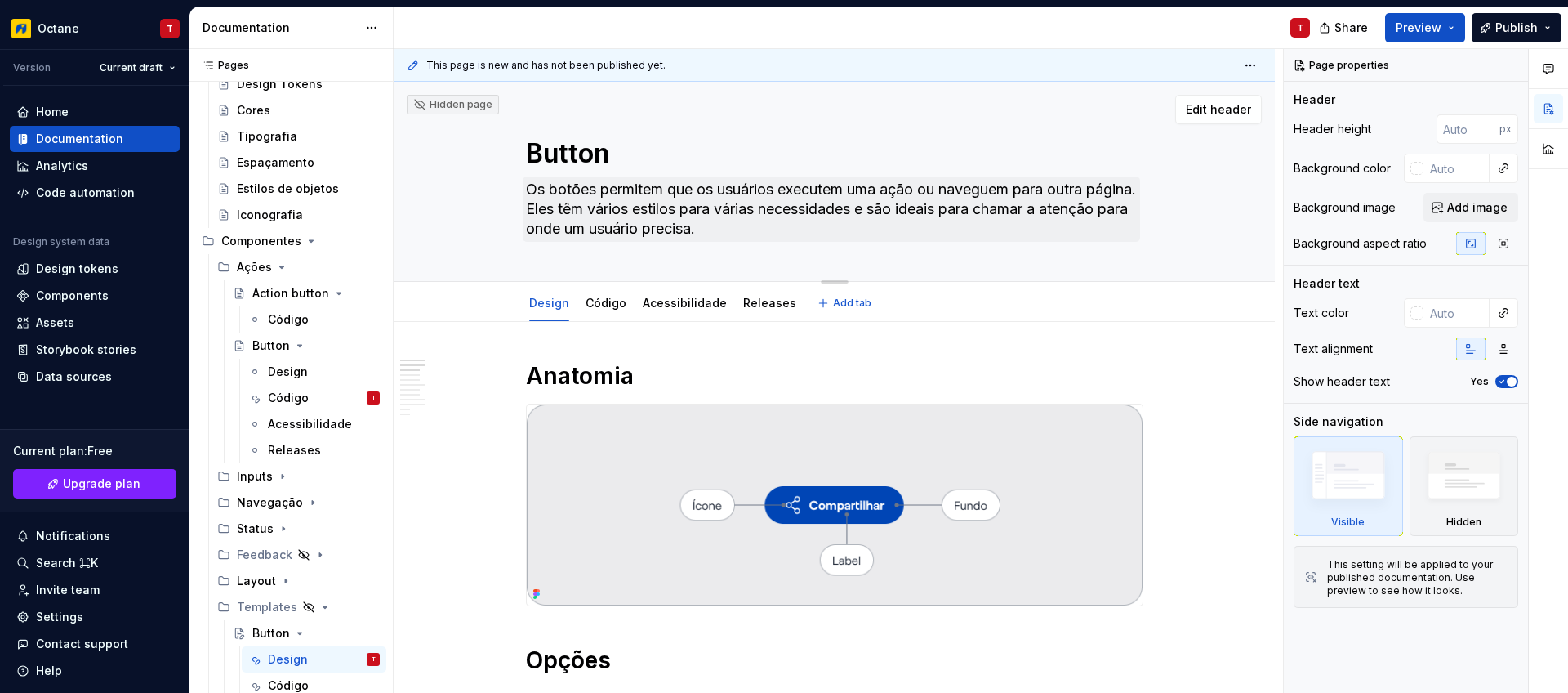type on "*" 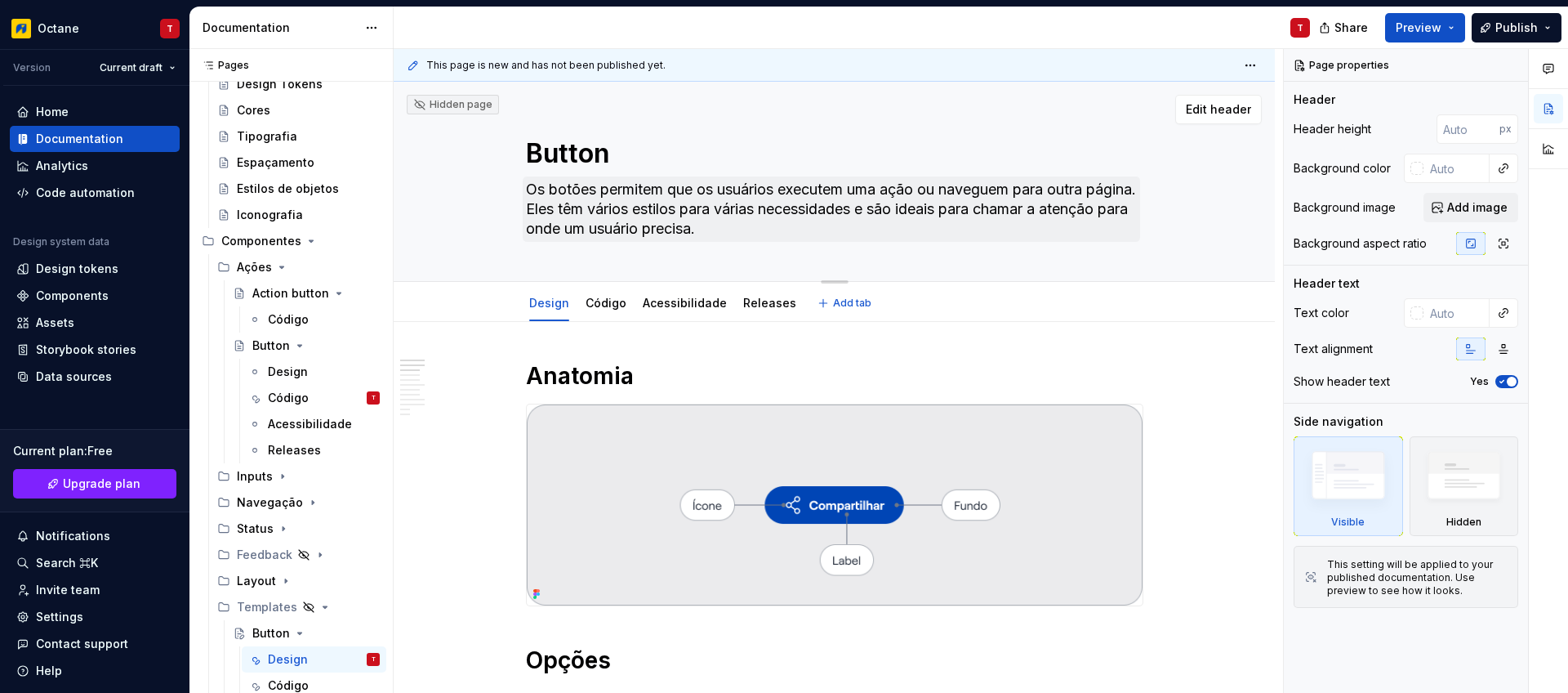 type on "Button" 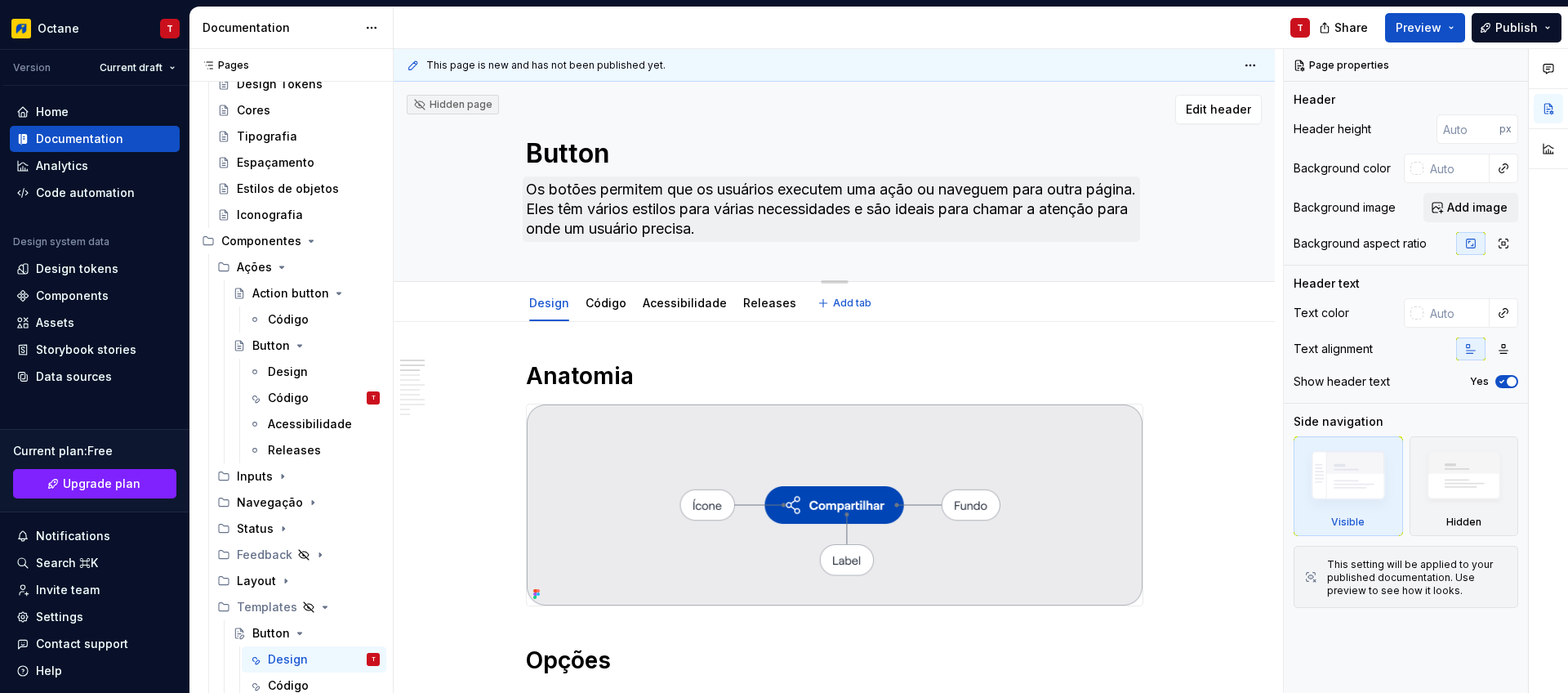 type on "*" 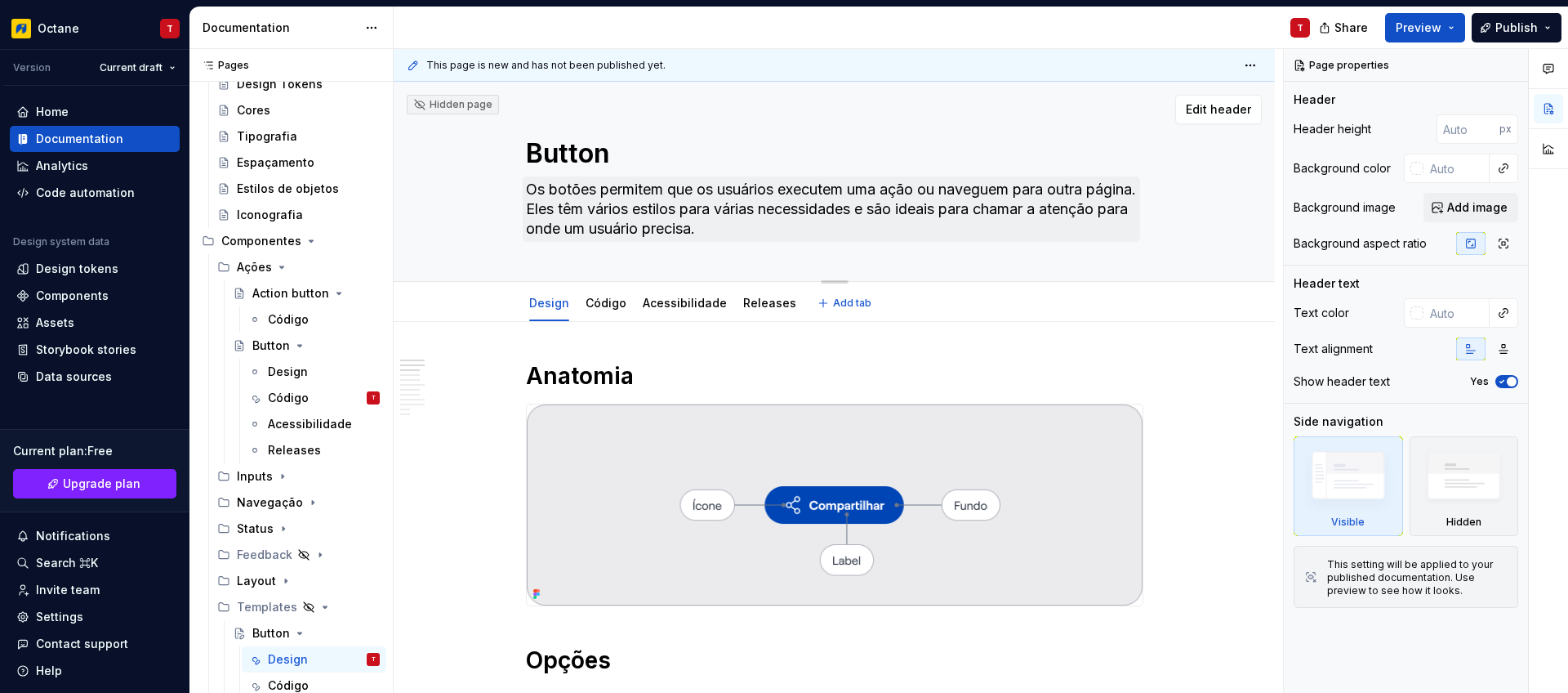 type on "Button g" 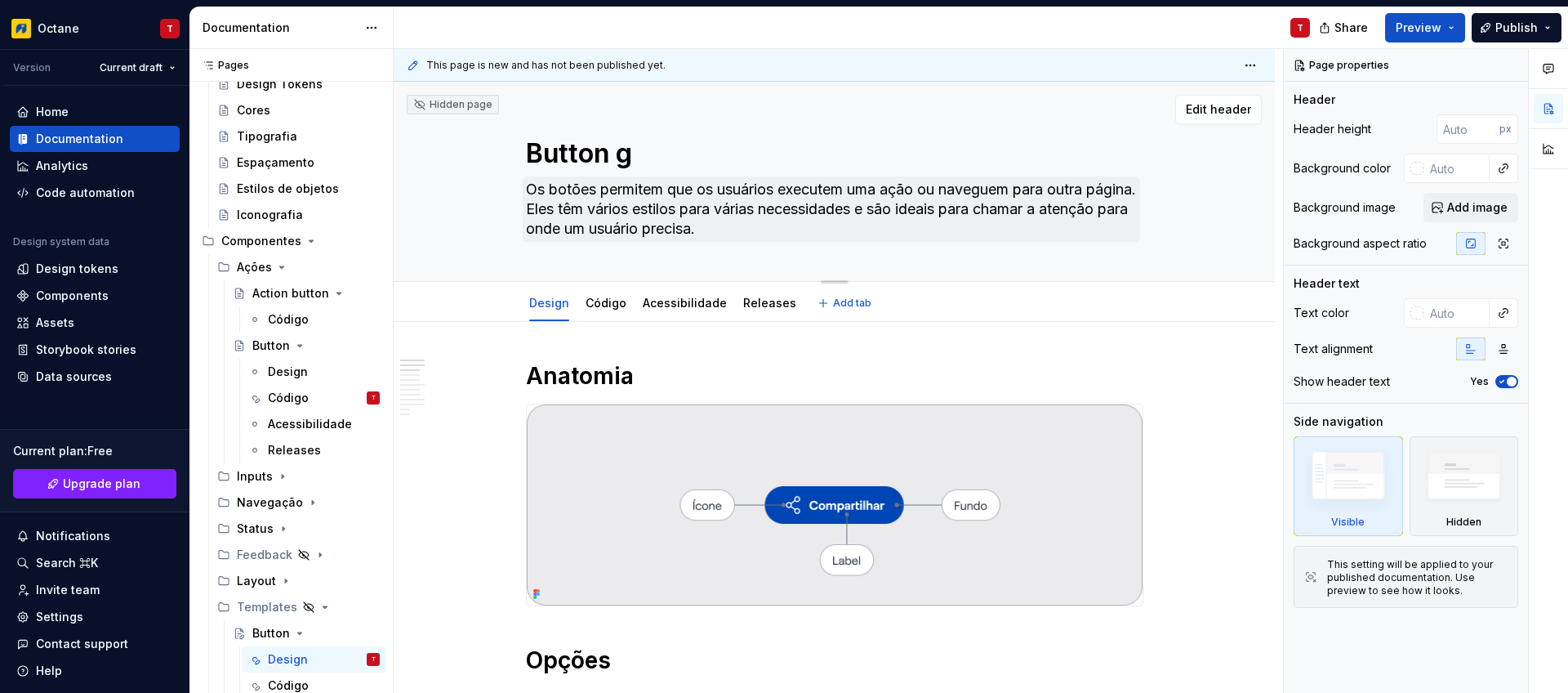 type on "*" 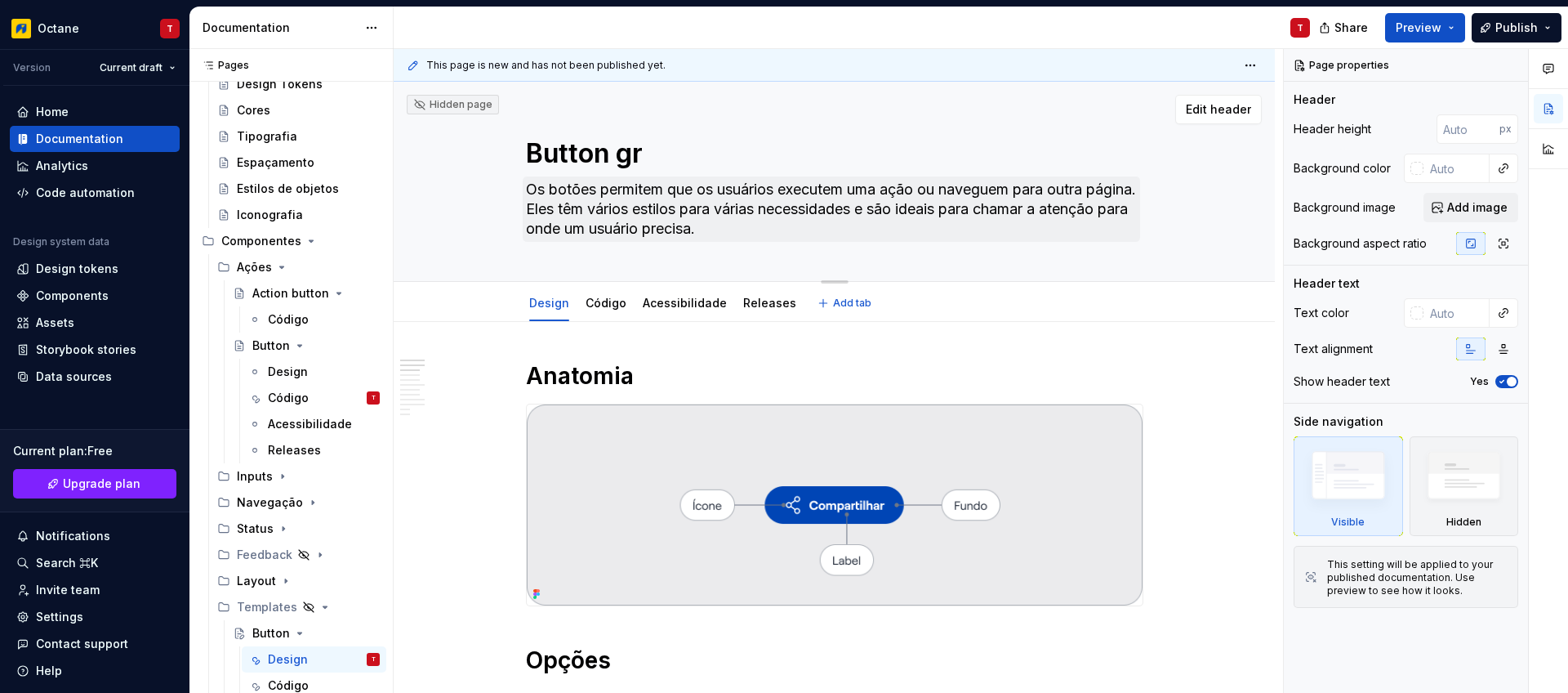 type on "*" 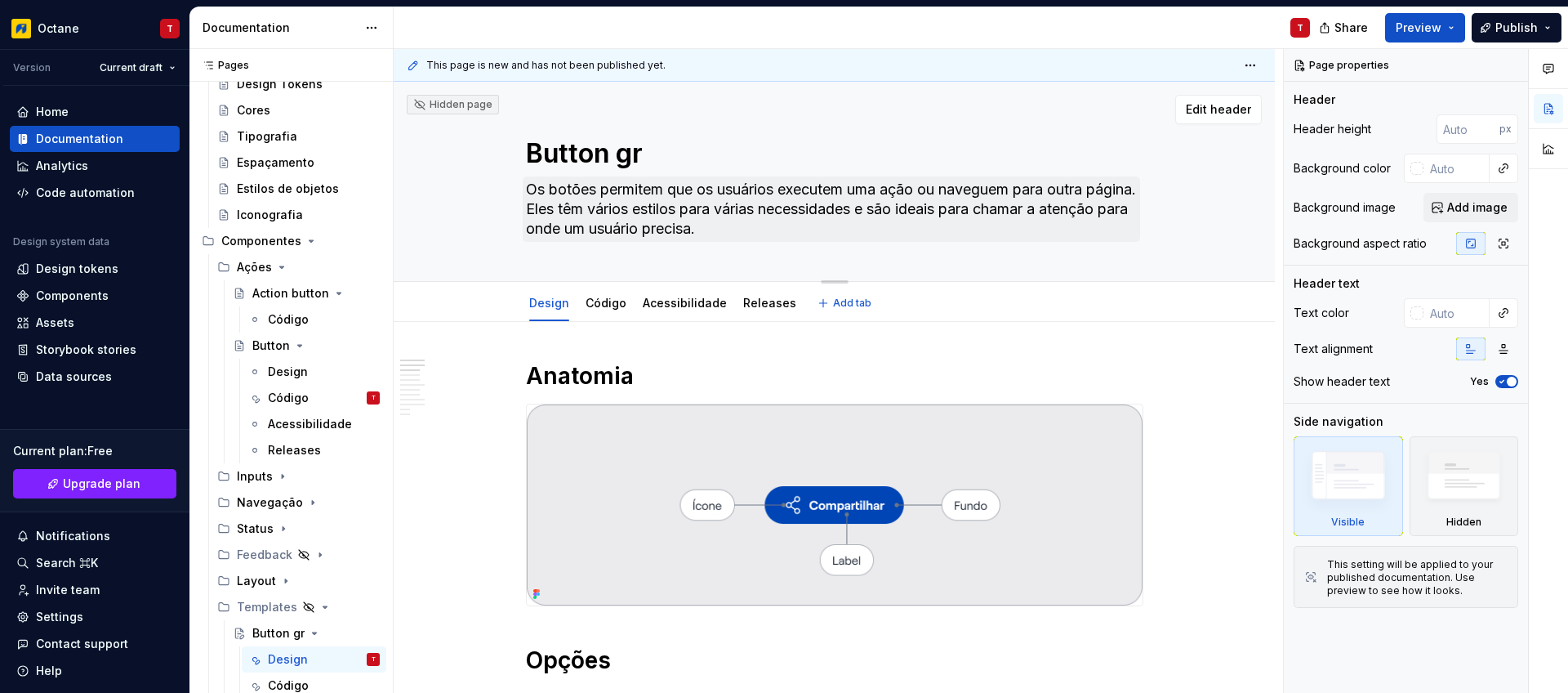 type on "Button gro" 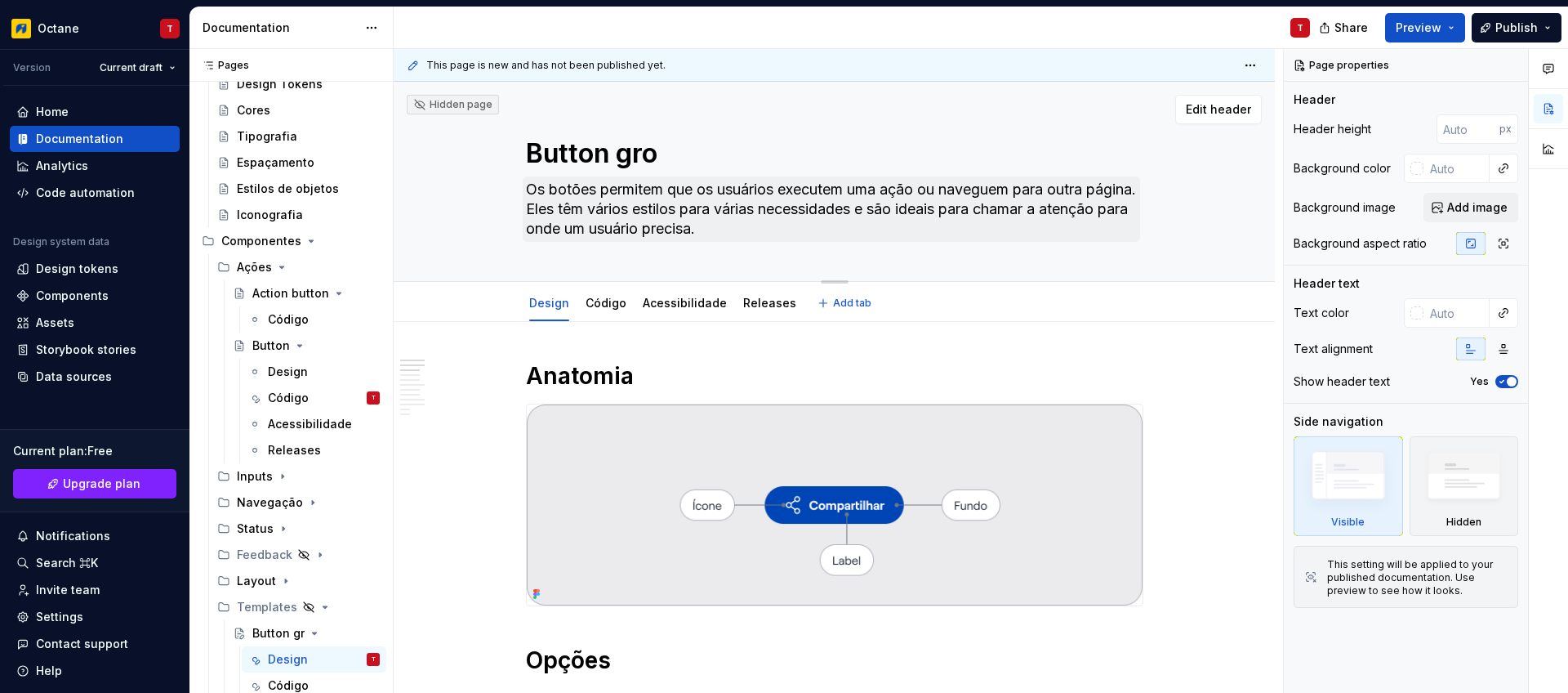 type on "*" 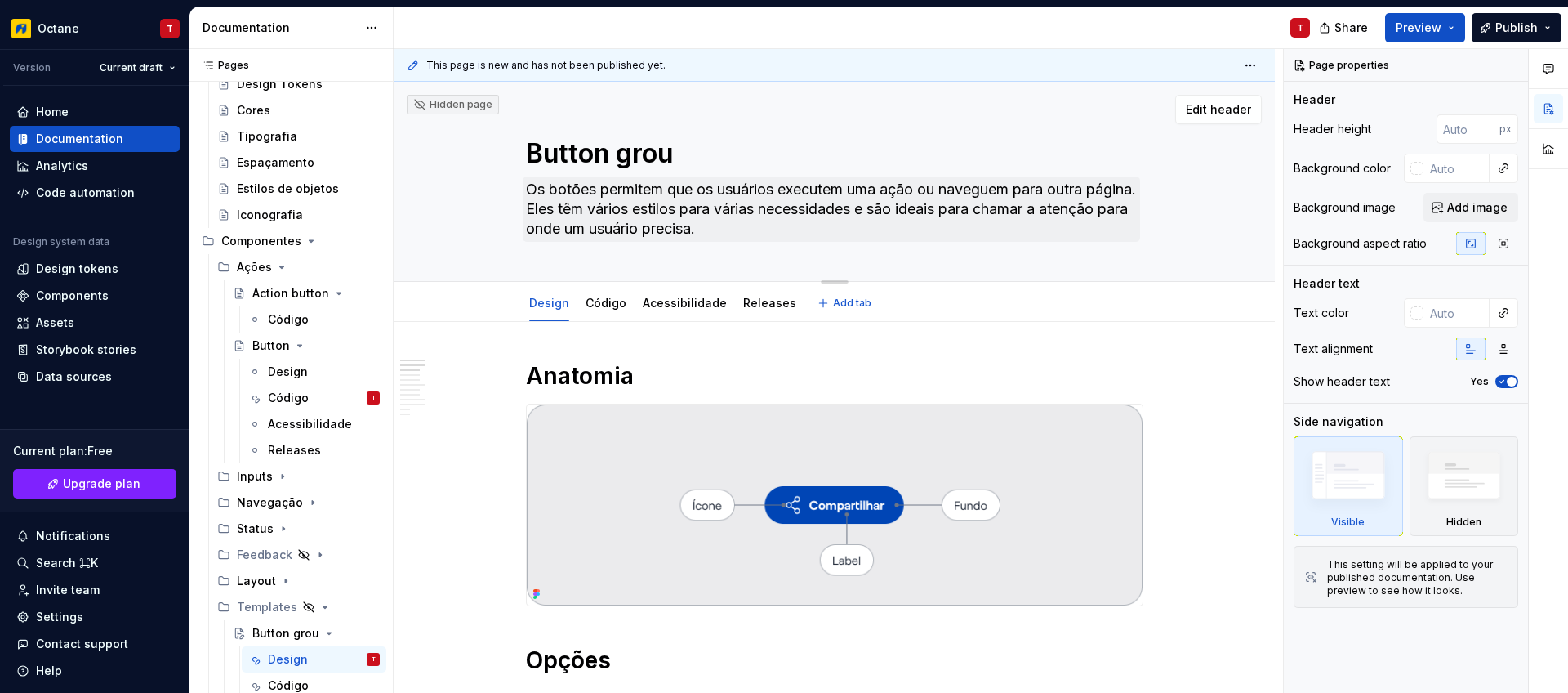 type on "*" 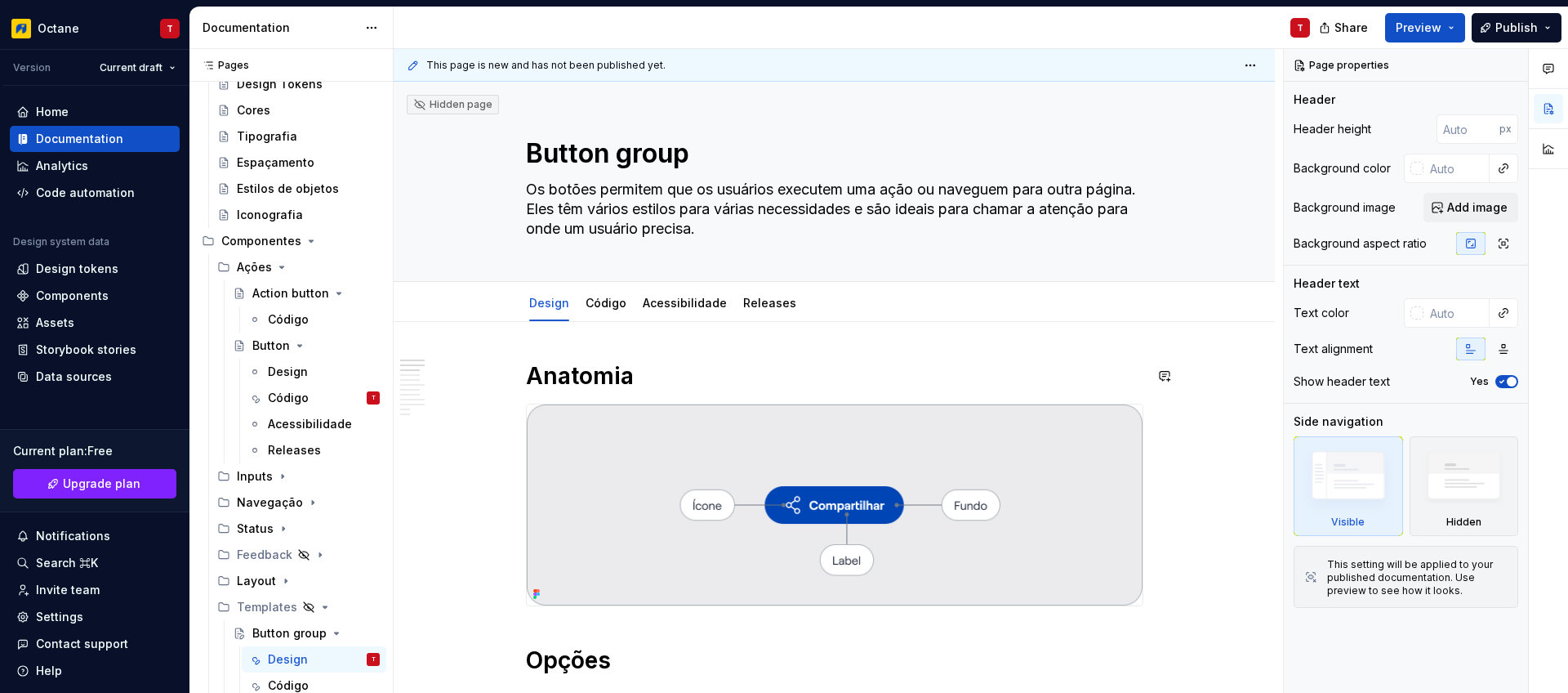 type on "*" 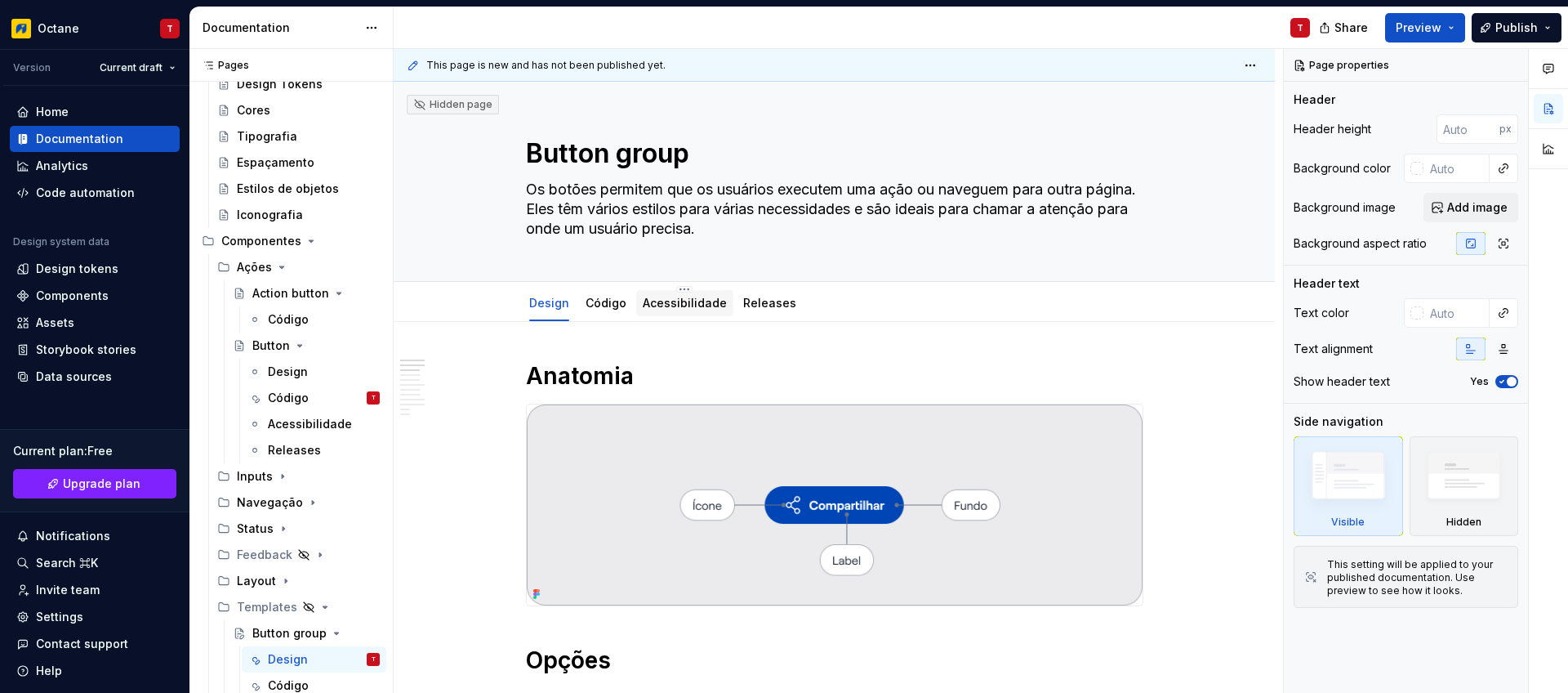 type on "*" 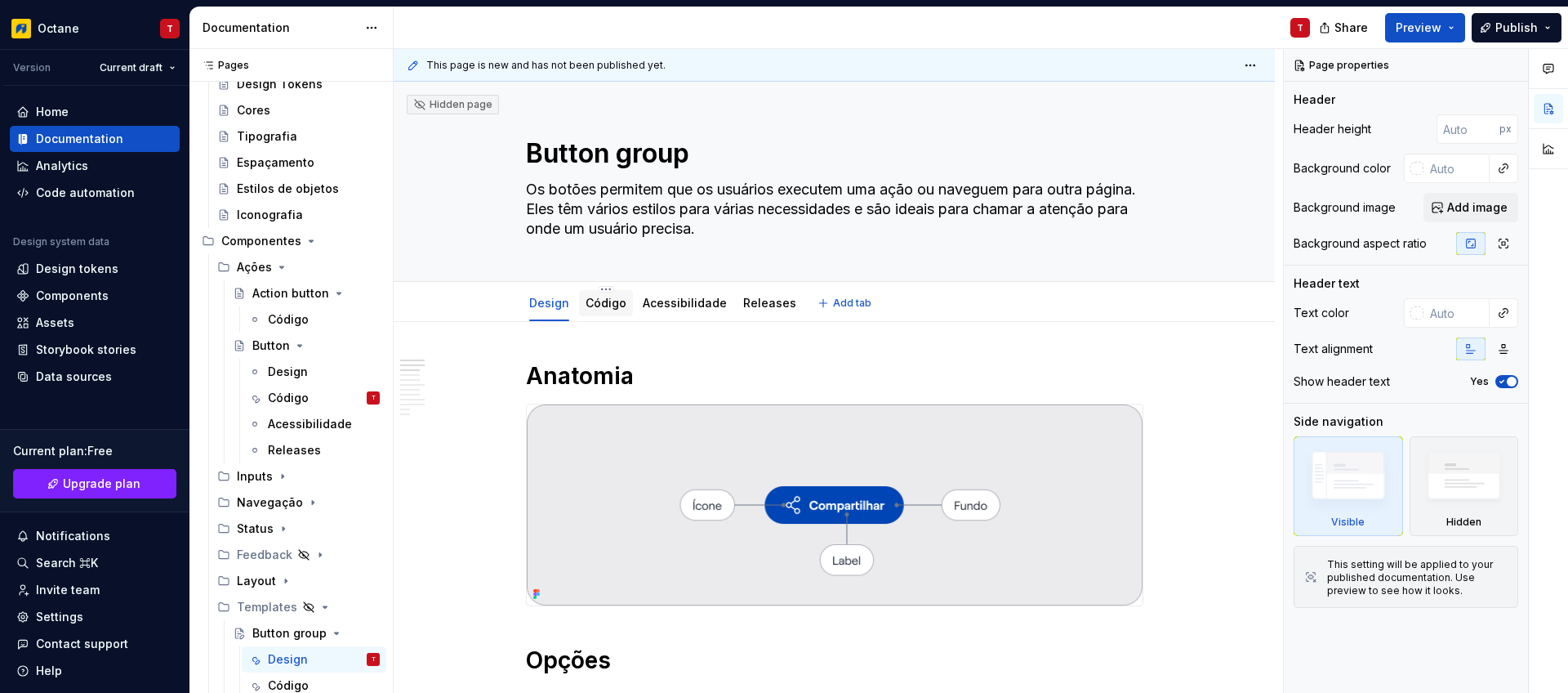 type on "Button group" 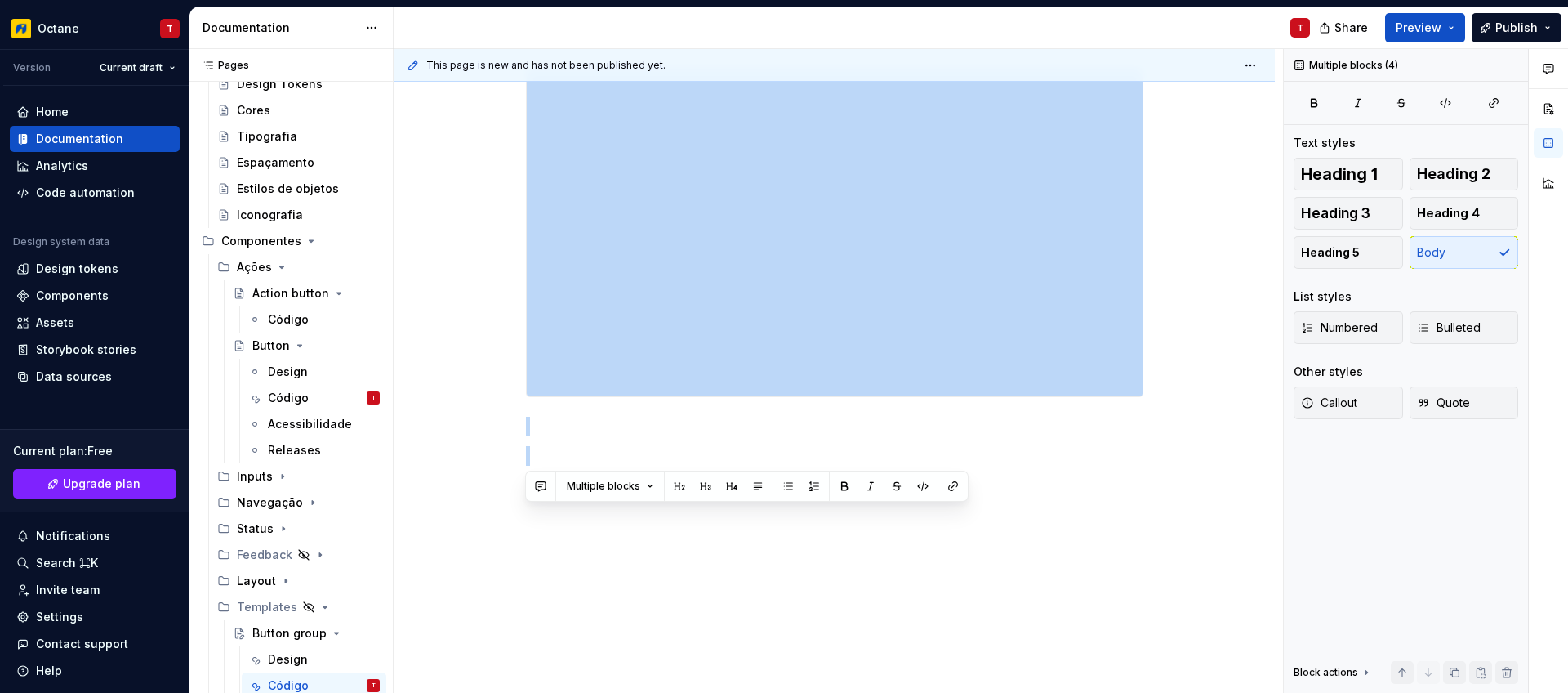 drag, startPoint x: 539, startPoint y: 370, endPoint x: 1152, endPoint y: 762, distance: 727.62147 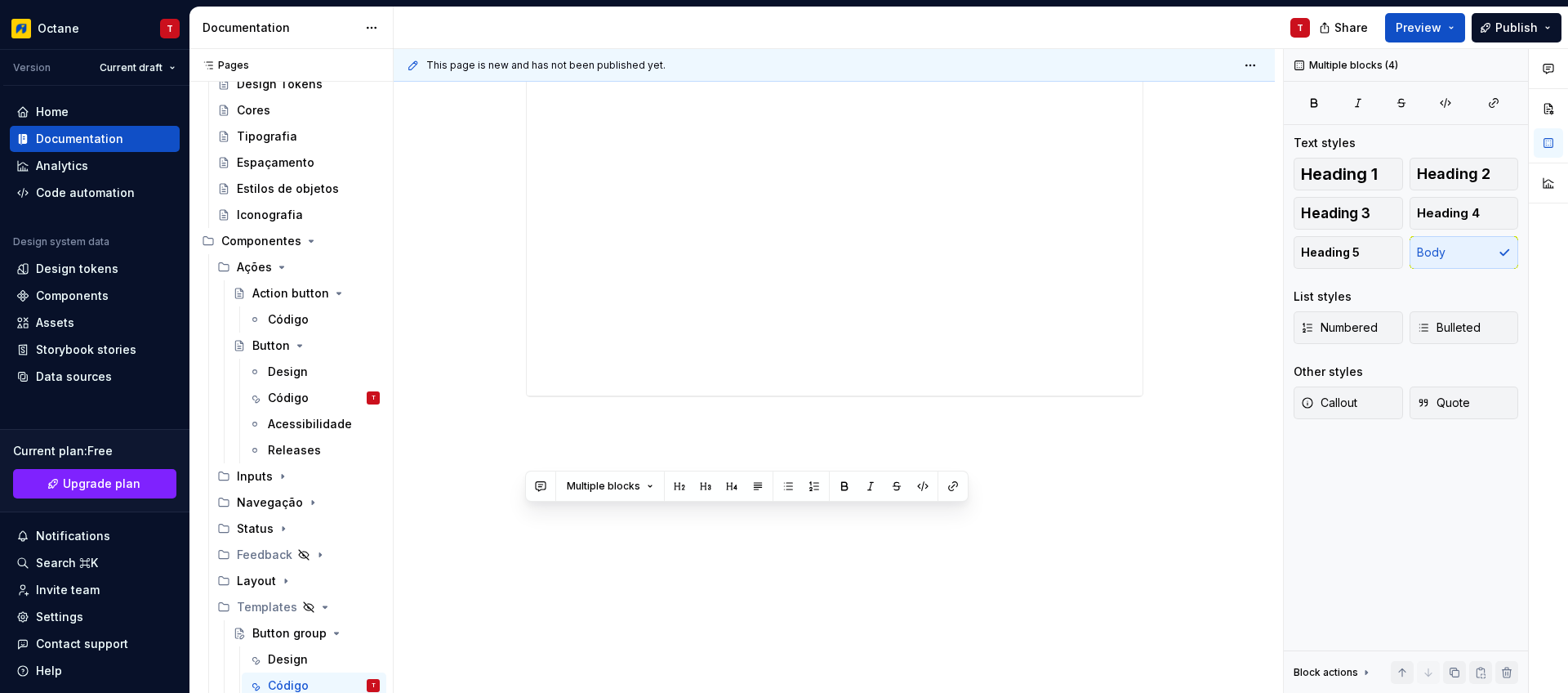scroll, scrollTop: 0, scrollLeft: 0, axis: both 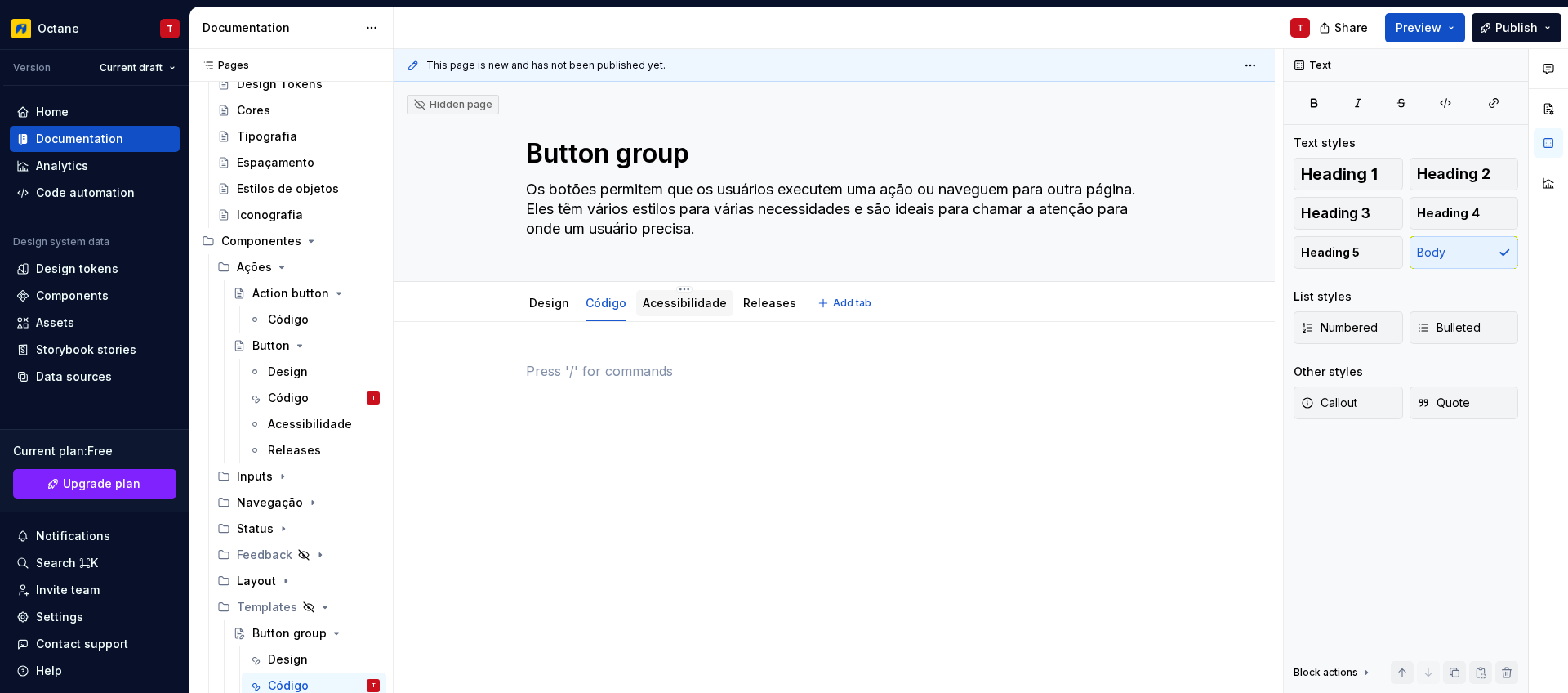click on "Acessibilidade" at bounding box center [684, 302] 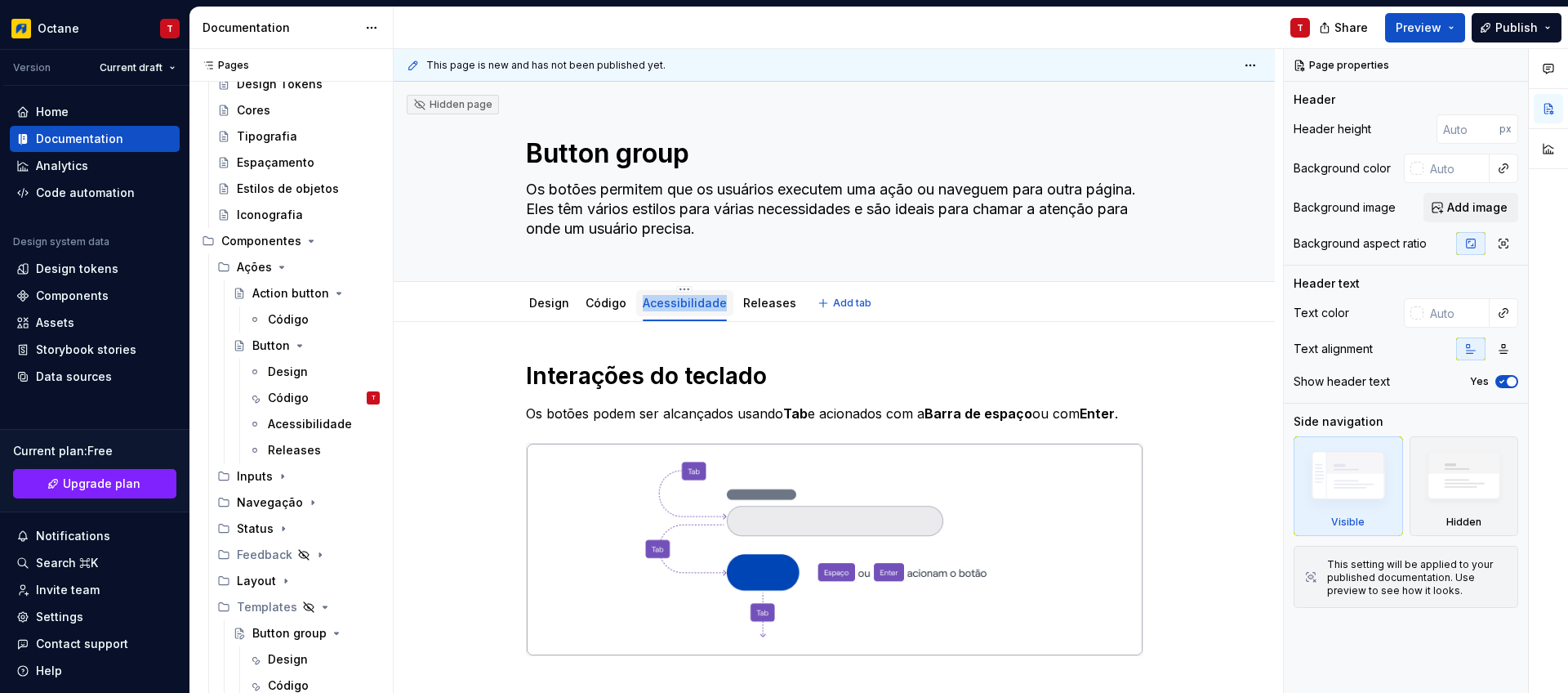 click on "Acessibilidade" at bounding box center [684, 303] 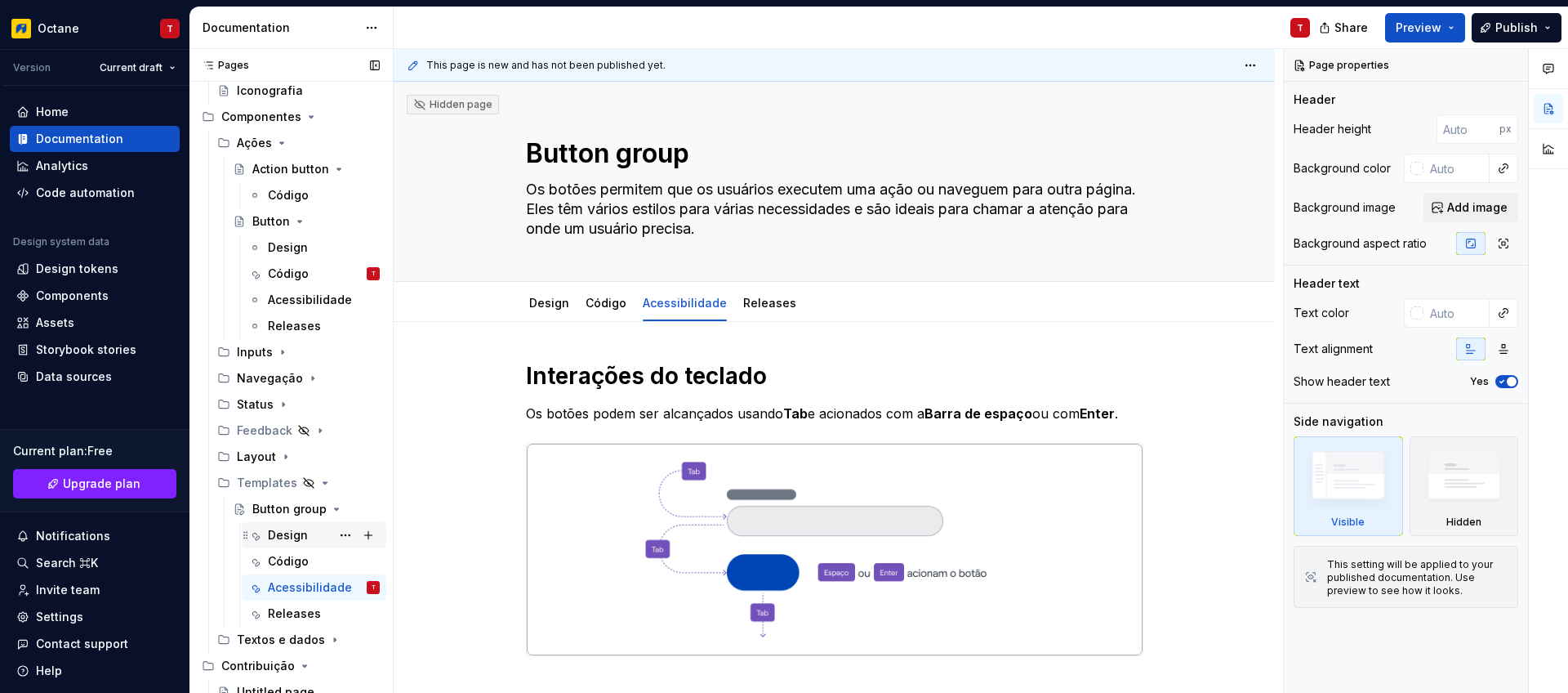 scroll, scrollTop: 337, scrollLeft: 0, axis: vertical 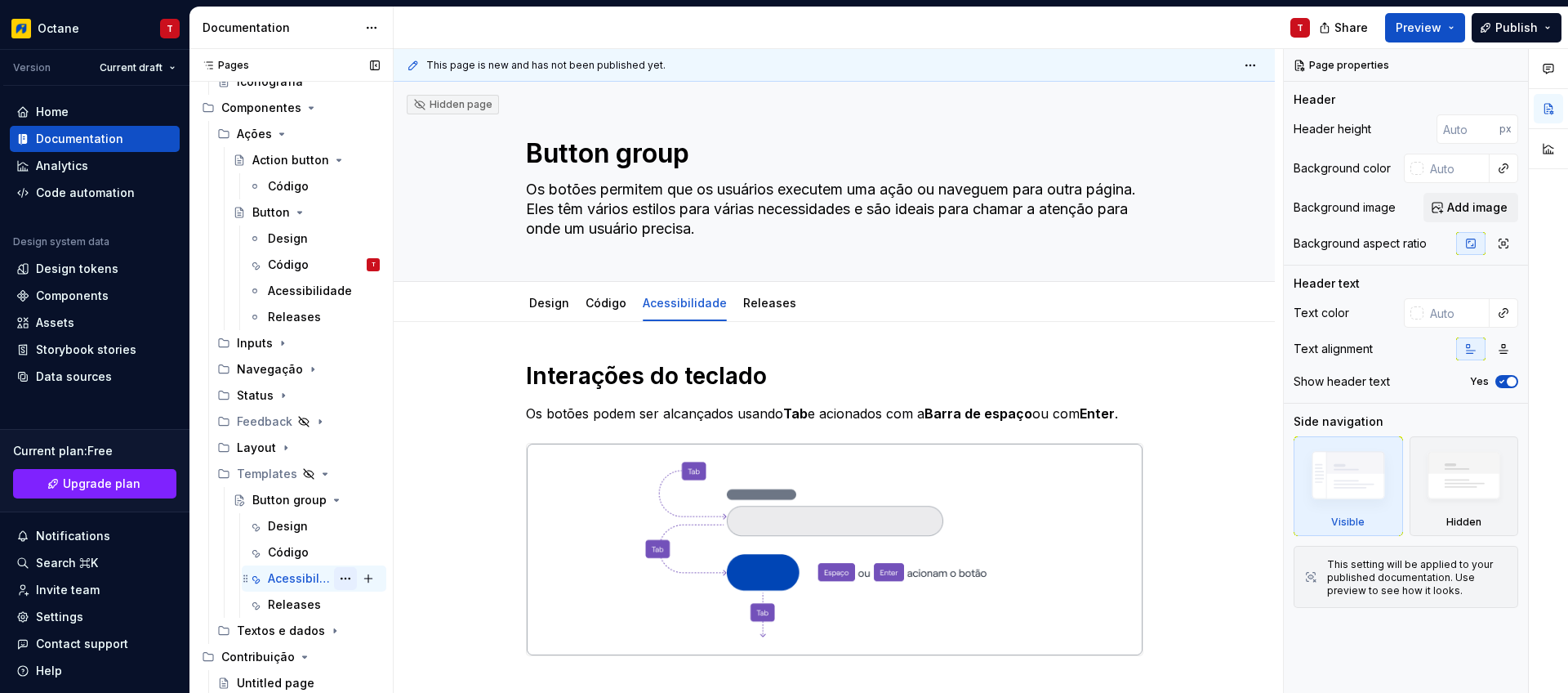 click at bounding box center (345, 579) 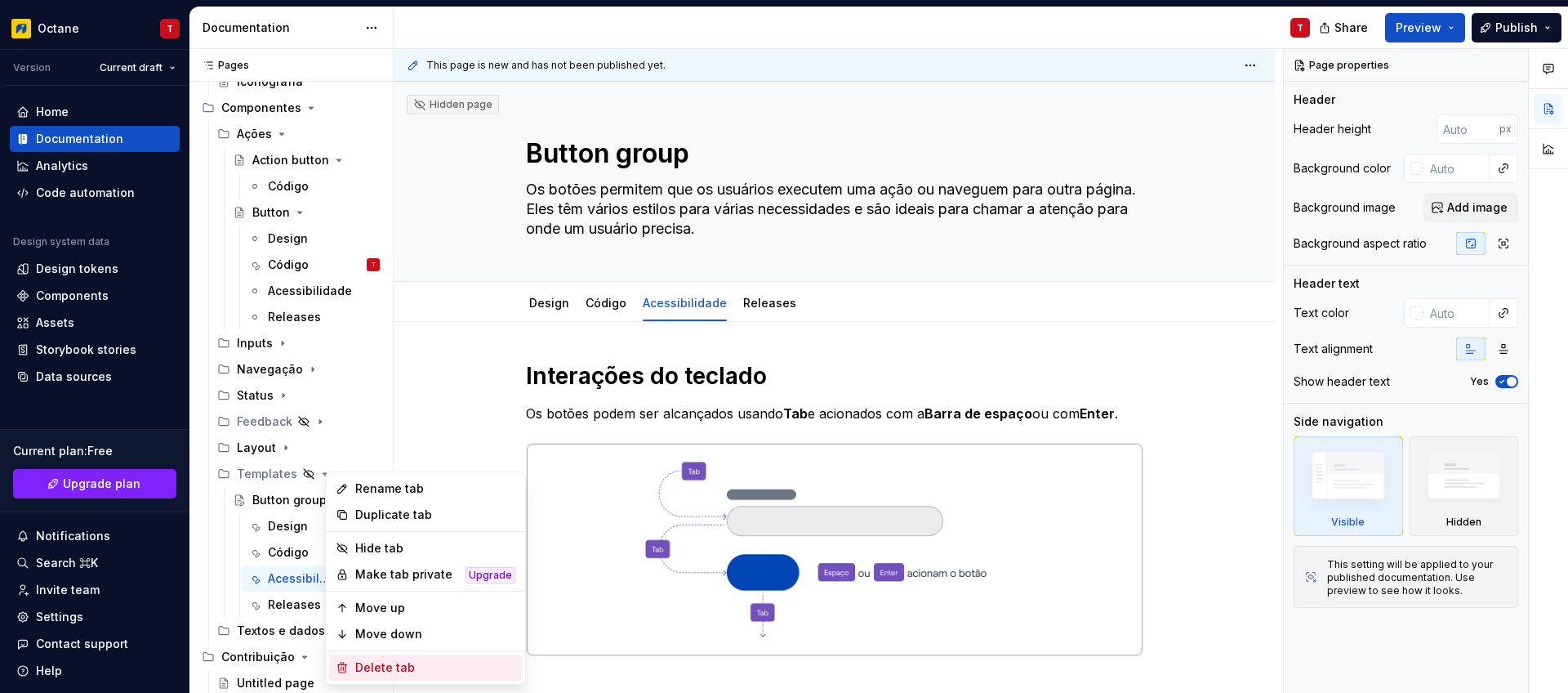 click on "Delete tab" at bounding box center [435, 668] 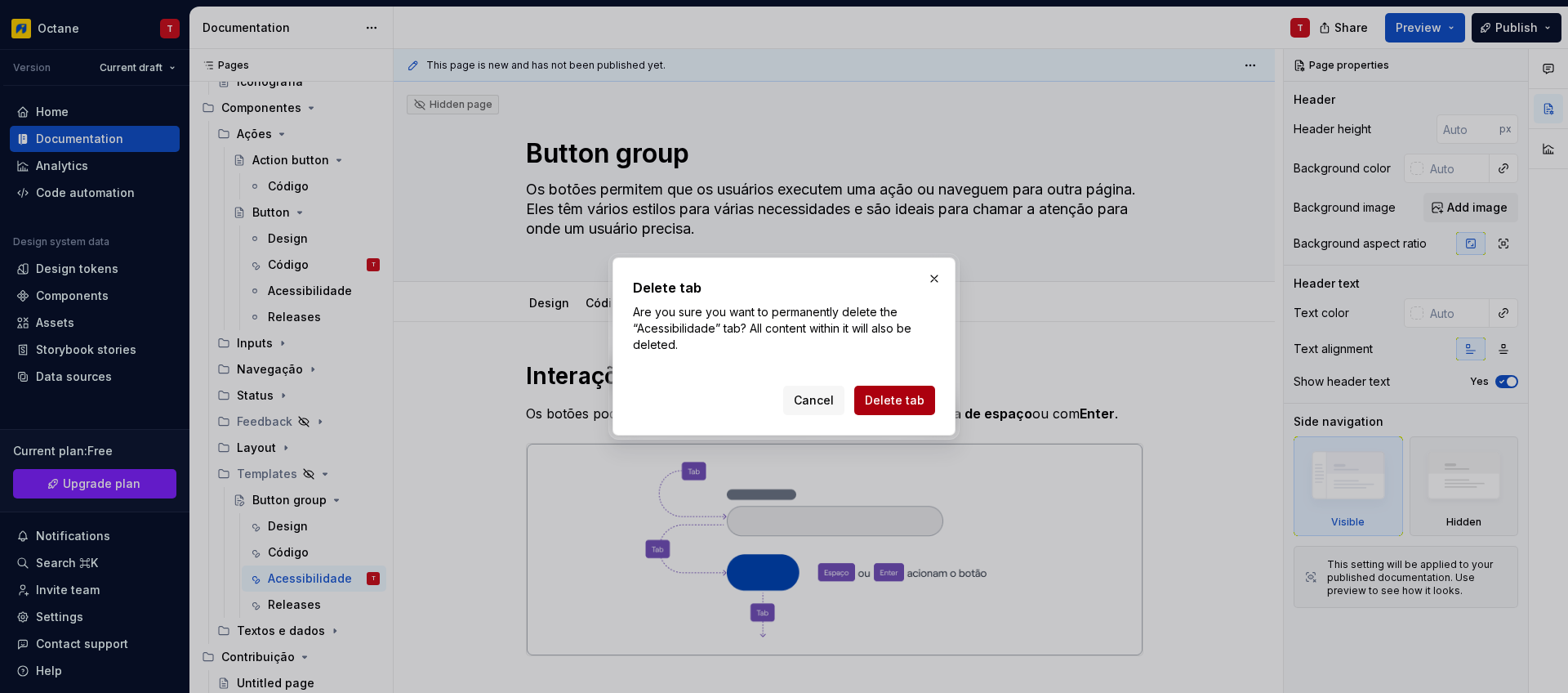 click on "Delete tab" at bounding box center (894, 400) 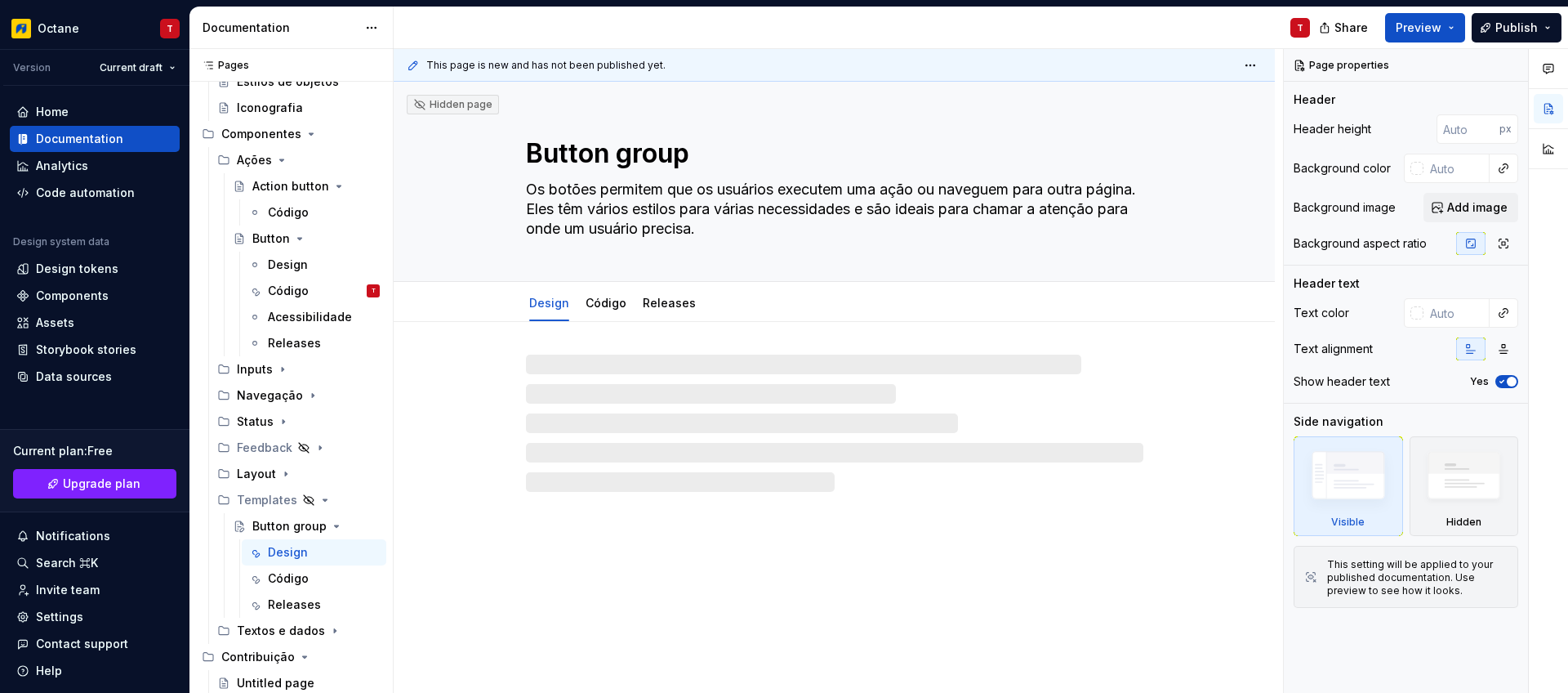 scroll, scrollTop: 311, scrollLeft: 0, axis: vertical 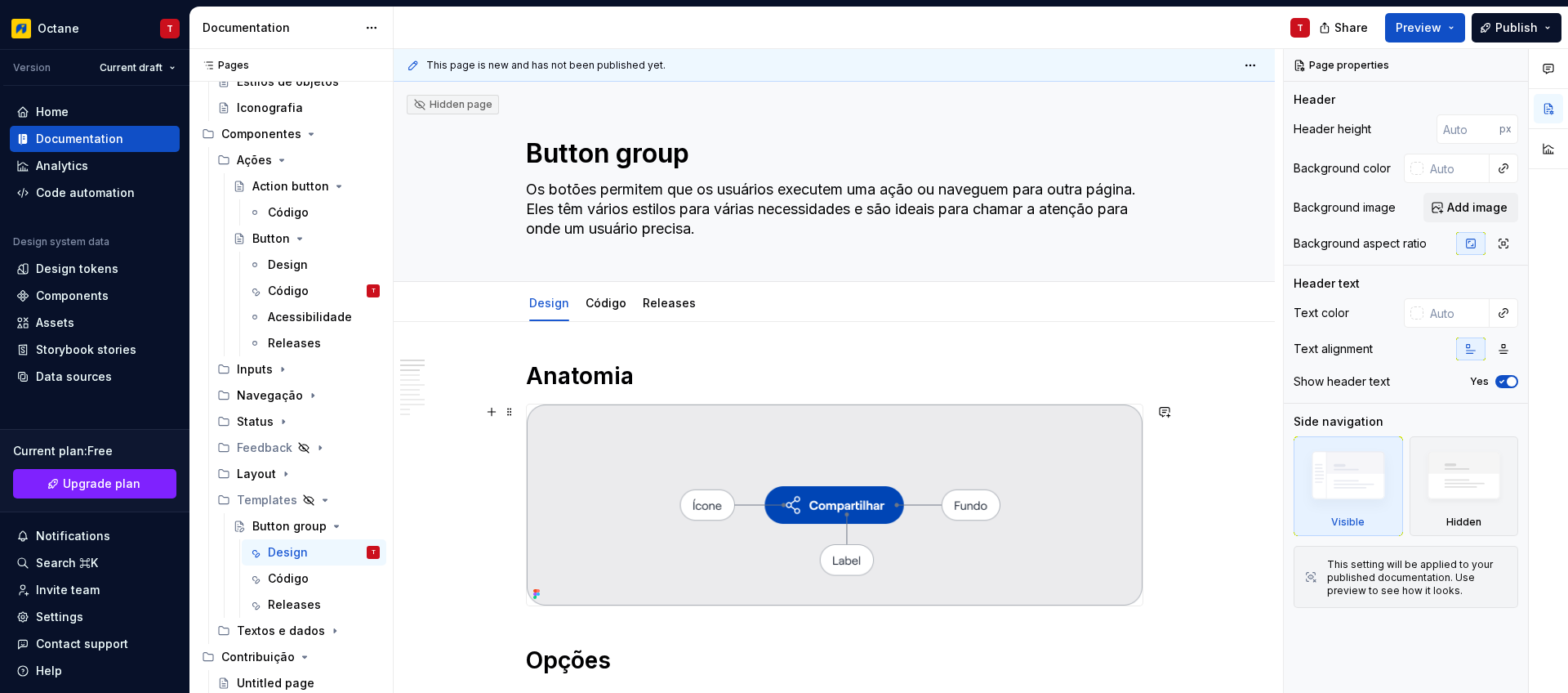 click at bounding box center [835, 505] 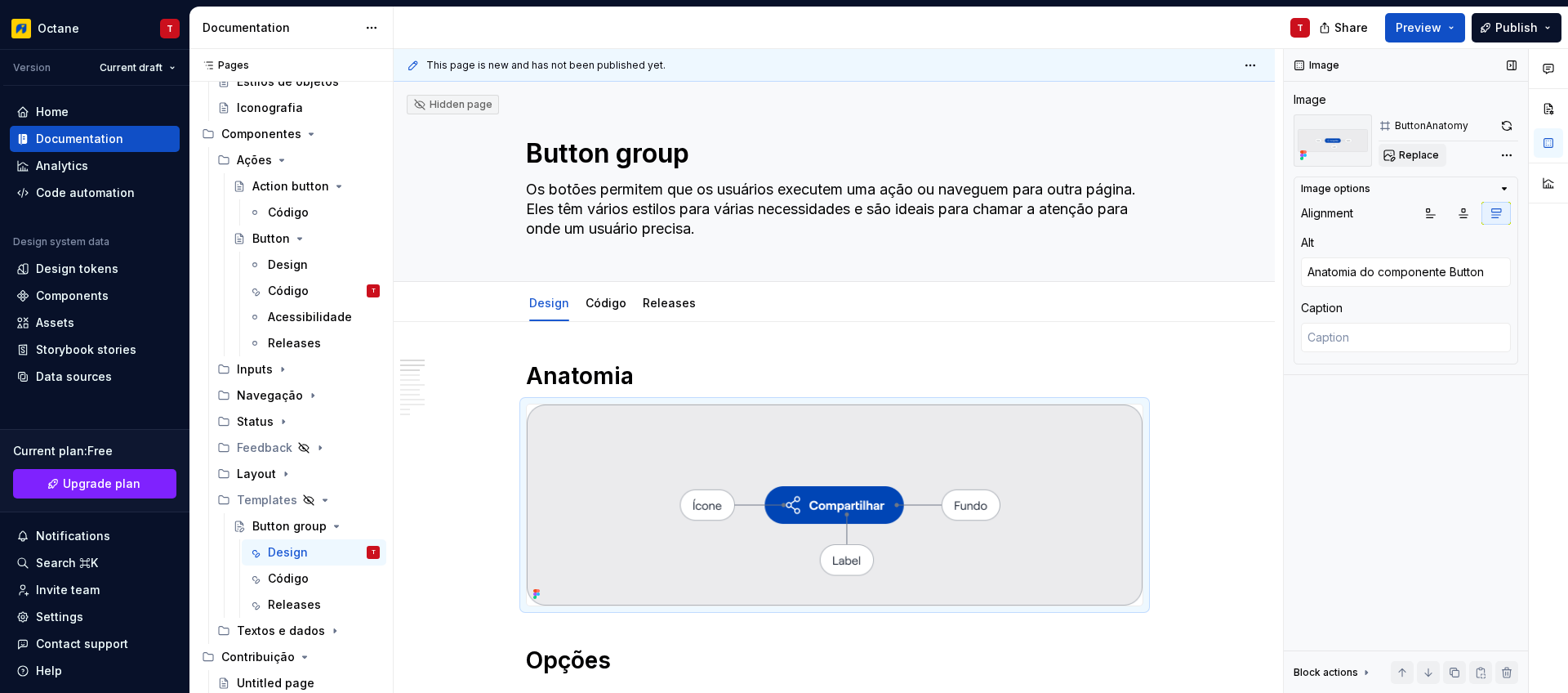 click on "Replace" at bounding box center (1412, 155) 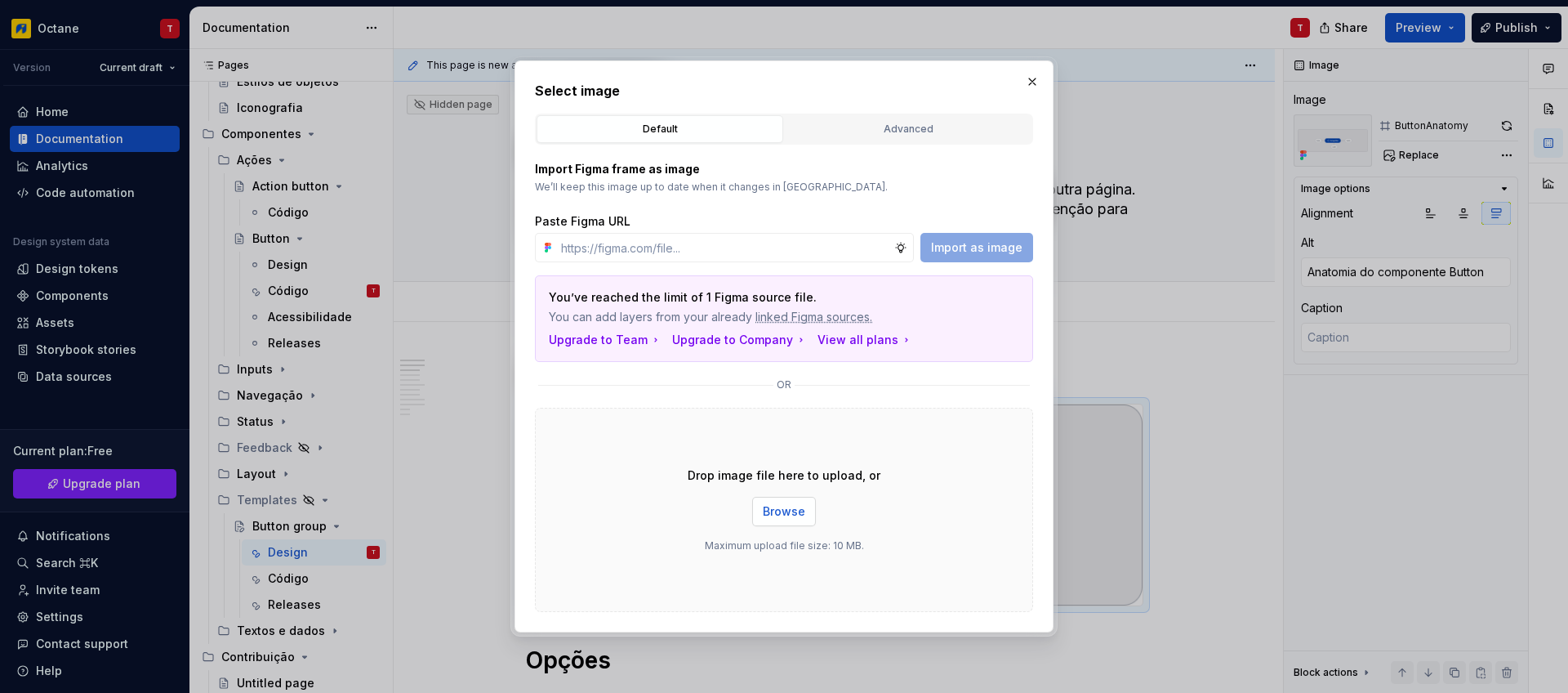 click on "Browse" at bounding box center [784, 512] 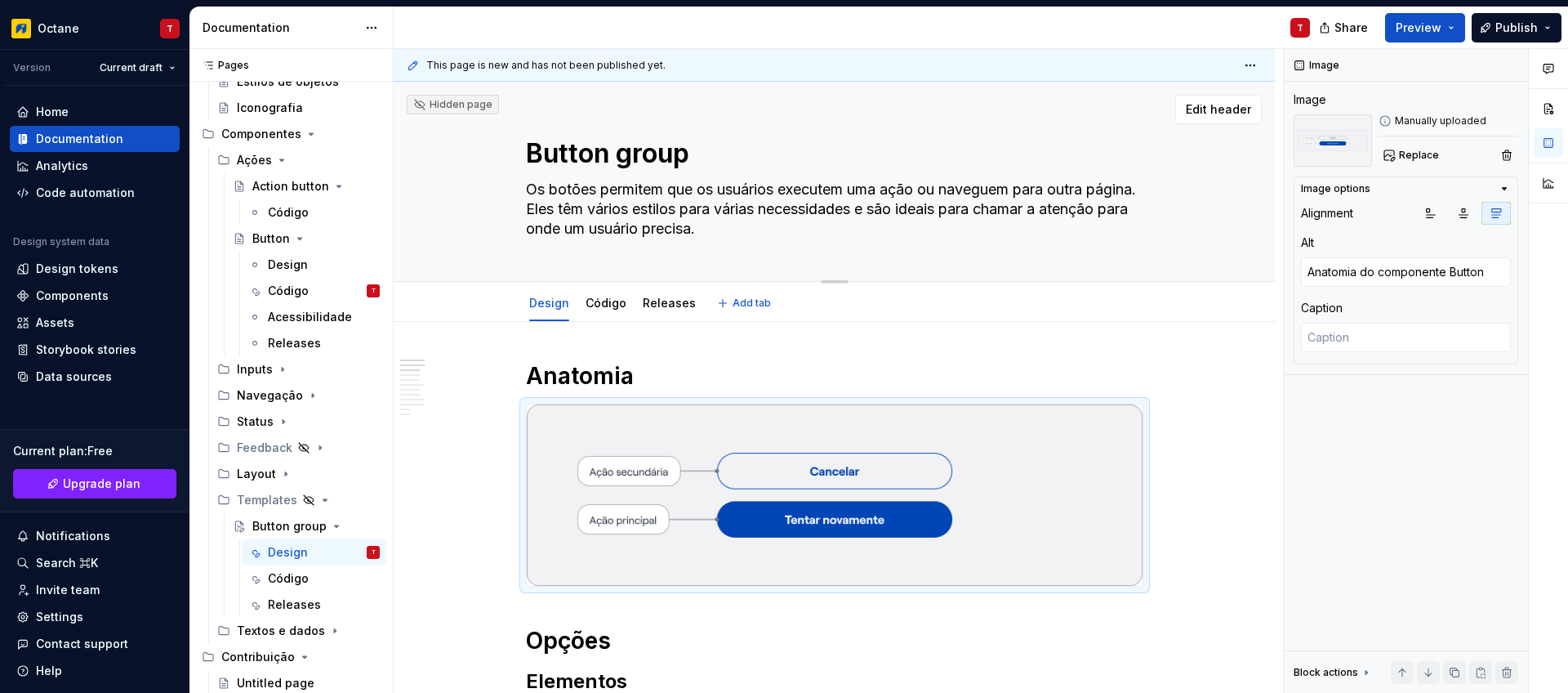click on "Os botões permitem que os usuários executem uma ação ou naveguem para outra página. Eles têm vários estilos para várias necessidades e são ideais para chamar a atenção para onde um usuário precisa." at bounding box center [831, 209] 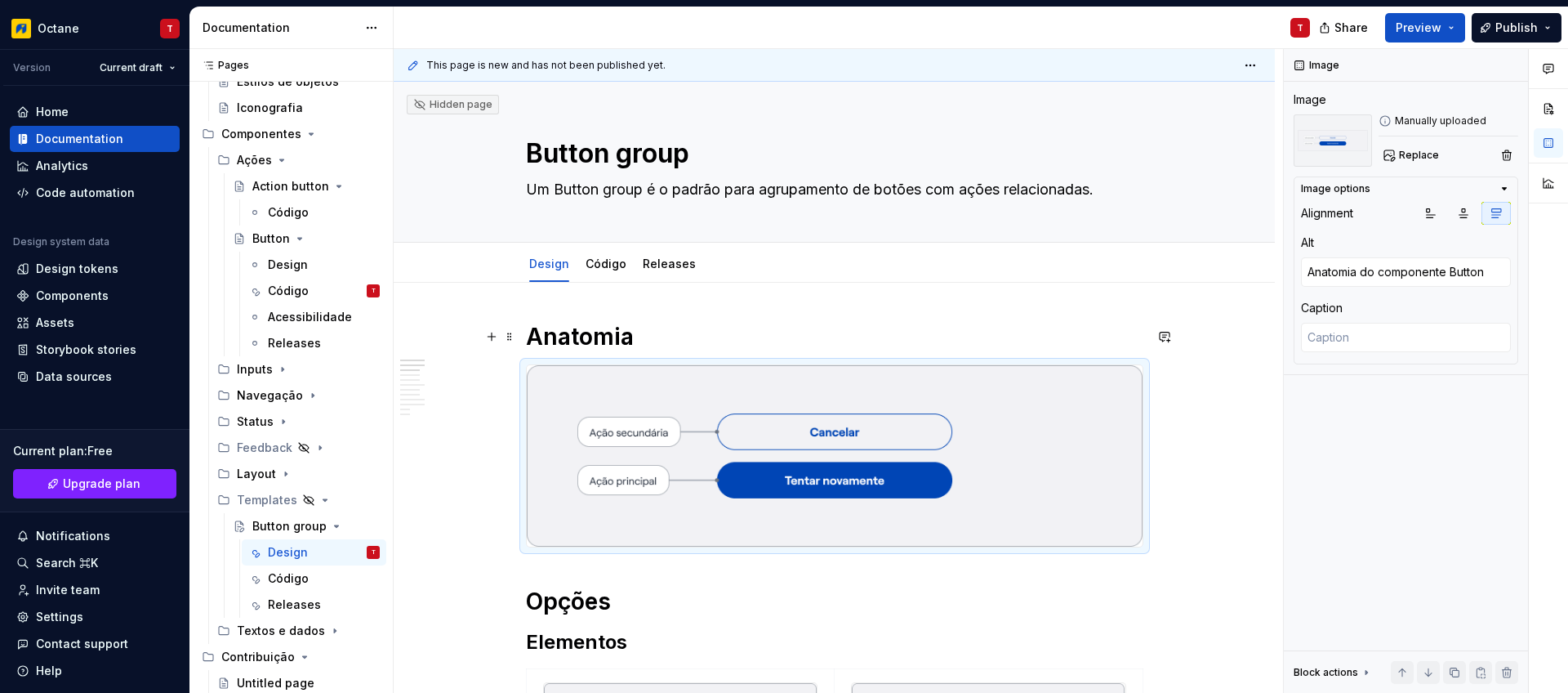 type on "*" 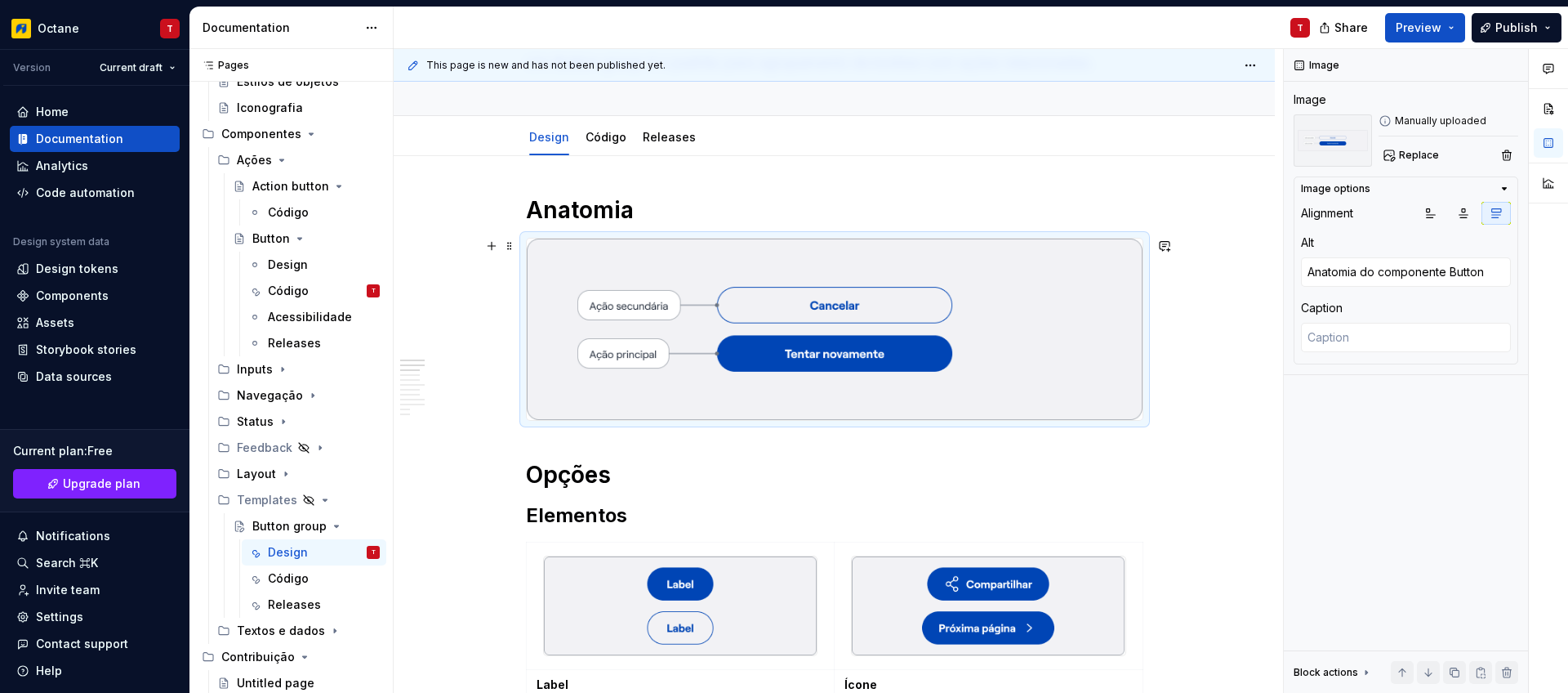 scroll, scrollTop: 129, scrollLeft: 0, axis: vertical 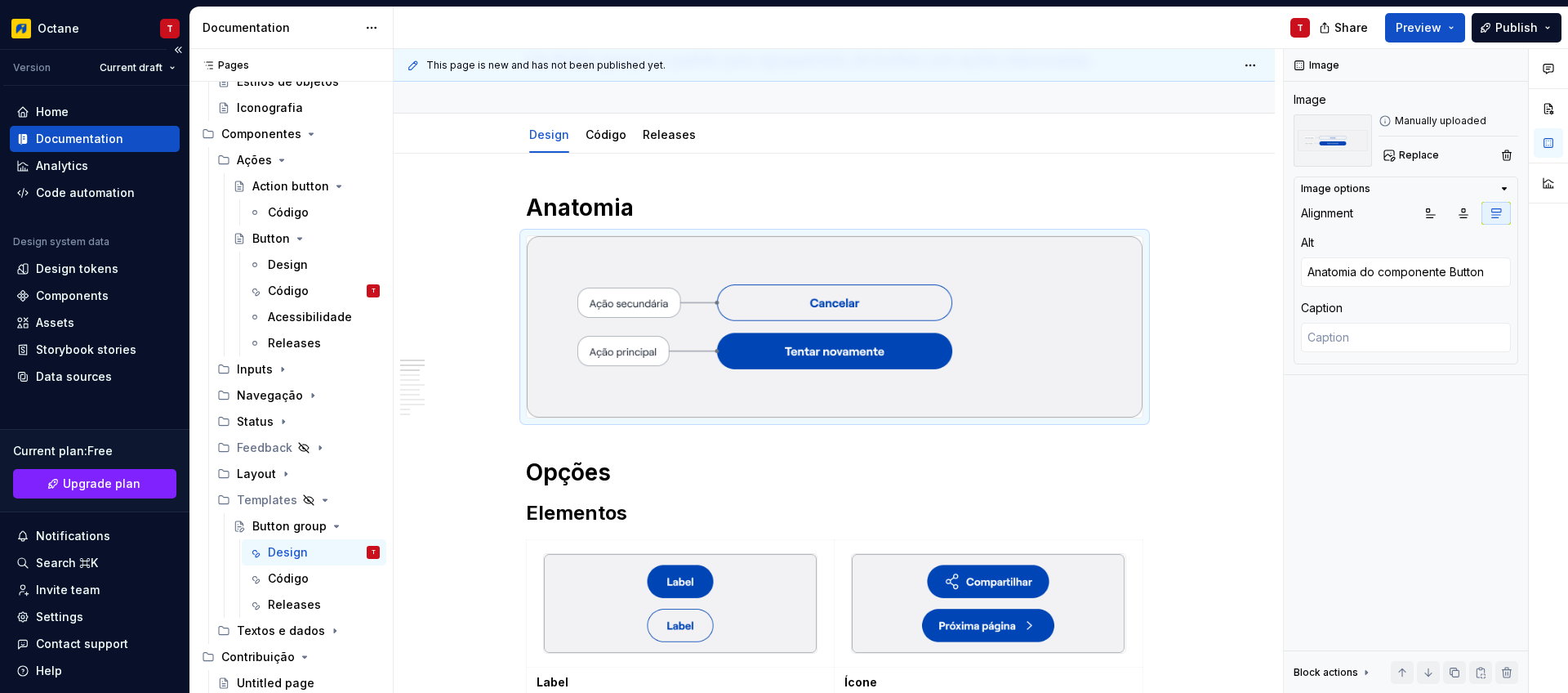 type on "Um Button group é o padrão para agrupamento de botões com ações relacionadas." 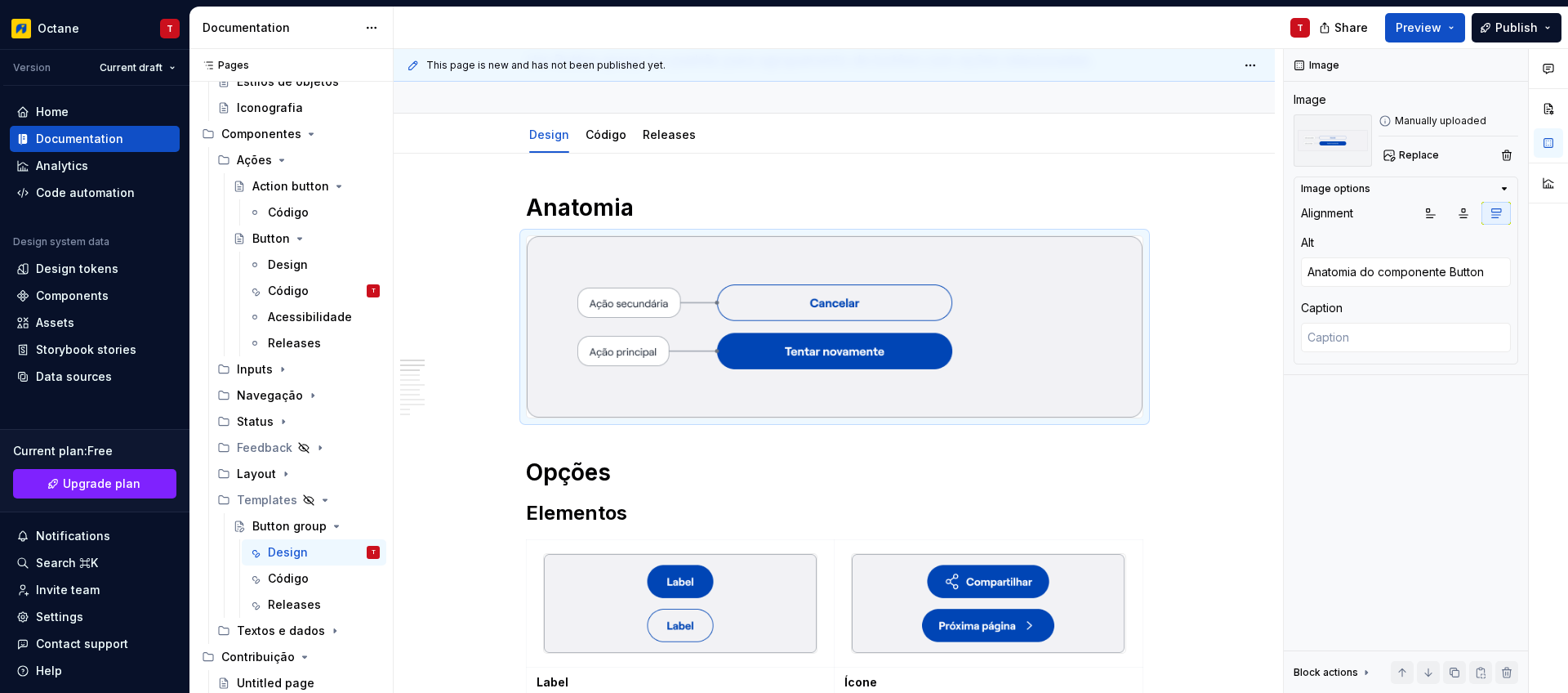 click on "Elementos" at bounding box center (835, 513) 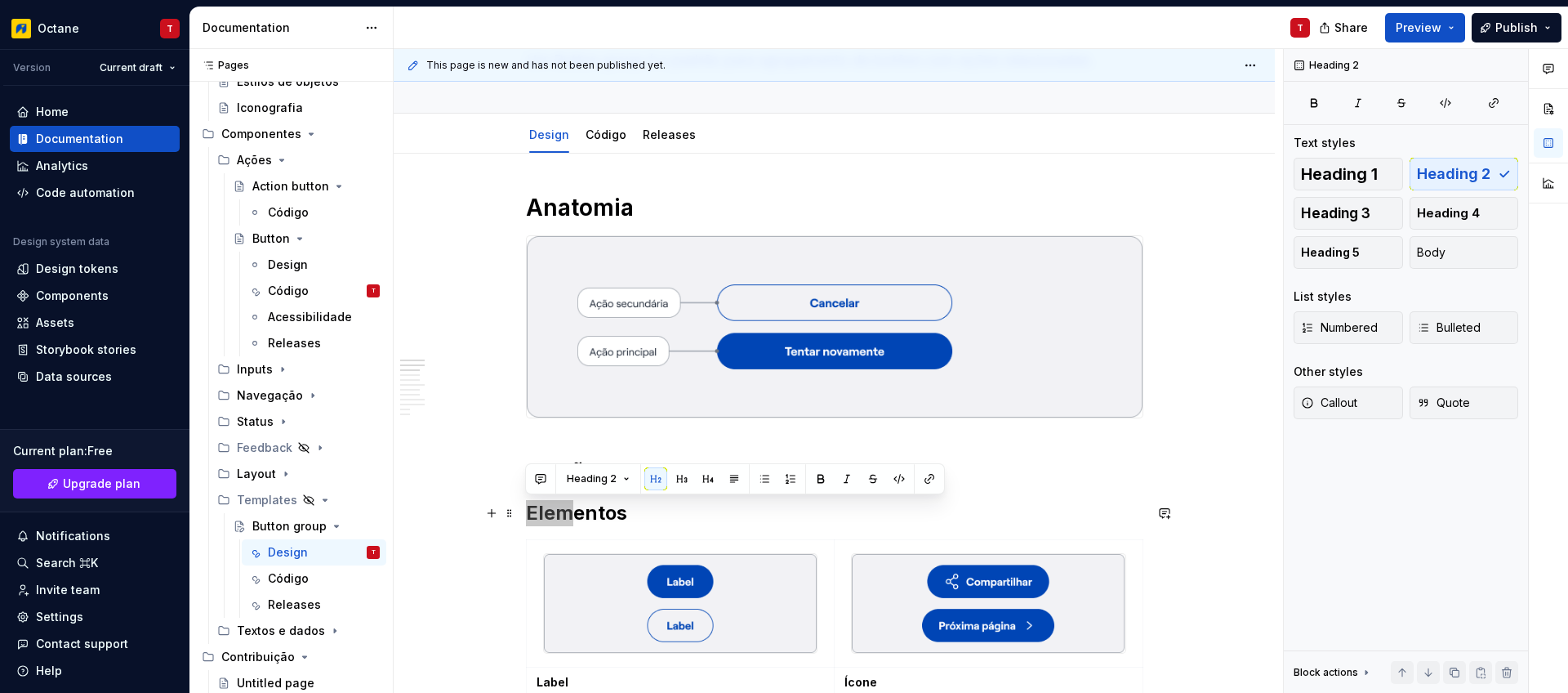 click on "Elementos" at bounding box center (835, 513) 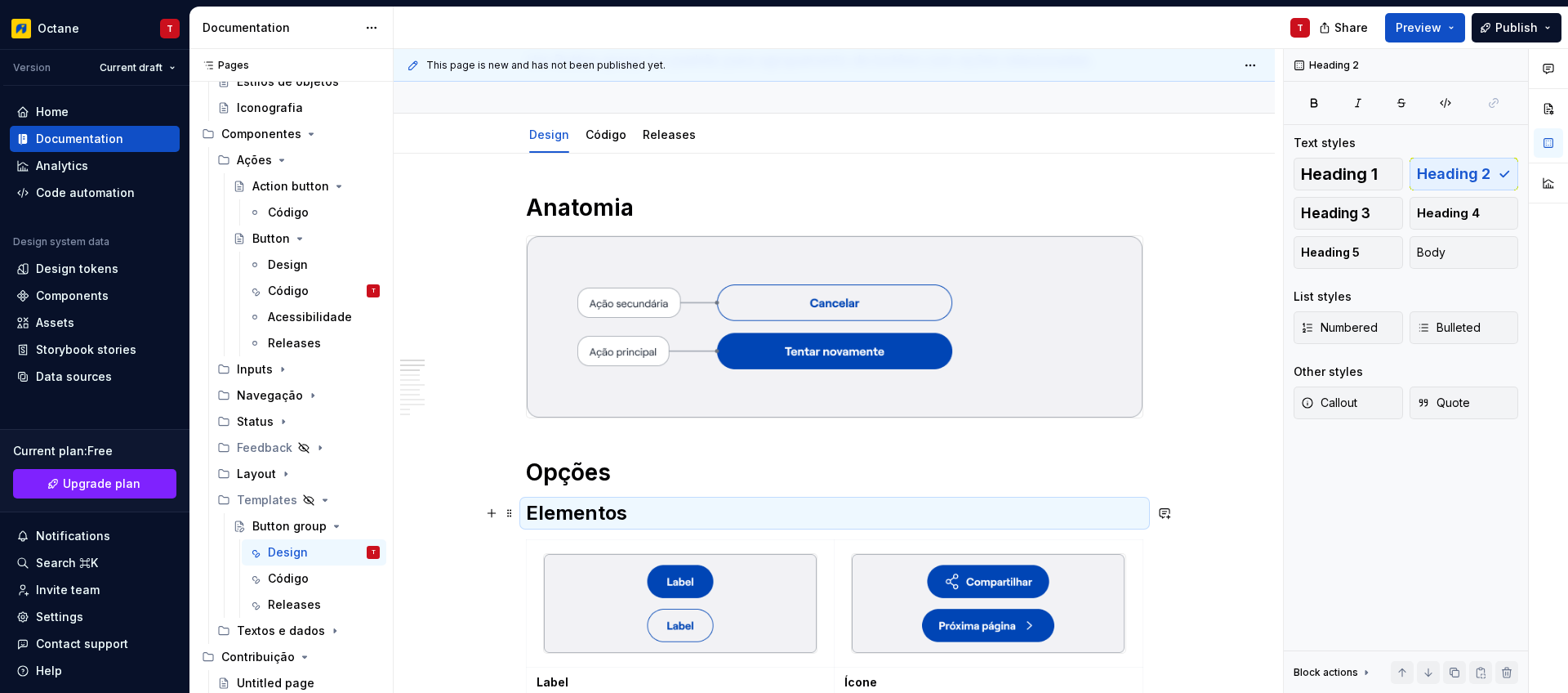 click on "Elementos" at bounding box center (835, 513) 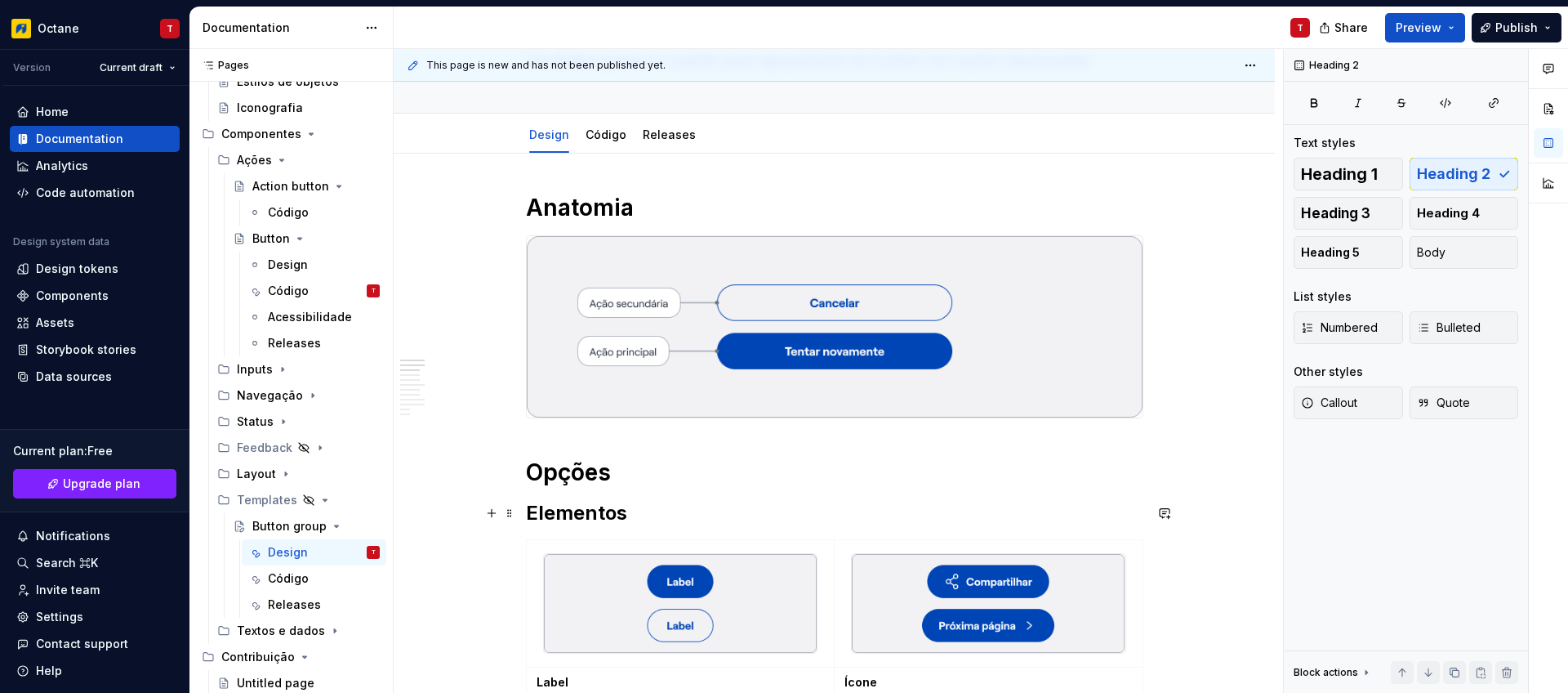 click on "Elementos" at bounding box center [835, 513] 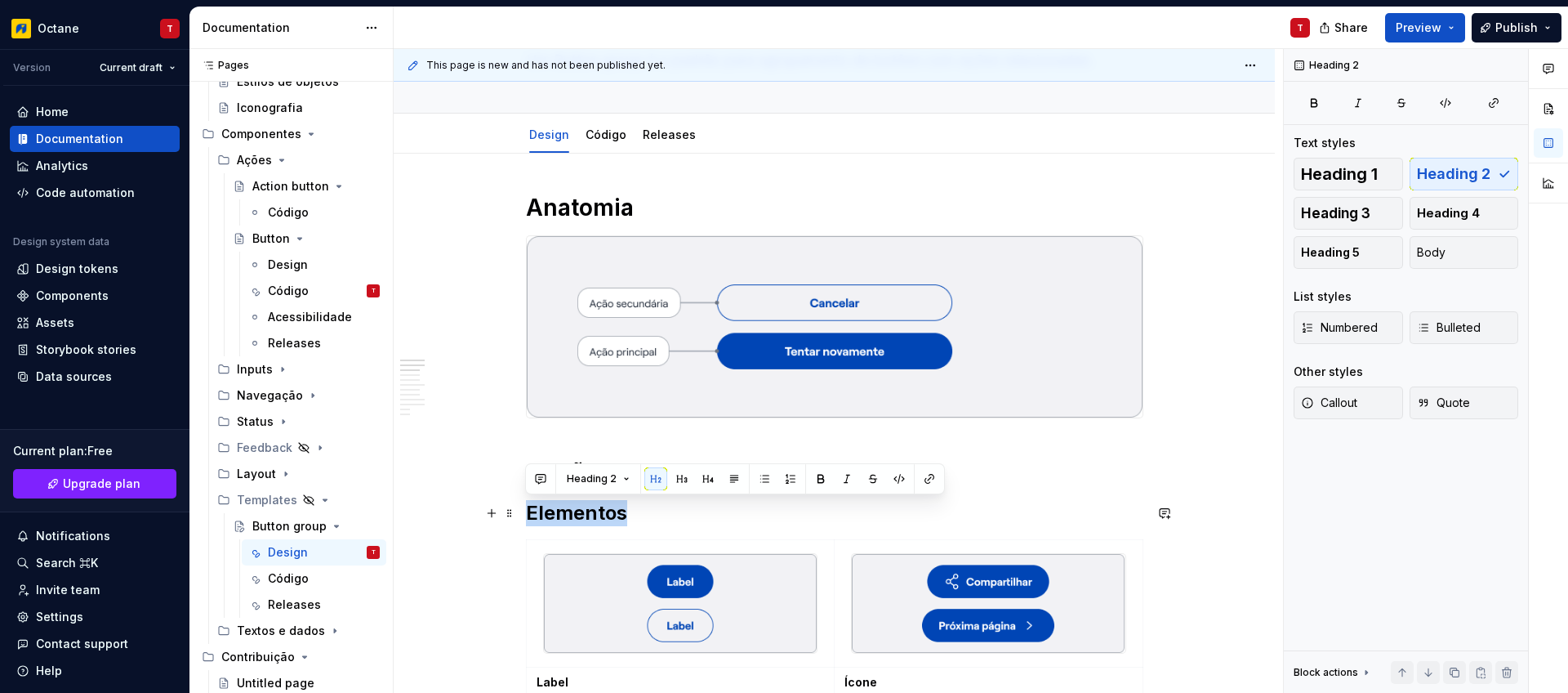 click on "Elementos" at bounding box center [835, 513] 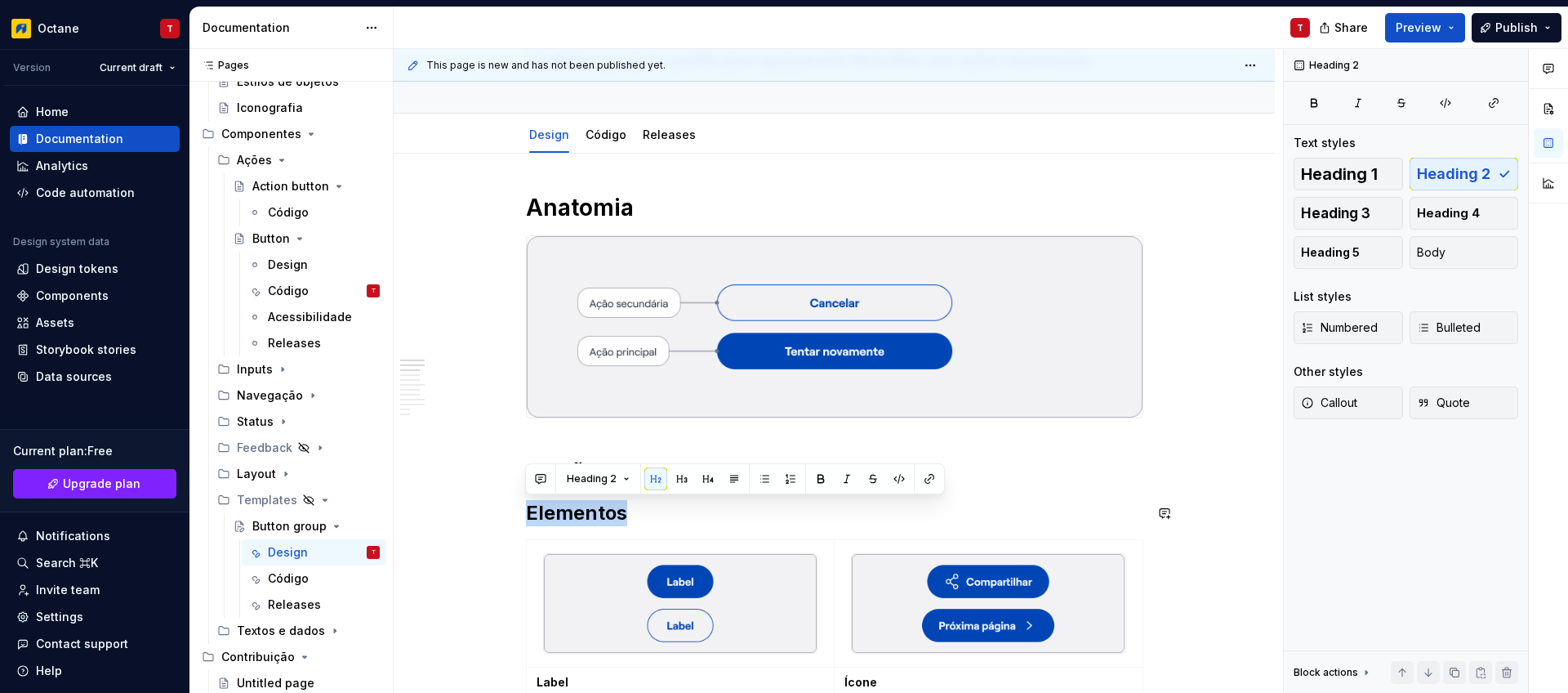 type 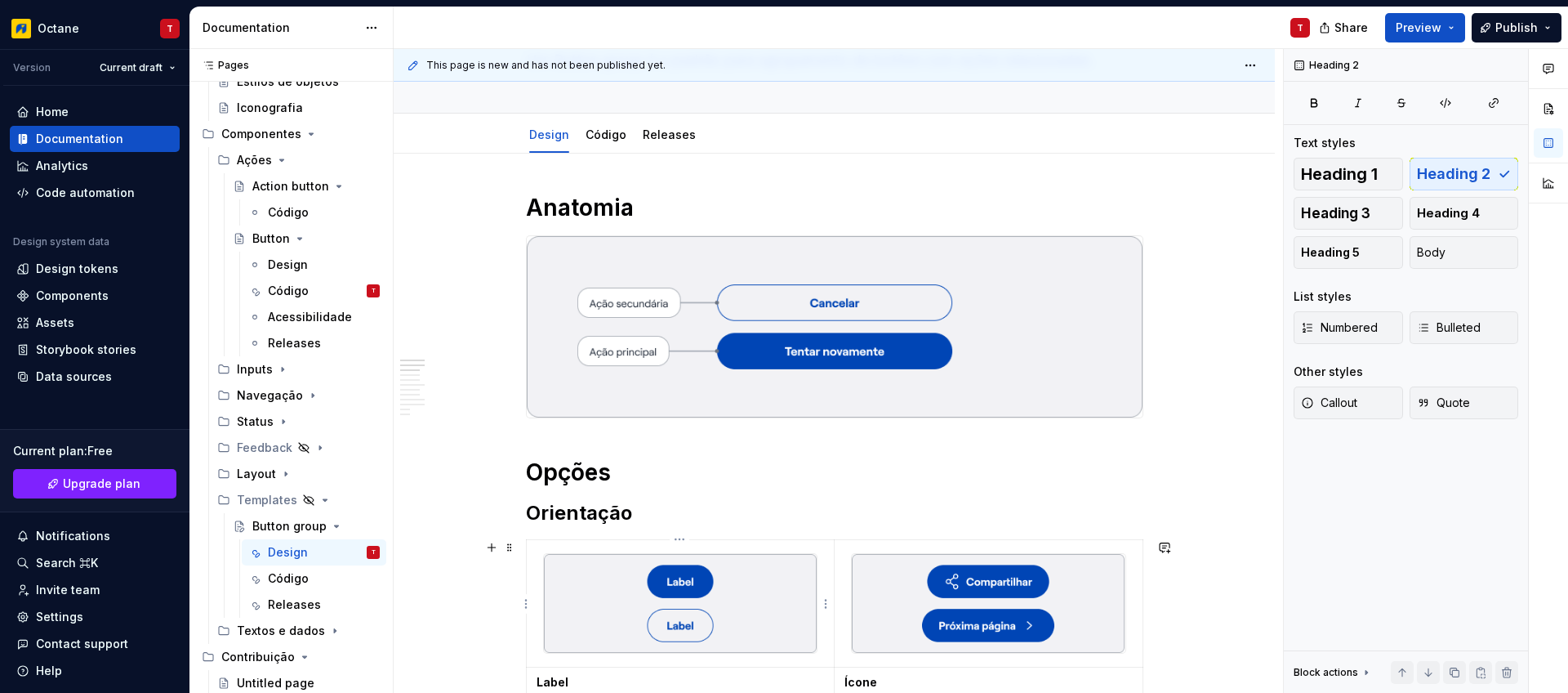 click at bounding box center (680, 604) 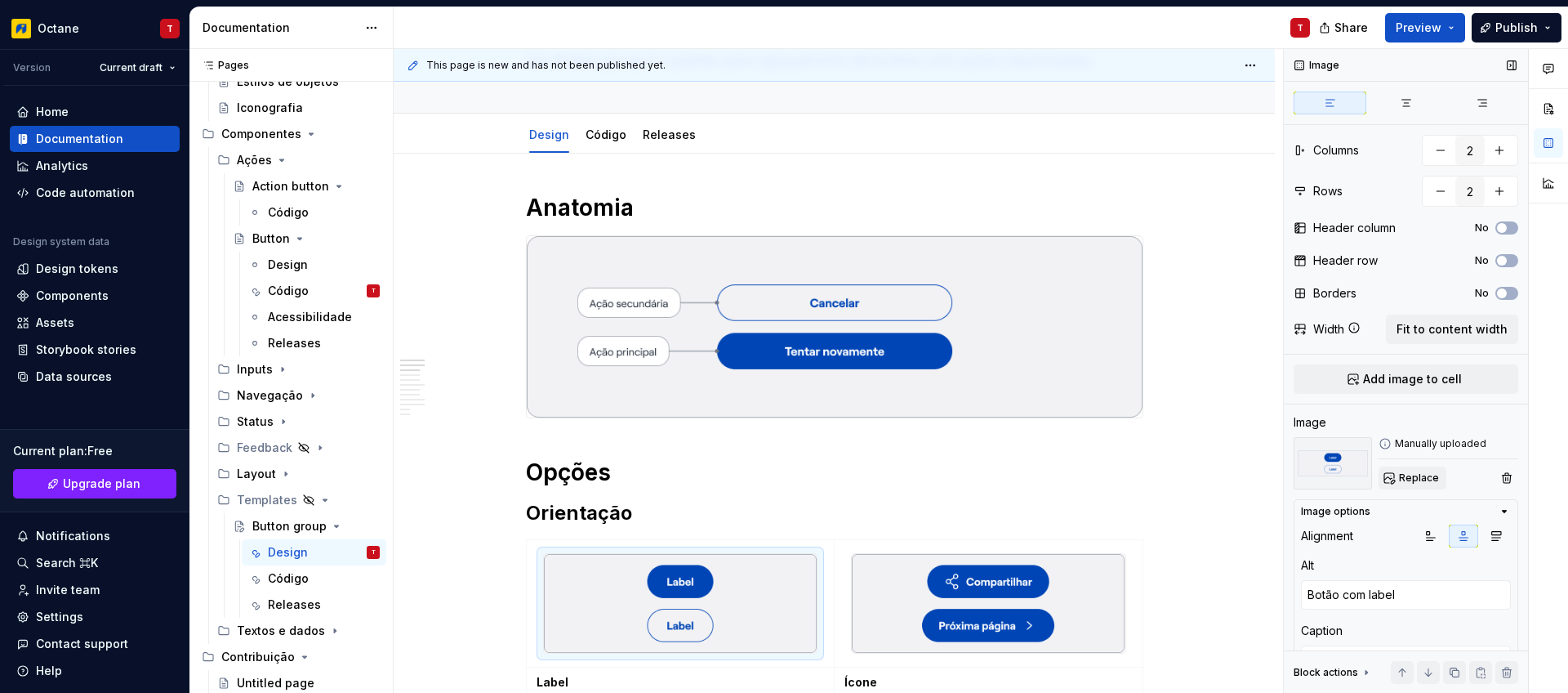 click on "Replace" at bounding box center (1419, 478) 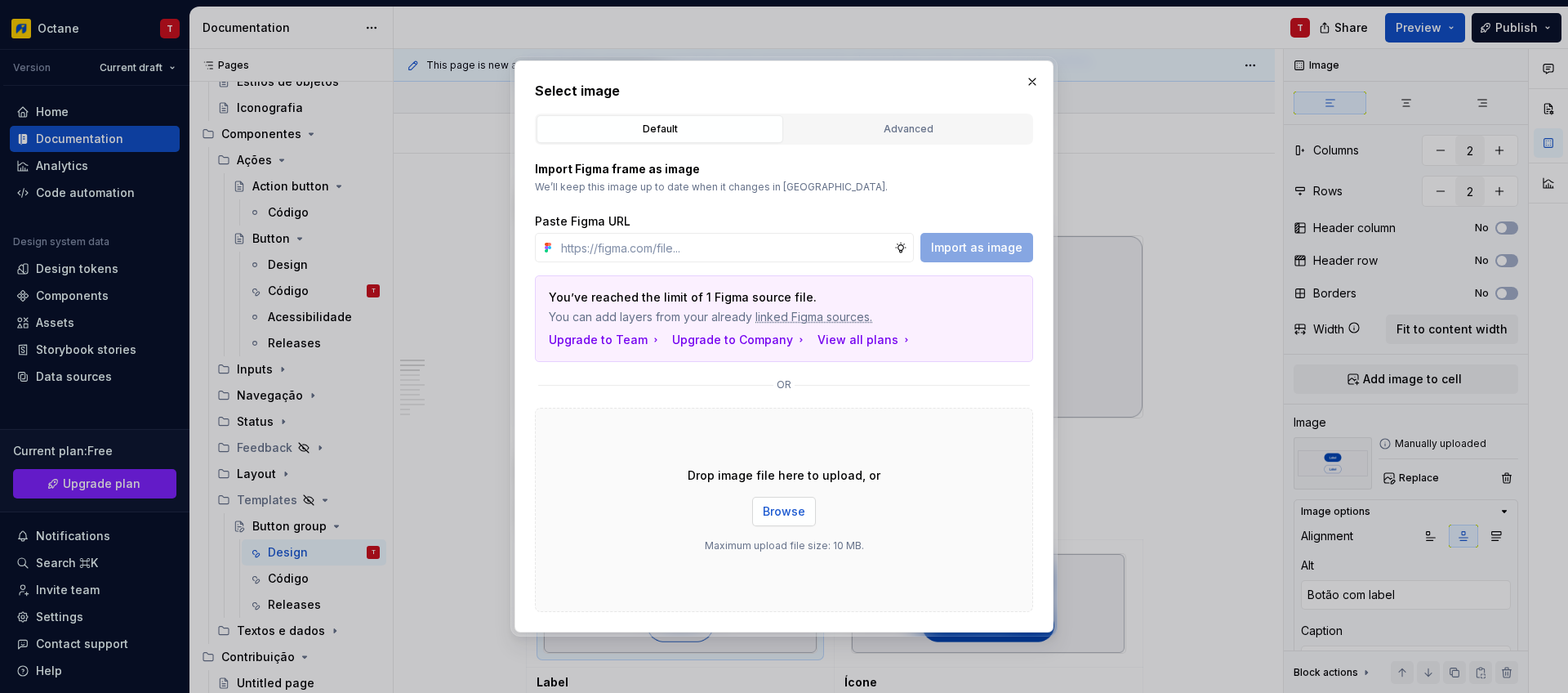 click on "Browse" at bounding box center (784, 512) 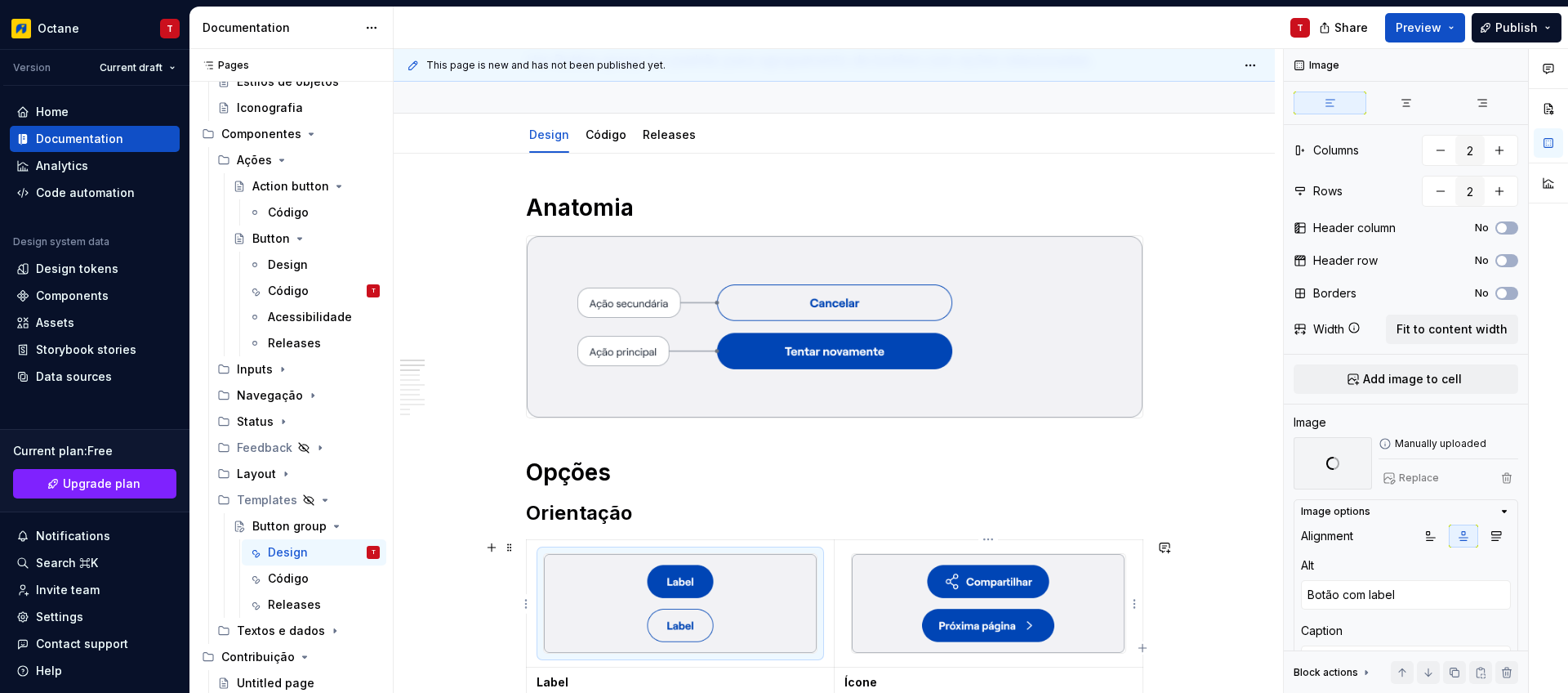 type on "*" 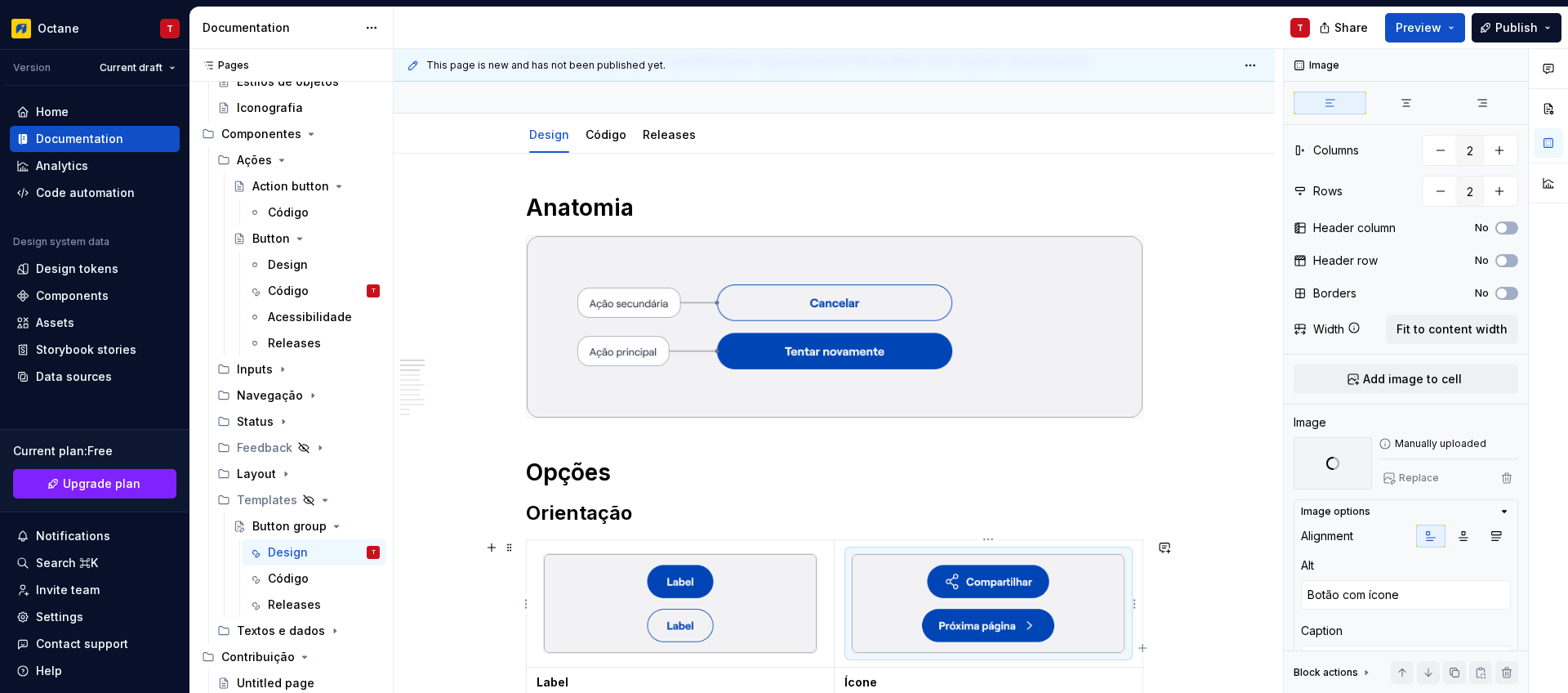 click at bounding box center [988, 604] 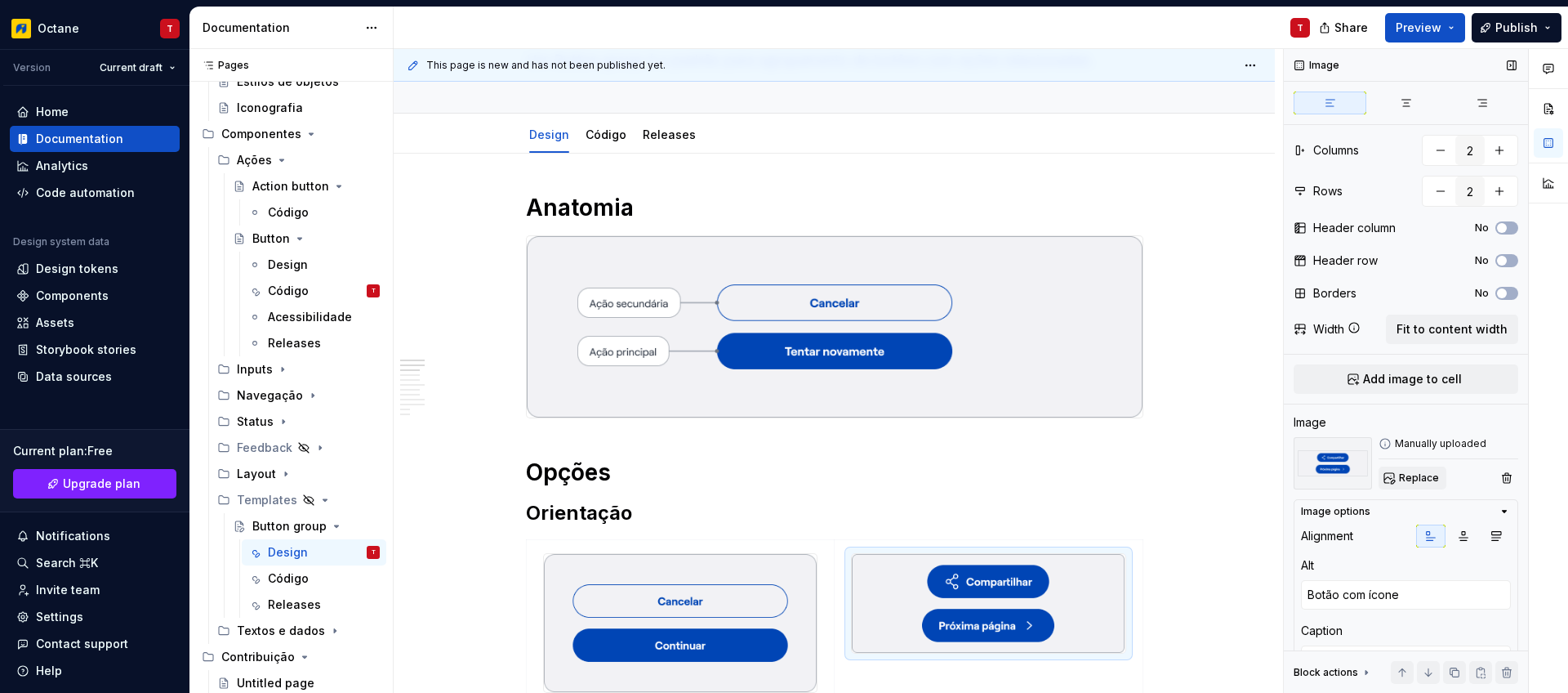 click on "Replace" at bounding box center (1419, 478) 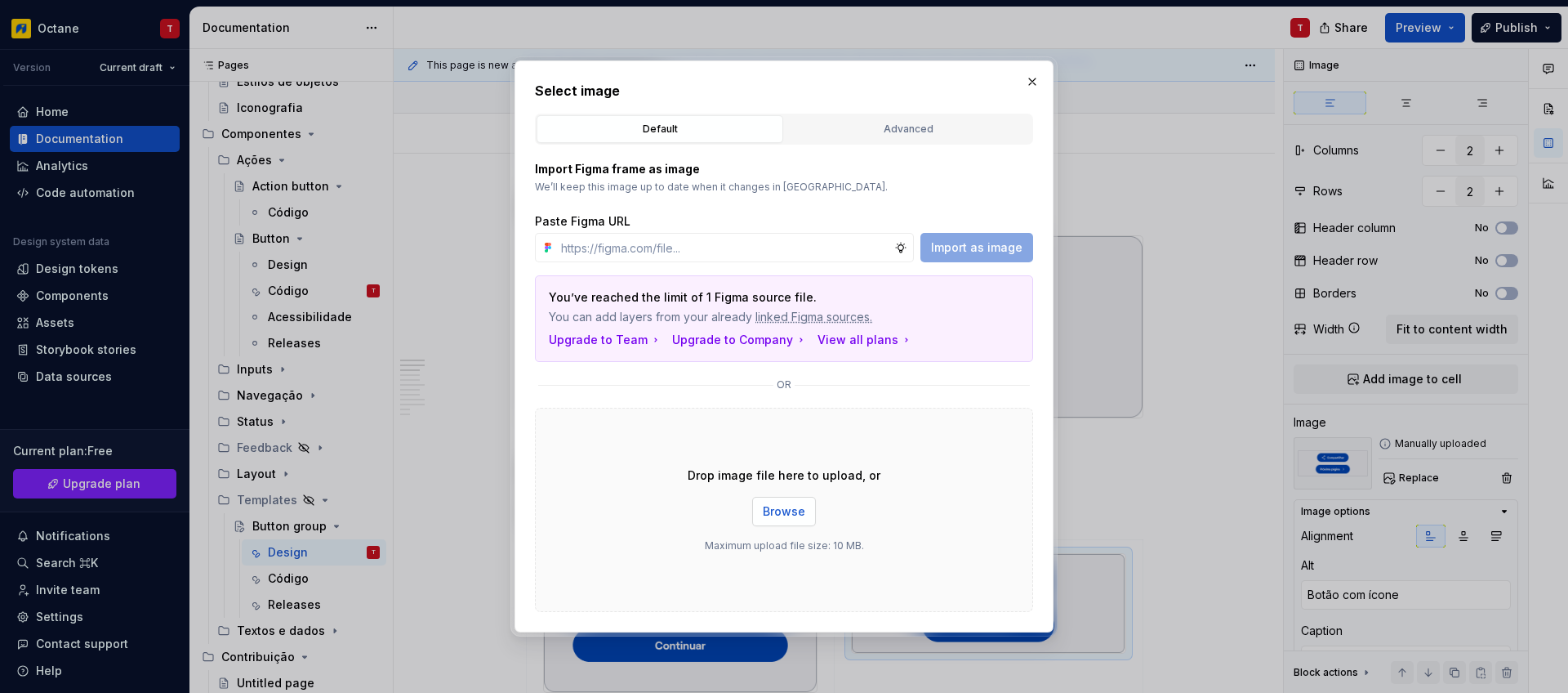 click on "Browse" at bounding box center [784, 512] 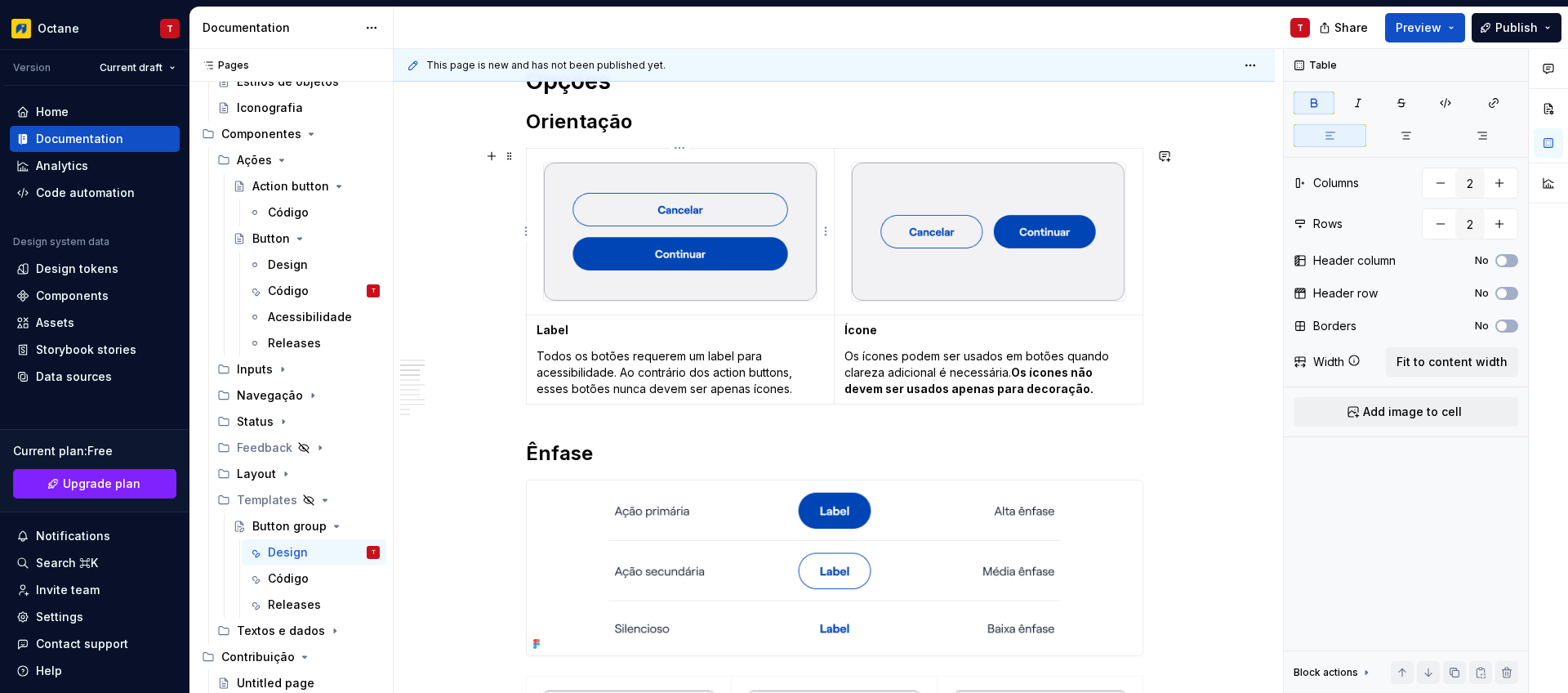 click on "Label Todos os botões requerem um label para acessibilidade. Ao contrário dos action buttons, esses botões nunca devem ser apenas ícones." at bounding box center [680, 359] 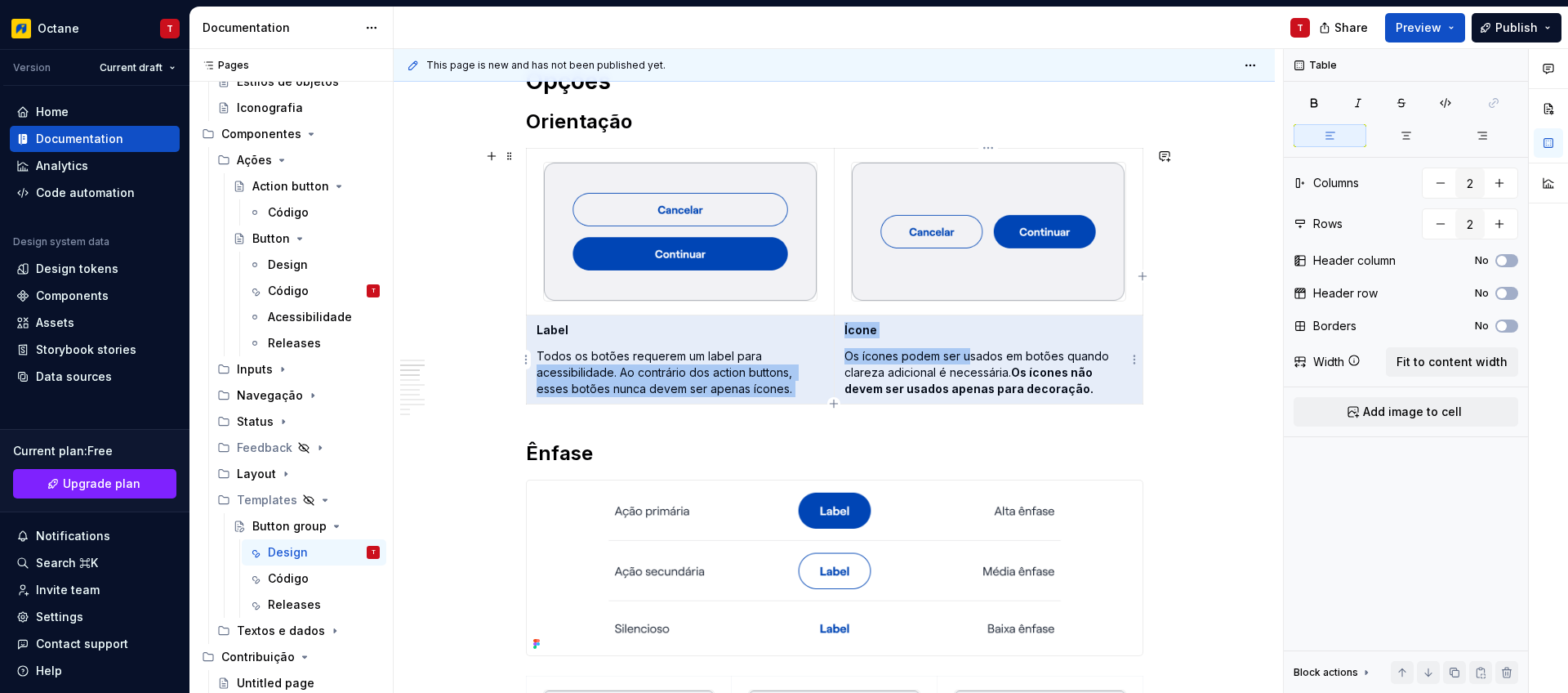 drag, startPoint x: 784, startPoint y: 349, endPoint x: 968, endPoint y: 349, distance: 184 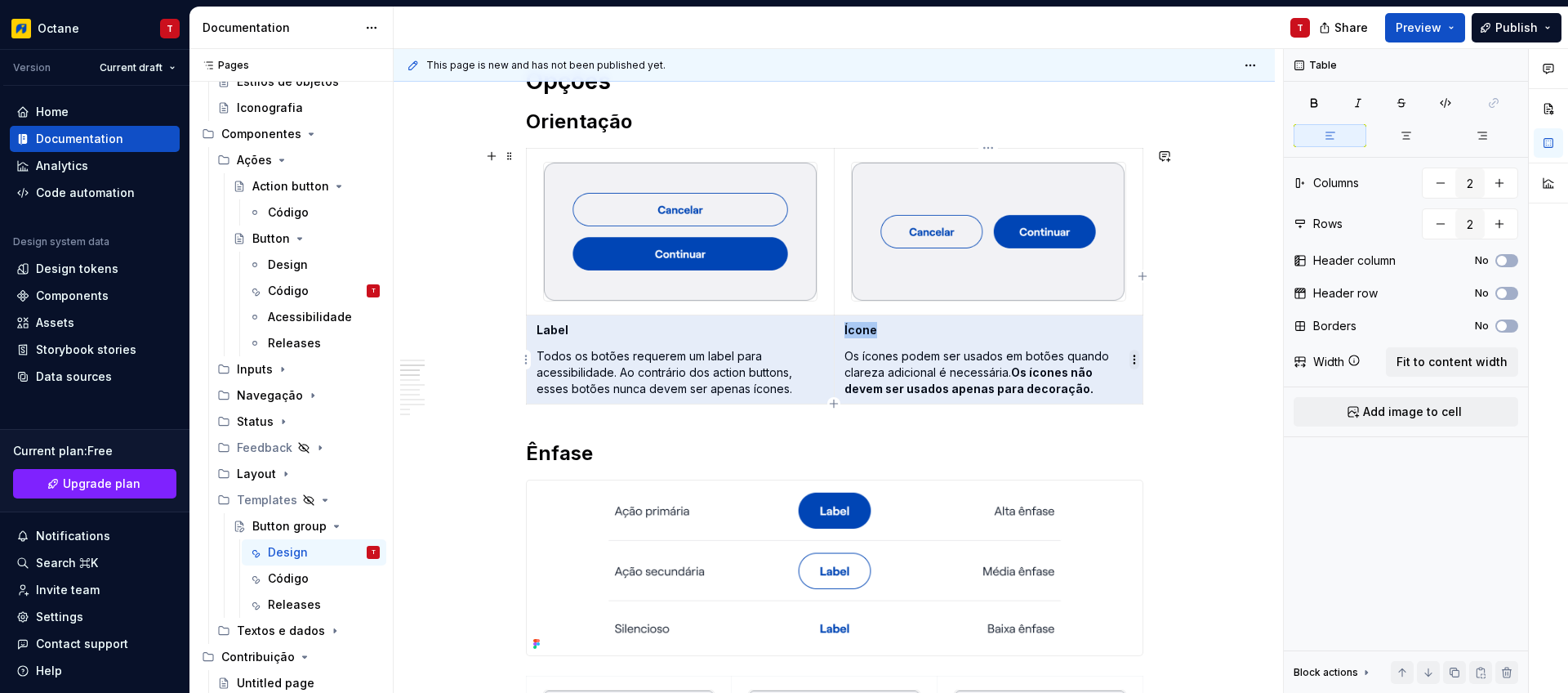 click on "Octane T Version Current draft Home Documentation Analytics Code automation Design system data Design tokens Components Assets Storybook stories Data sources Current plan :  Free Upgrade plan Notifications Search ⌘K Invite team Settings Contact support Help Documentation T Share Preview Publish Pages Pages Add
Accessibility guide for tree Page tree.
Navigate the tree with the arrow keys. Common tree hotkeys apply. Further keybindings are available:
enter to execute primary action on focused item
f2 to start renaming the focused item
escape to abort renaming an item
control+d to start dragging selected items
Welcome! Visão geral Introdução Novidades Design atômico Fundação Design Tokens Cores Tipografia Espaçamento Estilos de objetos Iconografia Componentes Ações Action button Código Button Design Código T Acessibilidade Releases Inputs Navegação Status Feedback Layout Templates Button group Design T Código Releases  /  2" at bounding box center (784, 346) 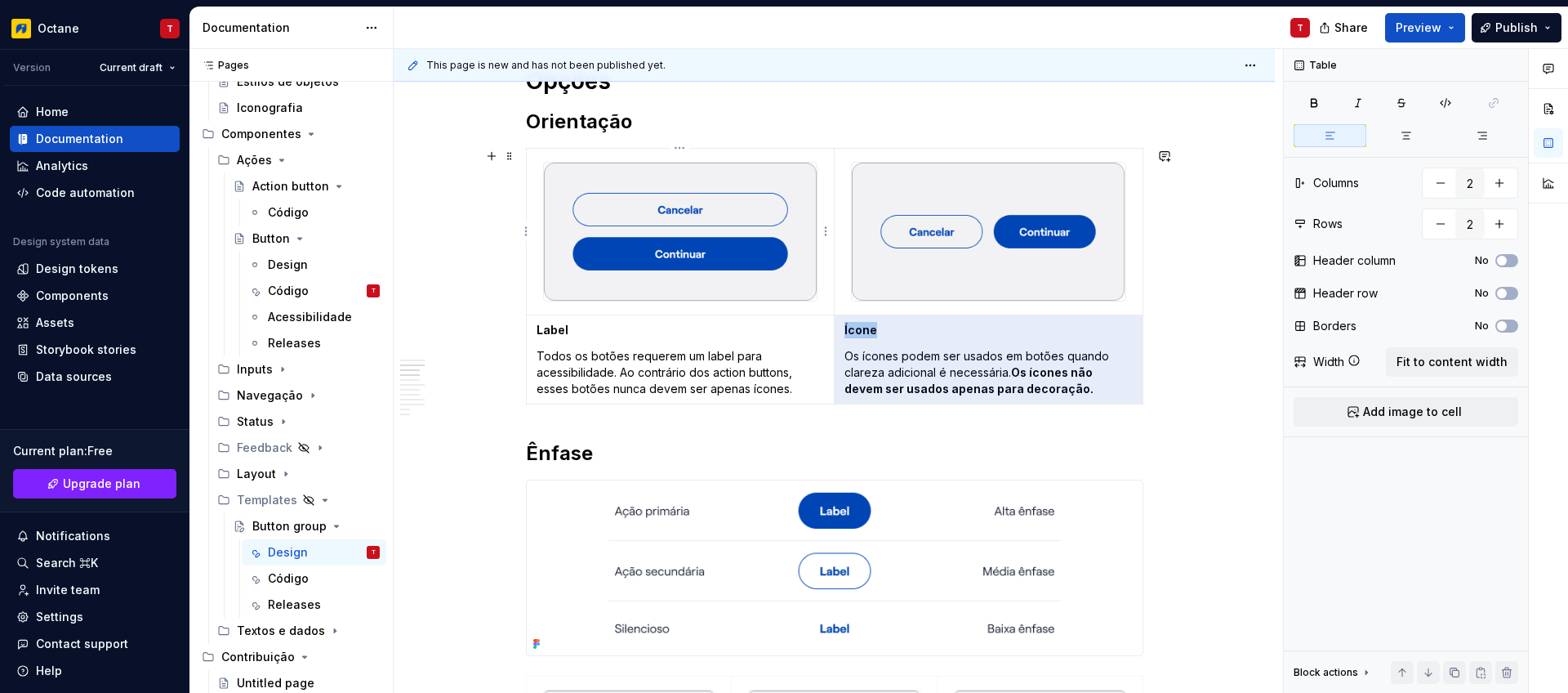 click on "Octane T Version Current draft Home Documentation Analytics Code automation Design system data Design tokens Components Assets Storybook stories Data sources Current plan :  Free Upgrade plan Notifications Search ⌘K Invite team Settings Contact support Help Documentation T Share Preview Publish Pages Pages Add
Accessibility guide for tree Page tree.
Navigate the tree with the arrow keys. Common tree hotkeys apply. Further keybindings are available:
enter to execute primary action on focused item
f2 to start renaming the focused item
escape to abort renaming an item
control+d to start dragging selected items
Welcome! Visão geral Introdução Novidades Design atômico Fundação Design Tokens Cores Tipografia Espaçamento Estilos de objetos Iconografia Componentes Ações Action button Código Button Design Código T Acessibilidade Releases Inputs Navegação Status Feedback Layout Templates Button group Design T Código Releases  /  2" at bounding box center (784, 346) 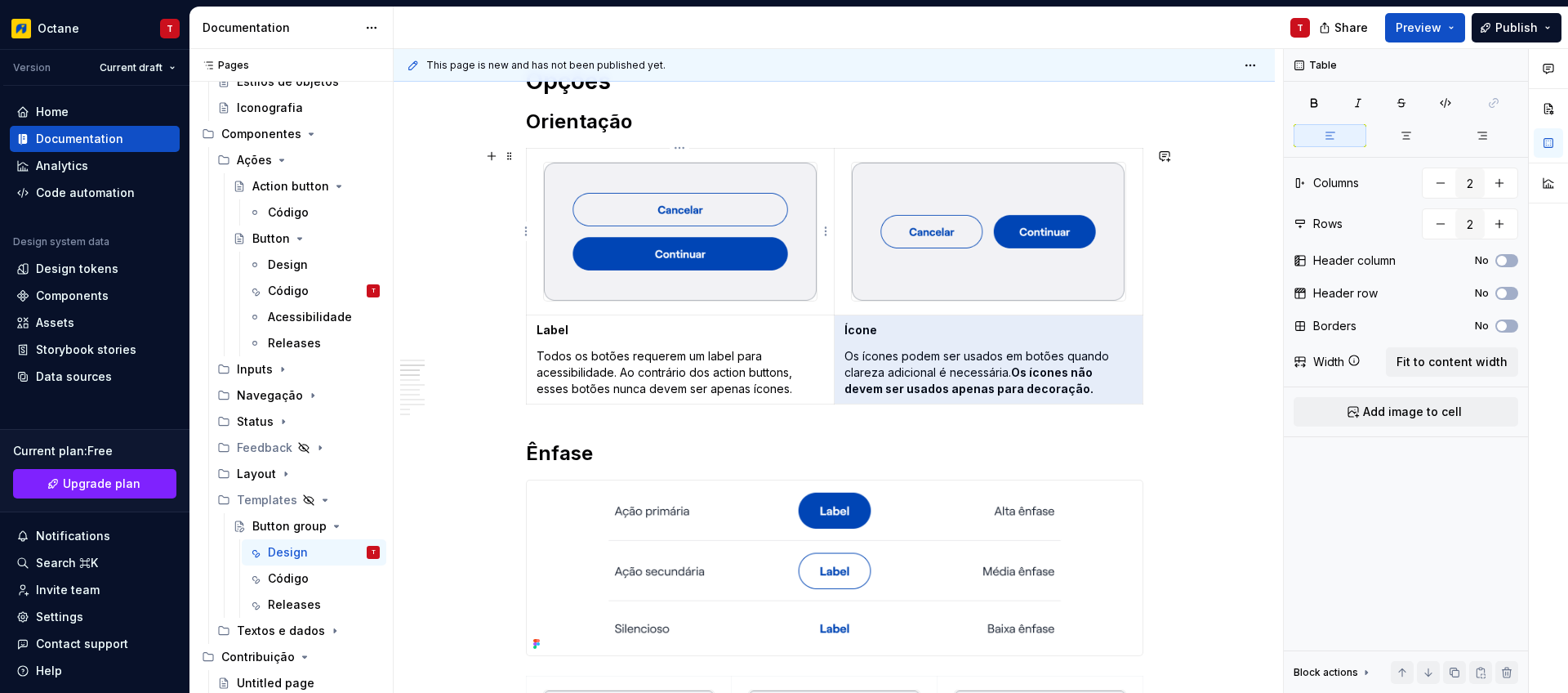 click at bounding box center [680, 231] 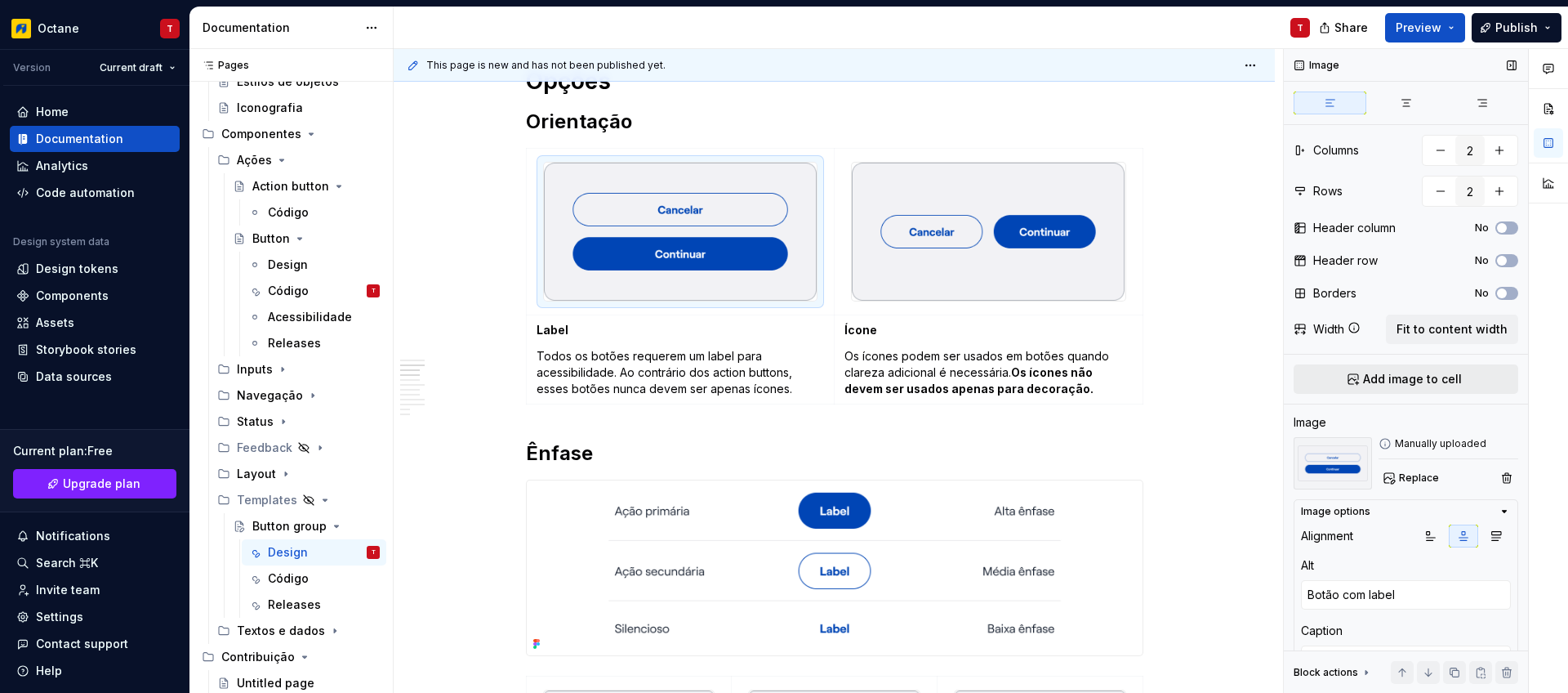 click on "Add image to cell" at bounding box center [1412, 379] 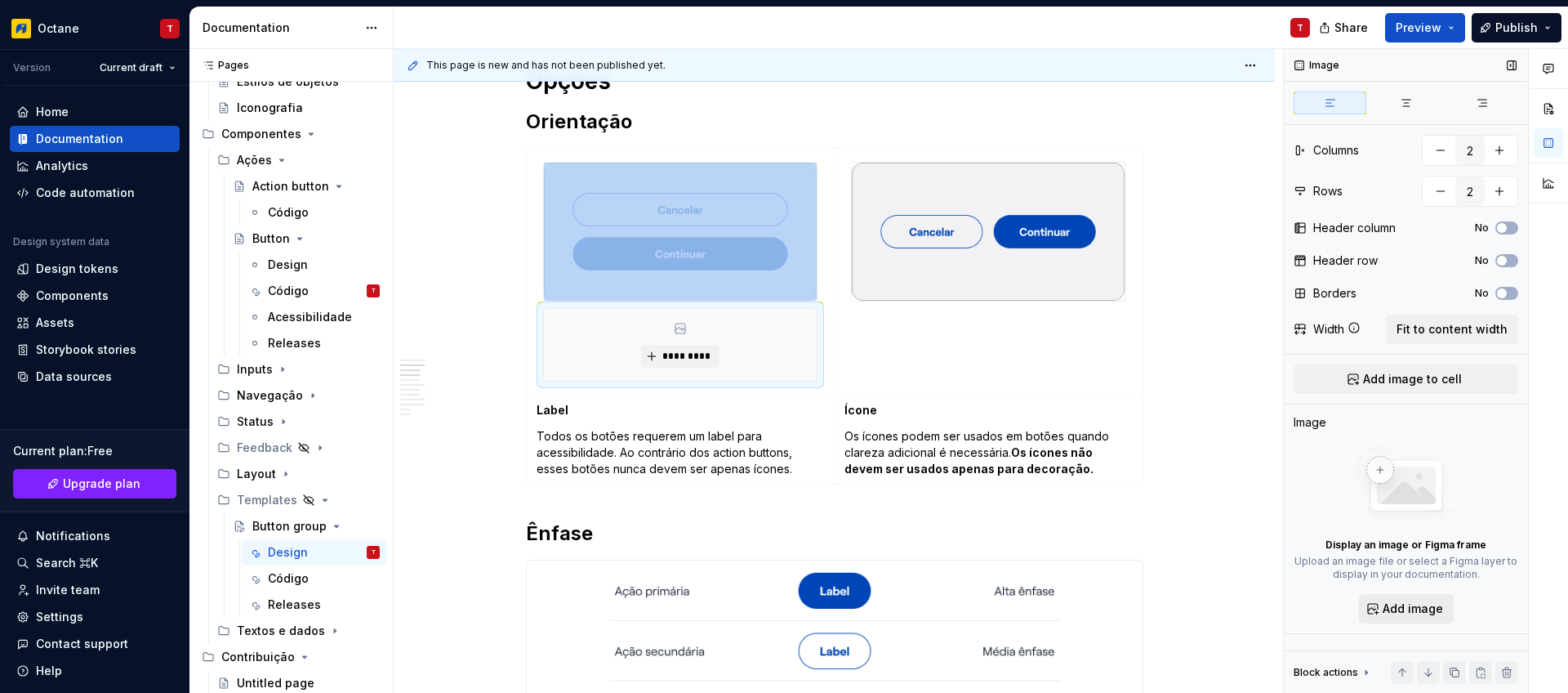 click on "Add image" at bounding box center [1413, 609] 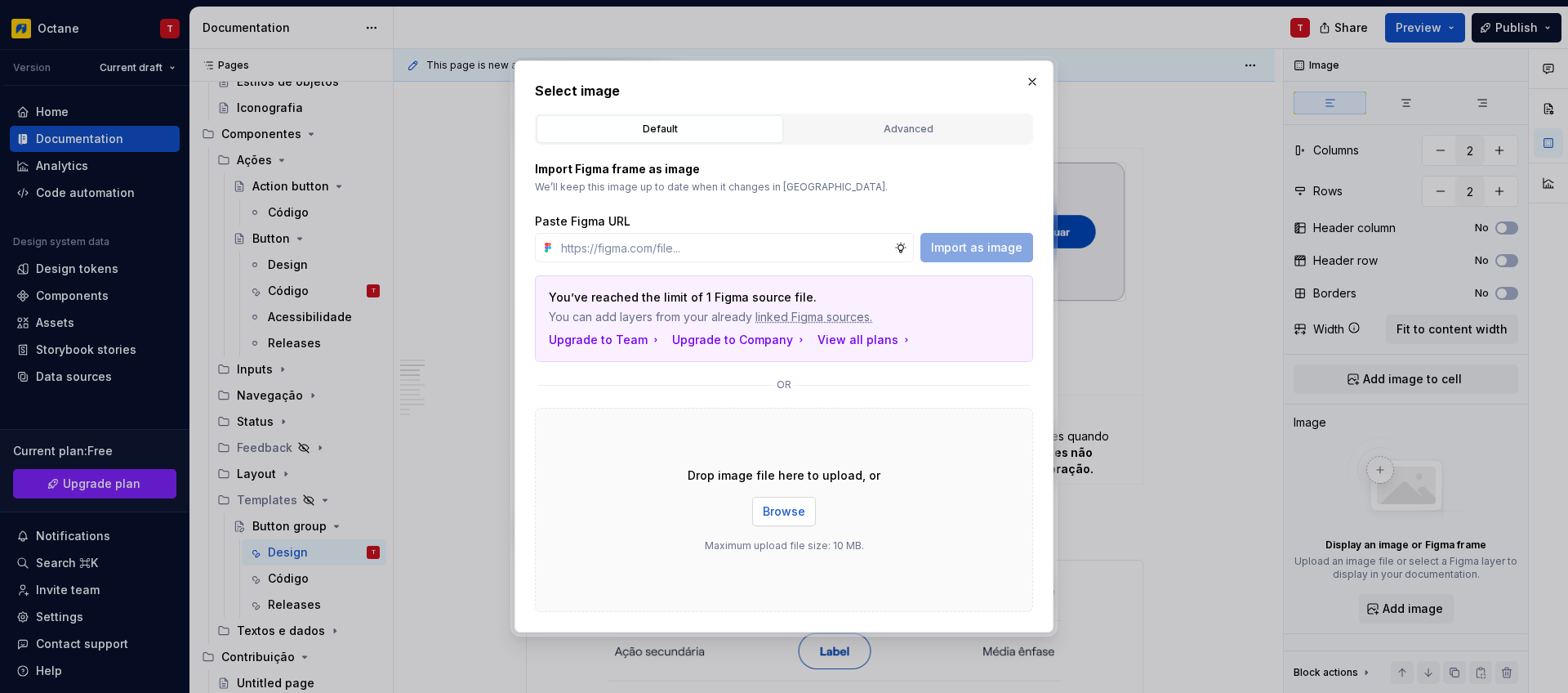 click on "Browse" at bounding box center (784, 512) 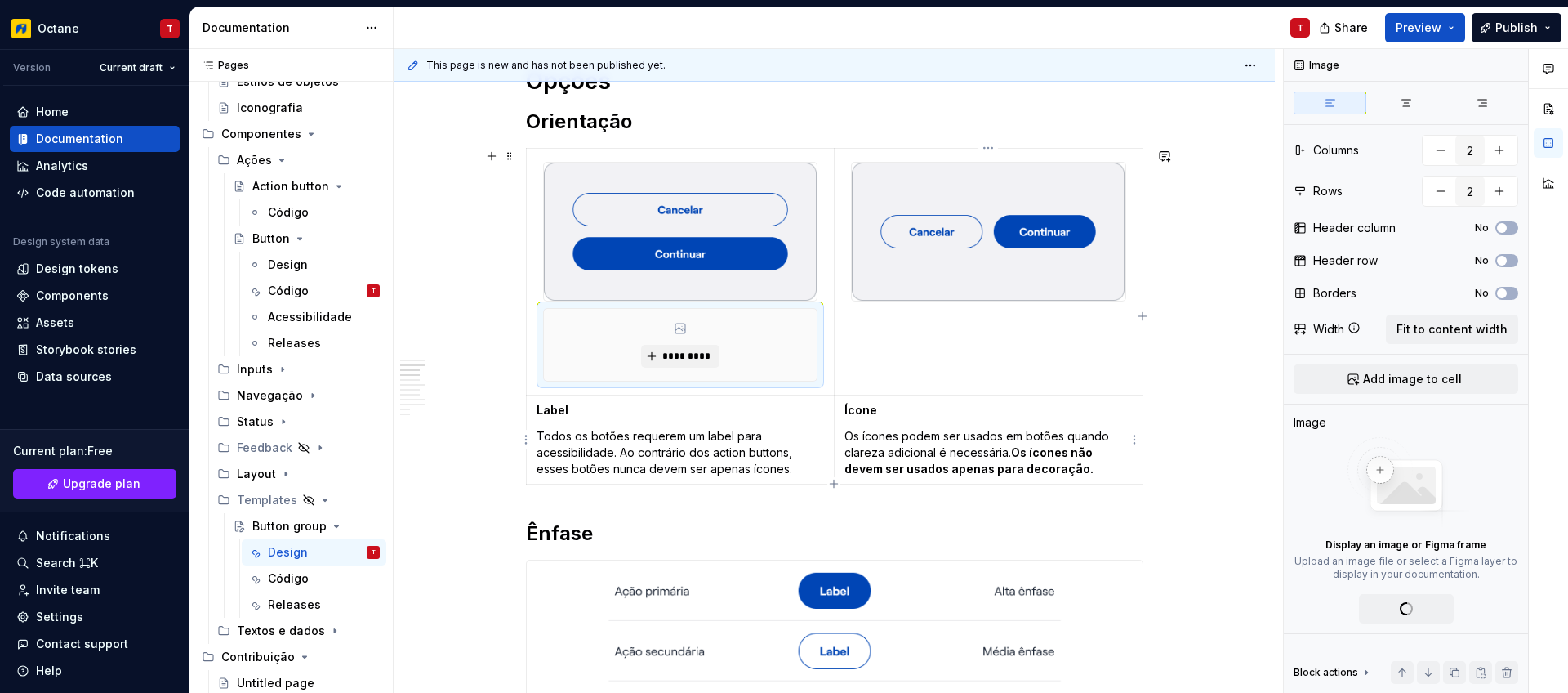 type on "*" 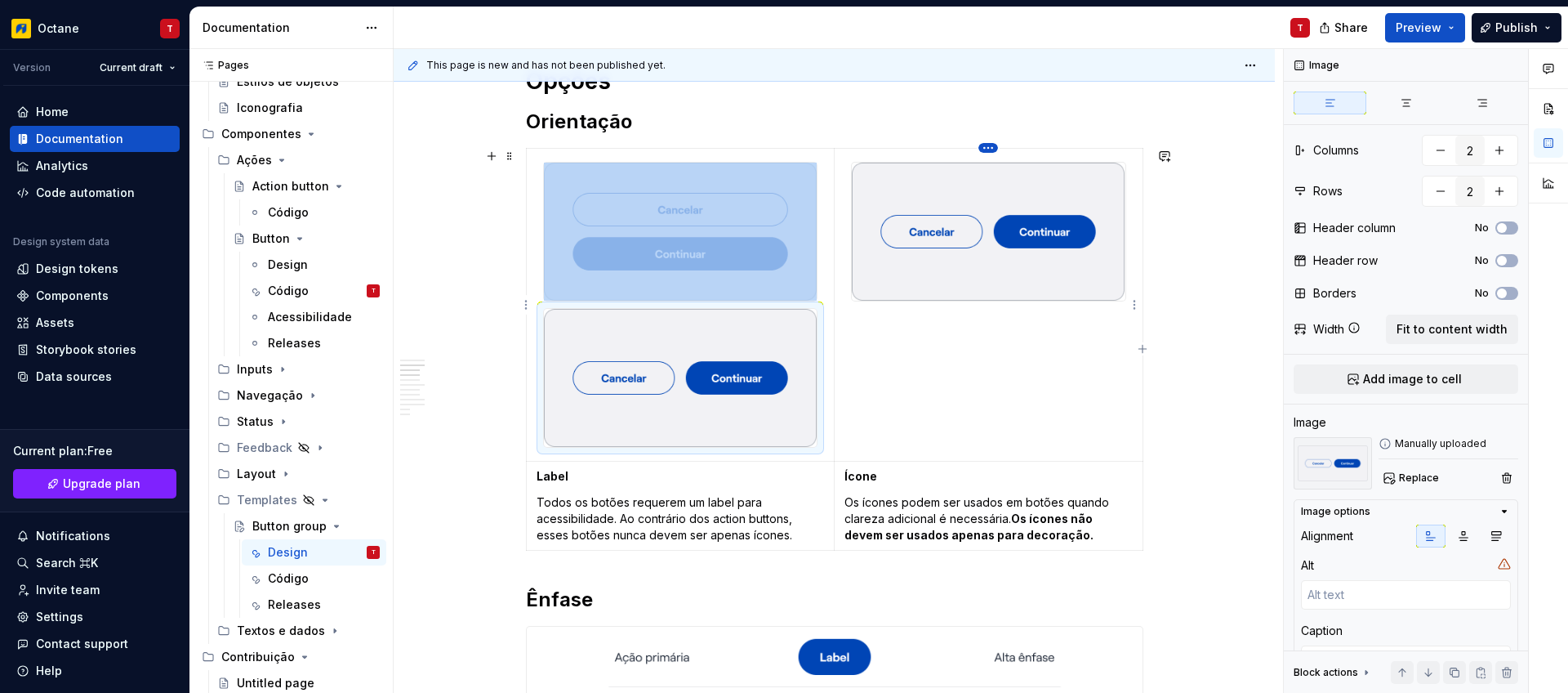click on "Octane T Version Current draft Home Documentation Analytics Code automation Design system data Design tokens Components Assets Storybook stories Data sources Current plan :  Free Upgrade plan Notifications Search ⌘K Invite team Settings Contact support Help Documentation T Share Preview Publish Pages Pages Add
Accessibility guide for tree Page tree.
Navigate the tree with the arrow keys. Common tree hotkeys apply. Further keybindings are available:
enter to execute primary action on focused item
f2 to start renaming the focused item
escape to abort renaming an item
control+d to start dragging selected items
Welcome! Visão geral Introdução Novidades Design atômico Fundação Design Tokens Cores Tipografia Espaçamento Estilos de objetos Iconografia Componentes Ações Action button Código Button Design Código T Acessibilidade Releases Inputs Navegação Status Feedback Layout Templates Button group Design T Código Releases  /  2" at bounding box center (784, 346) 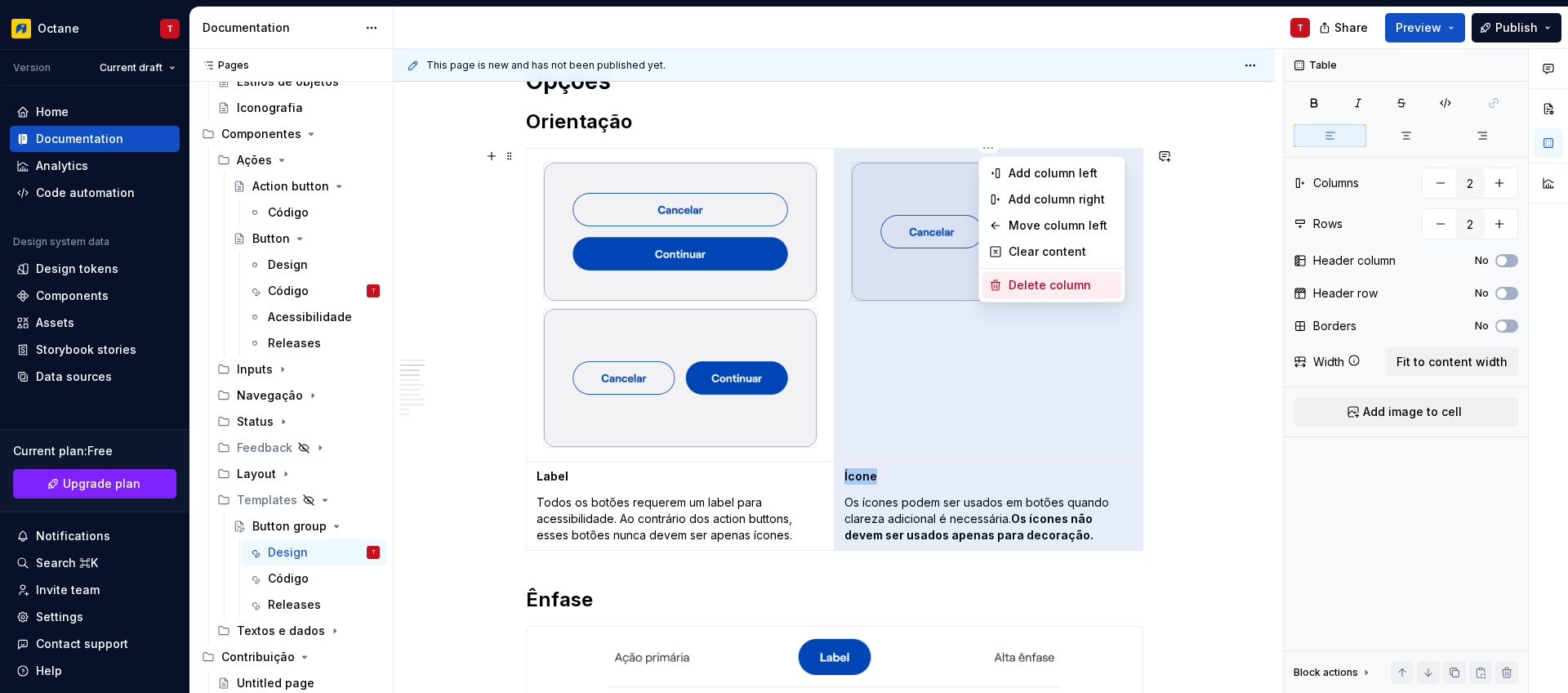 click on "Delete column" at bounding box center (1062, 285) 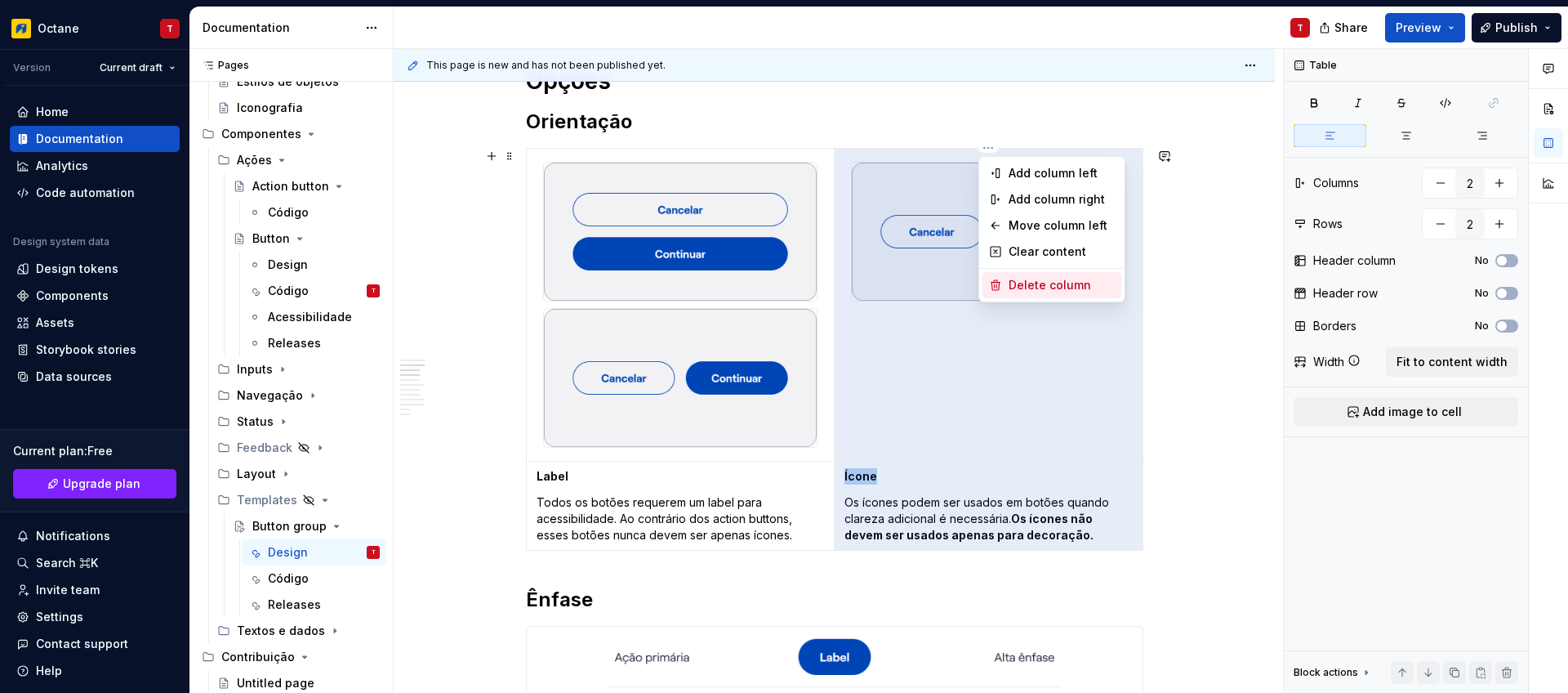 type on "1" 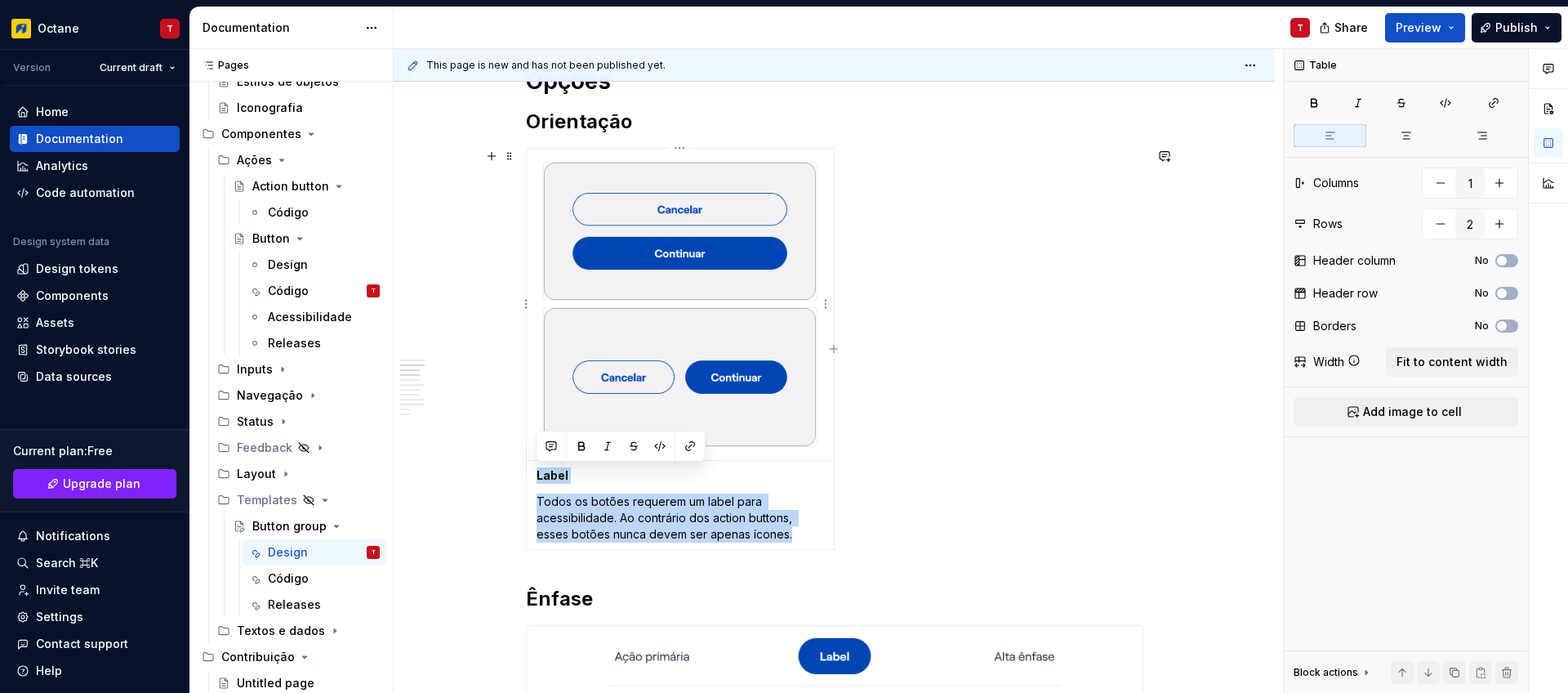 click on "Octane T Version Current draft Home Documentation Analytics Code automation Design system data Design tokens Components Assets Storybook stories Data sources Current plan :  Free Upgrade plan Notifications Search ⌘K Invite team Settings Contact support Help Documentation T Share Preview Publish Pages Pages Add
Accessibility guide for tree Page tree.
Navigate the tree with the arrow keys. Common tree hotkeys apply. Further keybindings are available:
enter to execute primary action on focused item
f2 to start renaming the focused item
escape to abort renaming an item
control+d to start dragging selected items
Welcome! Visão geral Introdução Novidades Design atômico Fundação Design Tokens Cores Tipografia Espaçamento Estilos de objetos Iconografia Componentes Ações Action button Código Button Design Código T Acessibilidade Releases Inputs Navegação Status Feedback Layout Templates Button group Design T Código Releases  /  1" at bounding box center (784, 346) 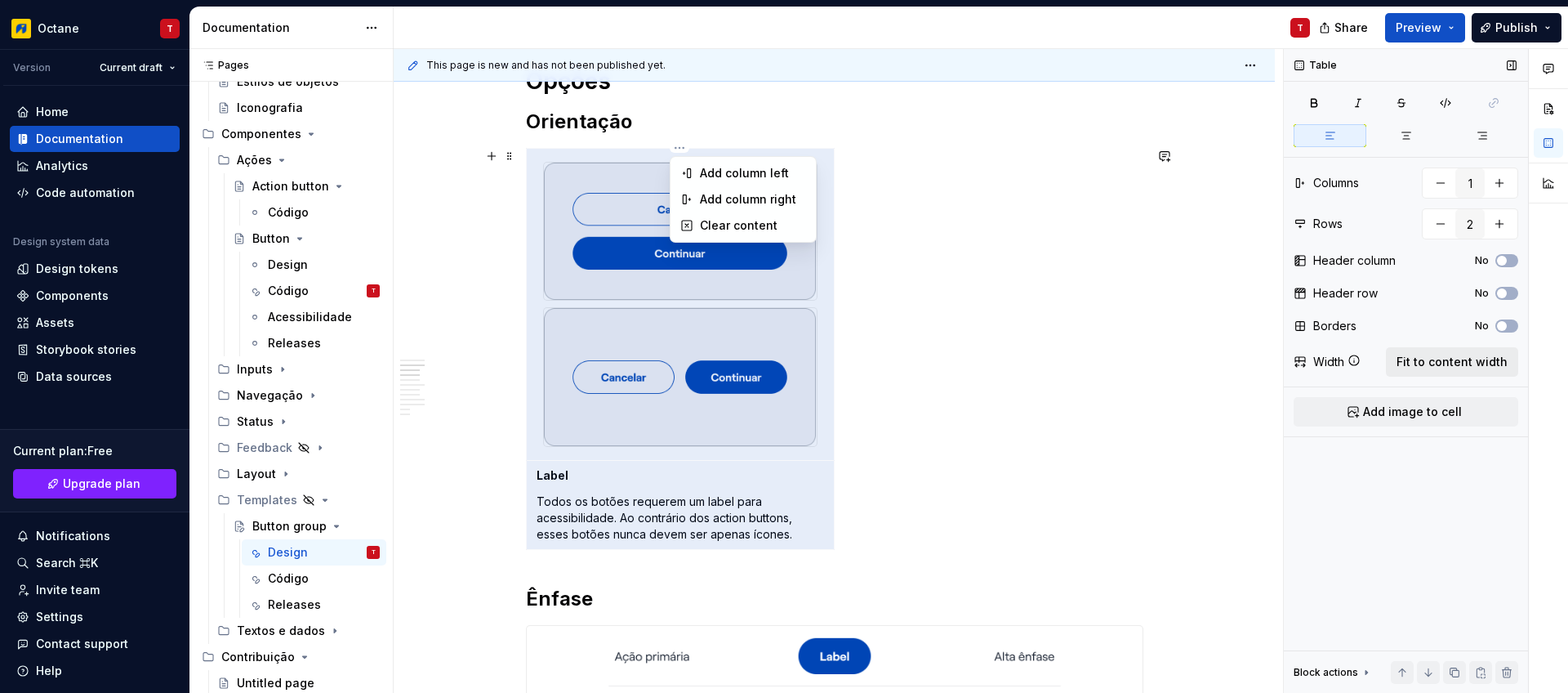 click on "Comments Open comments No comments yet Select ‘Comment’ from the block context menu to add one. Table Columns 1 Rows 2 Header column No Header row No Borders No Width Fit to content width Add image to cell Block actions Move up Move down Duplicate Copy (⌘C) Cut (⌘X) Delete" at bounding box center (1426, 371) 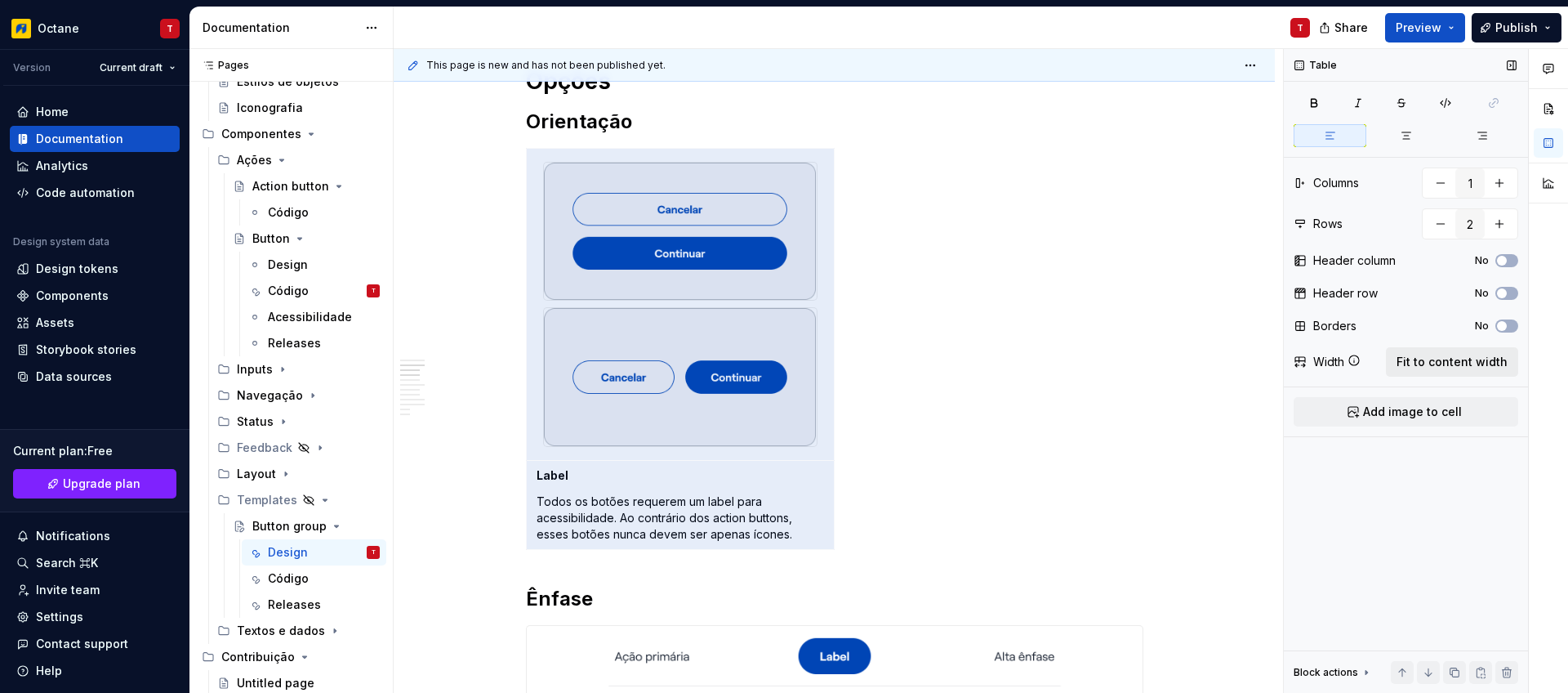 click on "Fit to content width" at bounding box center (1452, 362) 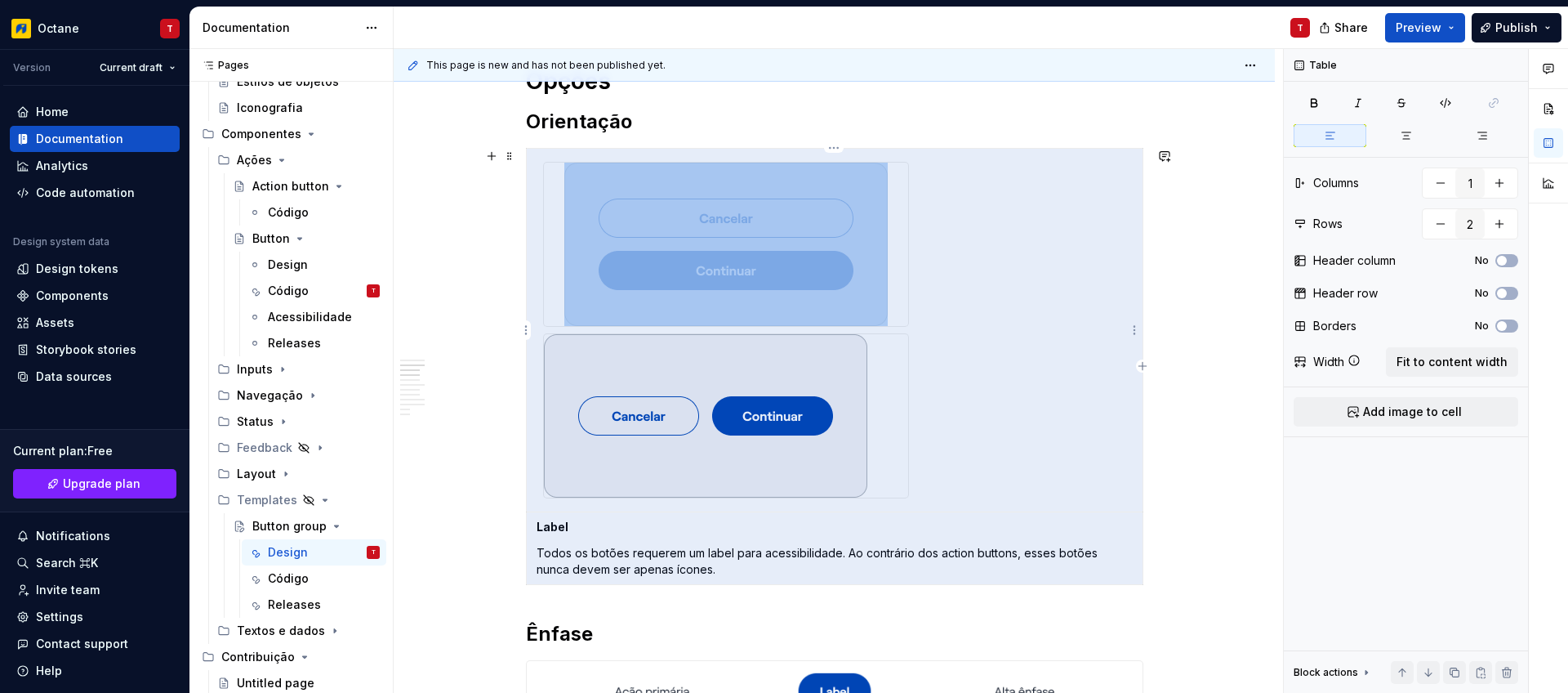 click at bounding box center (706, 416) 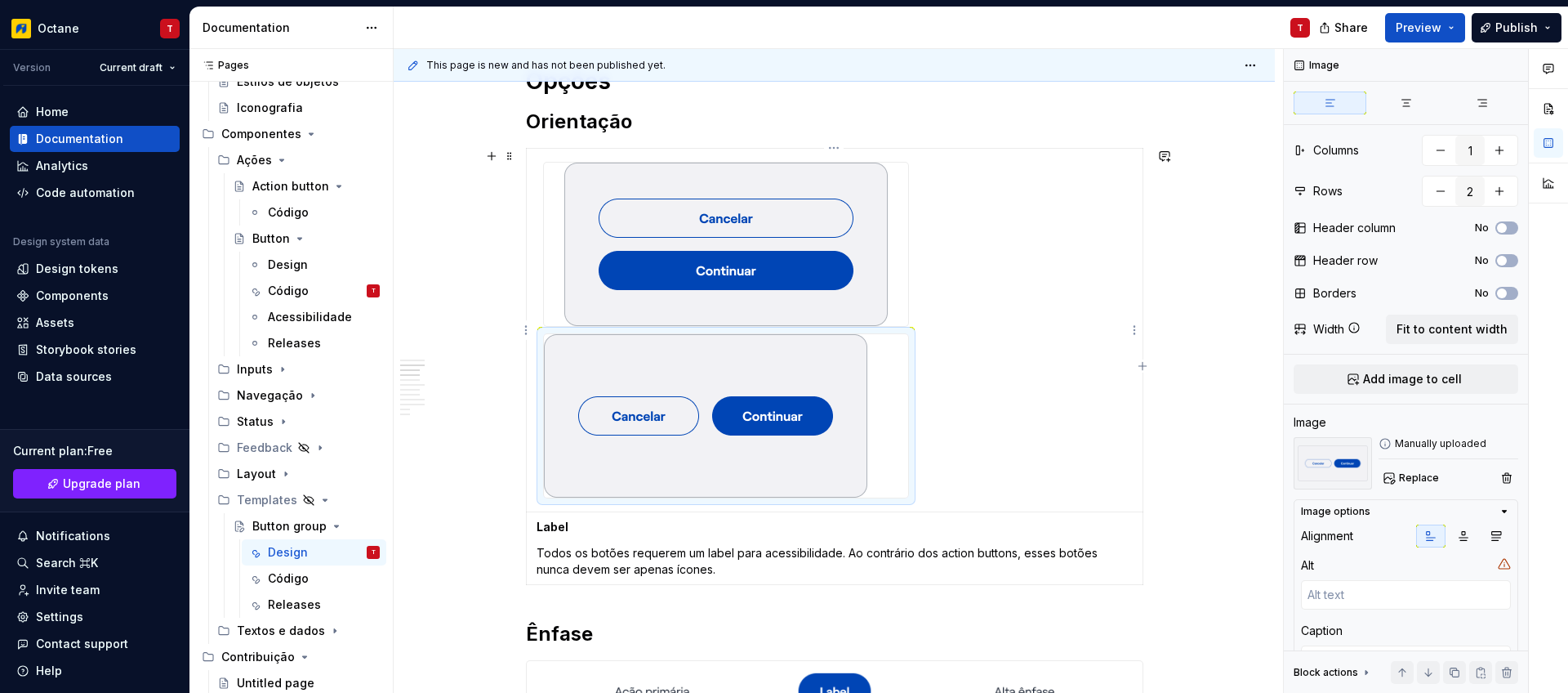 click at bounding box center (834, 329) 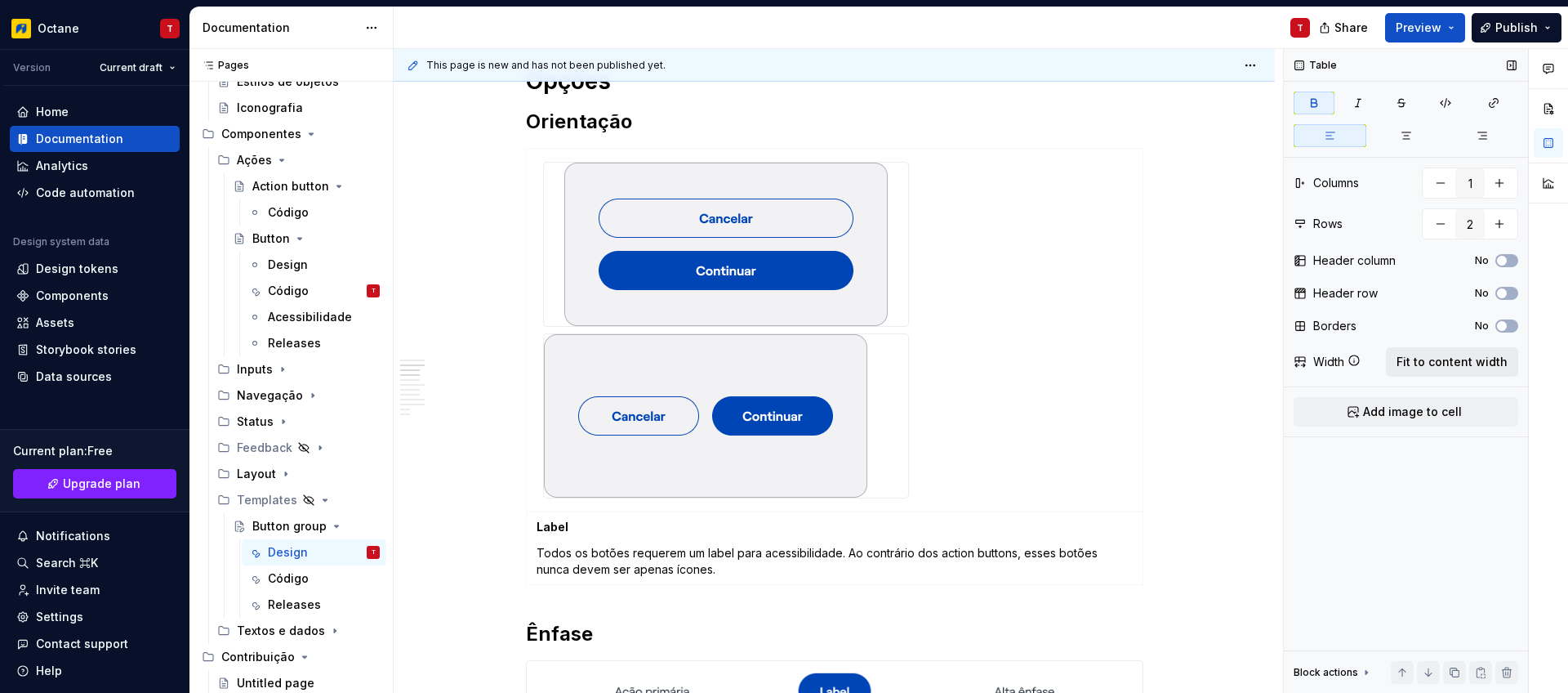 click on "Fit to content width" at bounding box center [1452, 362] 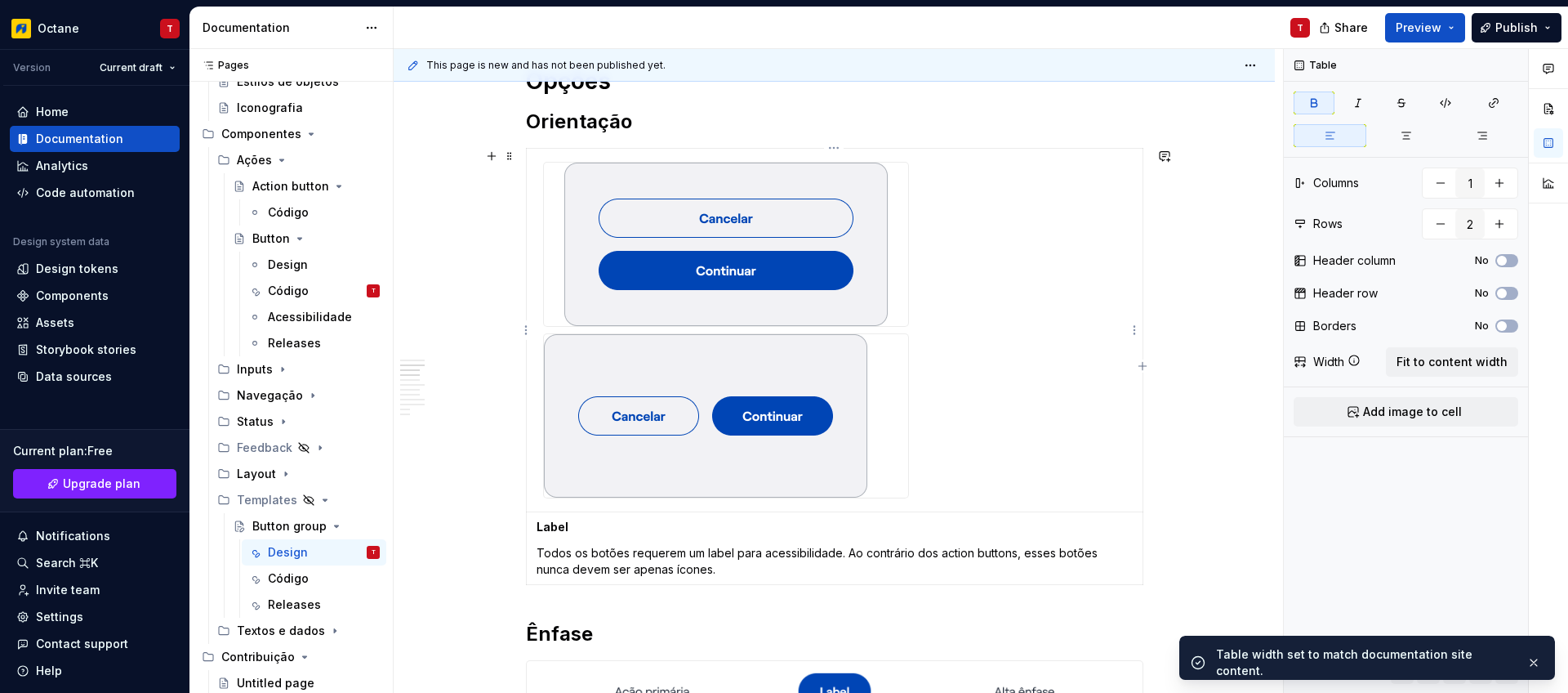 click at bounding box center [726, 416] 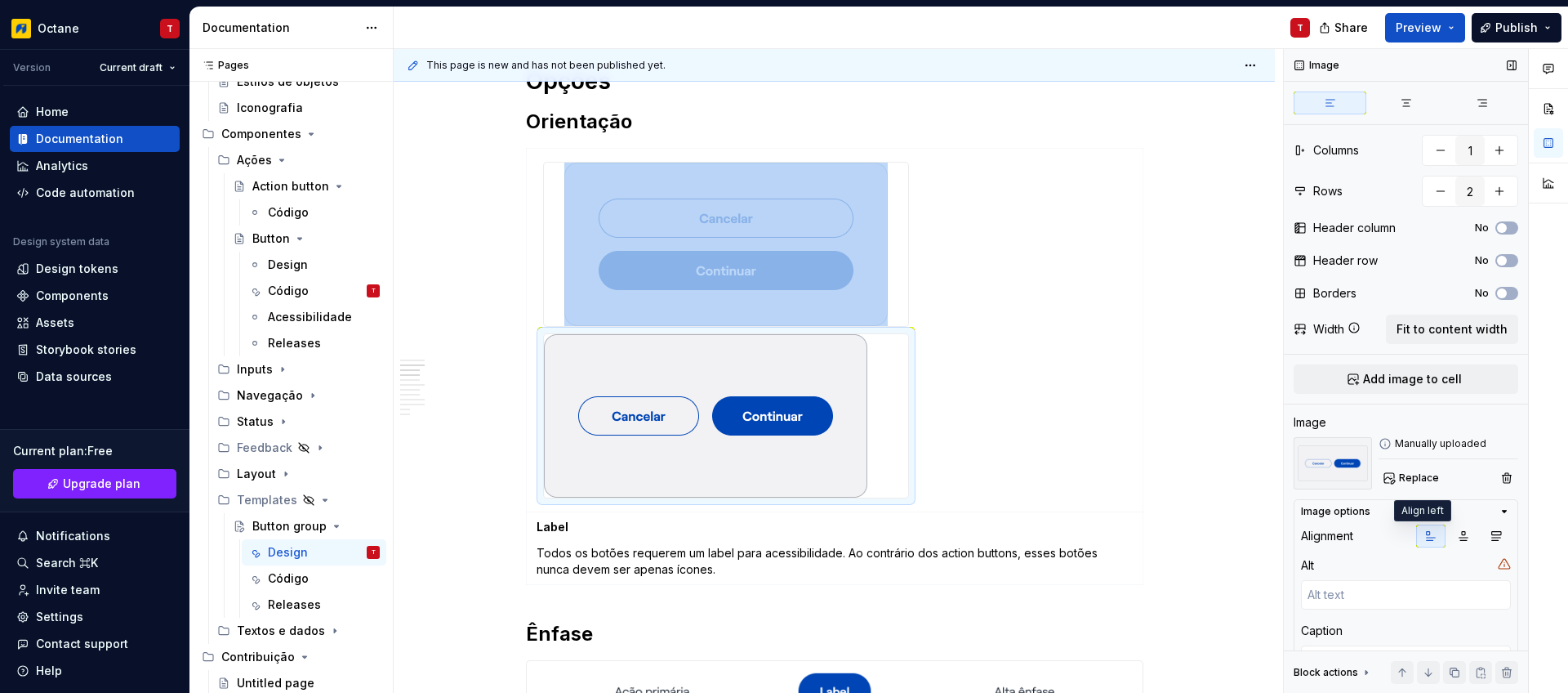 click 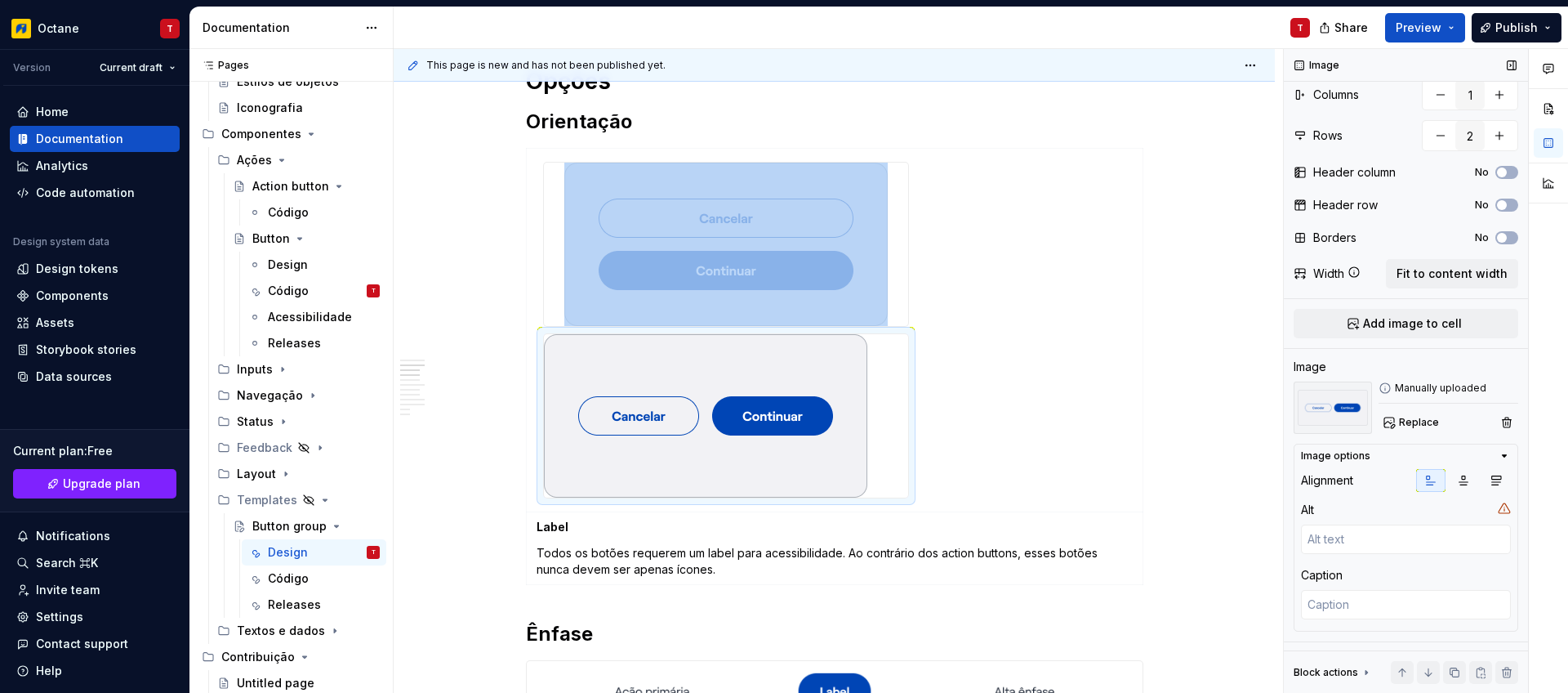 scroll, scrollTop: 57, scrollLeft: 0, axis: vertical 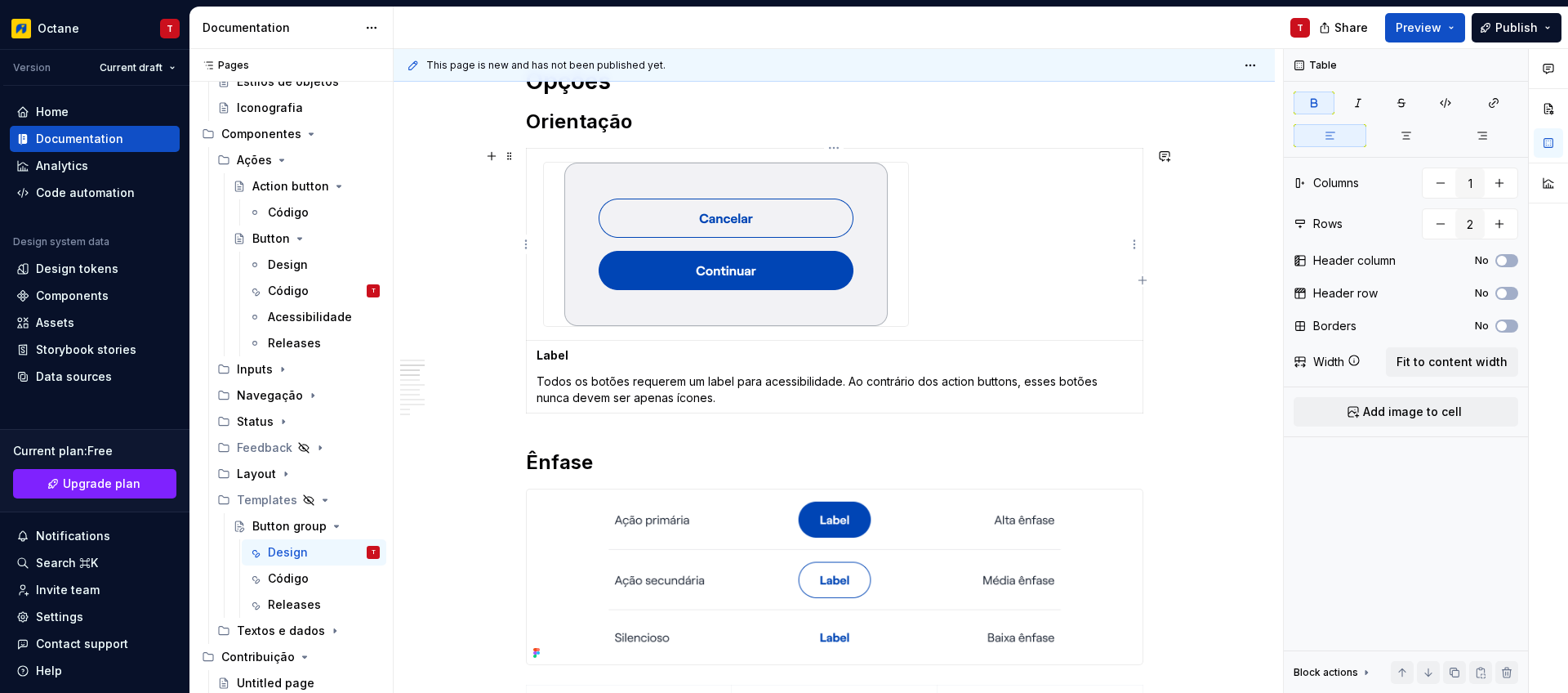 click at bounding box center [726, 244] 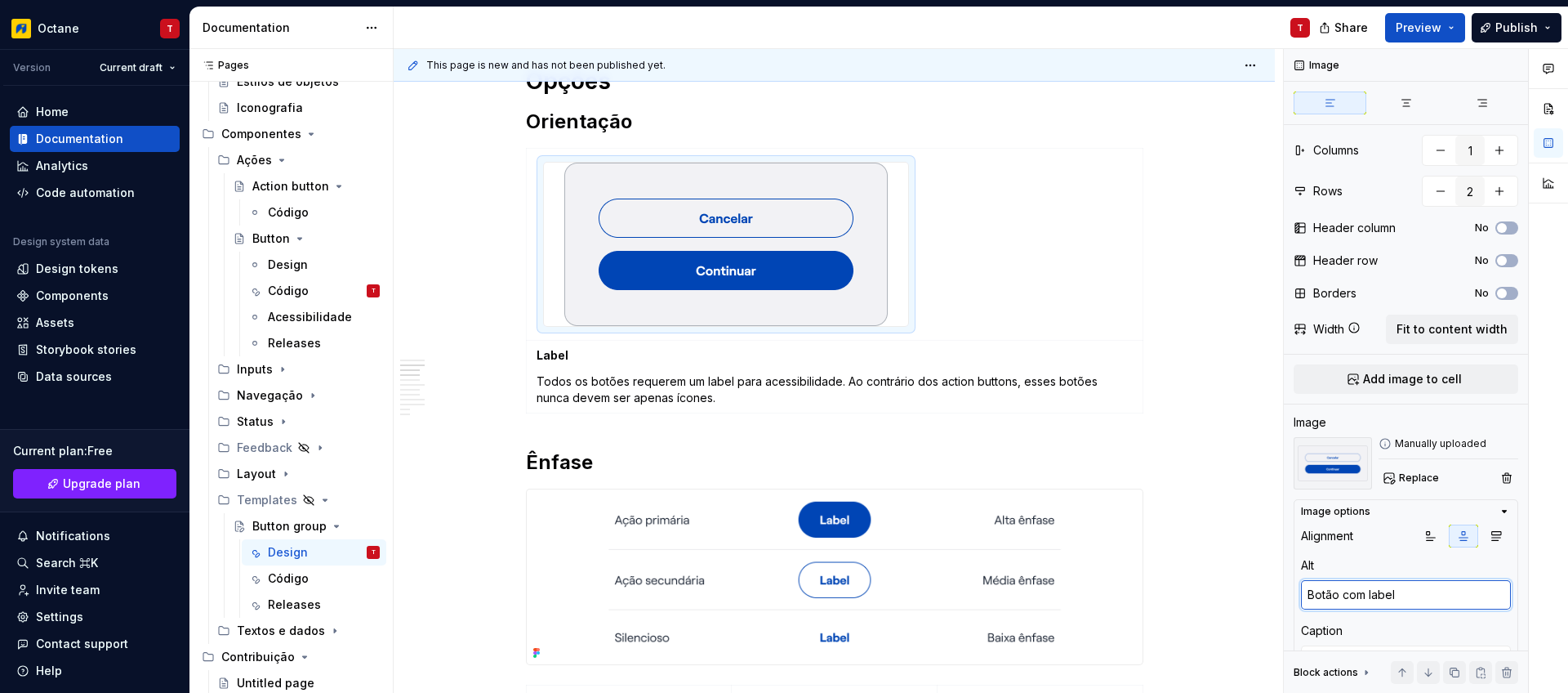 drag, startPoint x: 1396, startPoint y: 594, endPoint x: 947, endPoint y: 604, distance: 449.1113 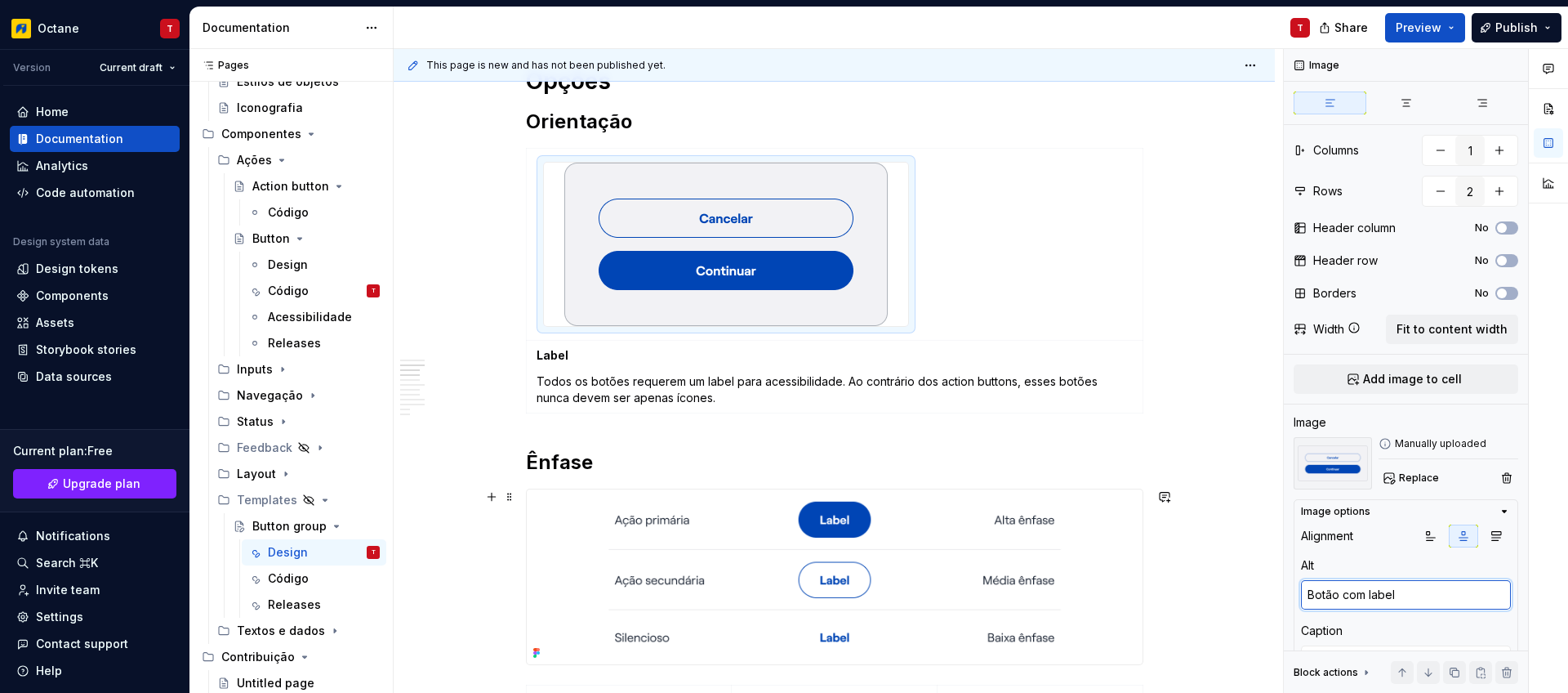 type on "*" 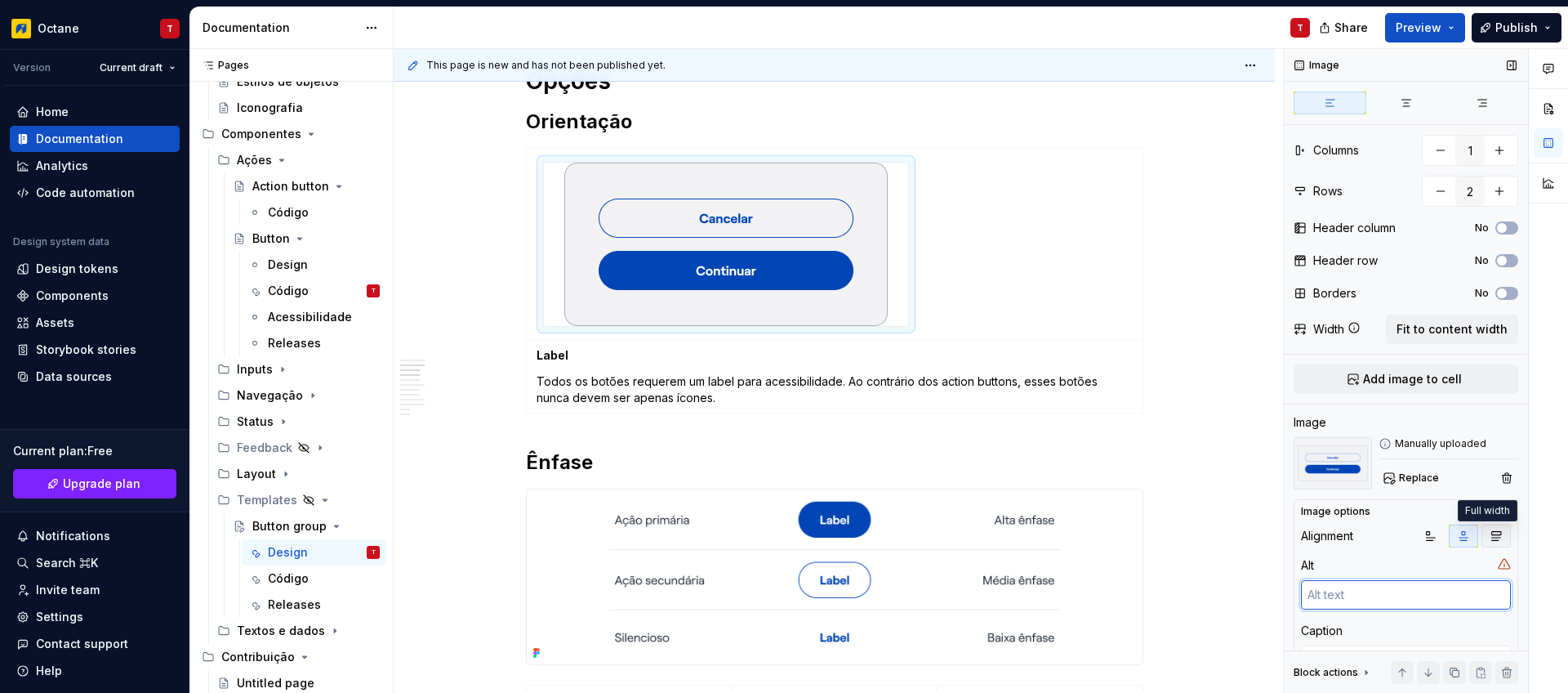 type 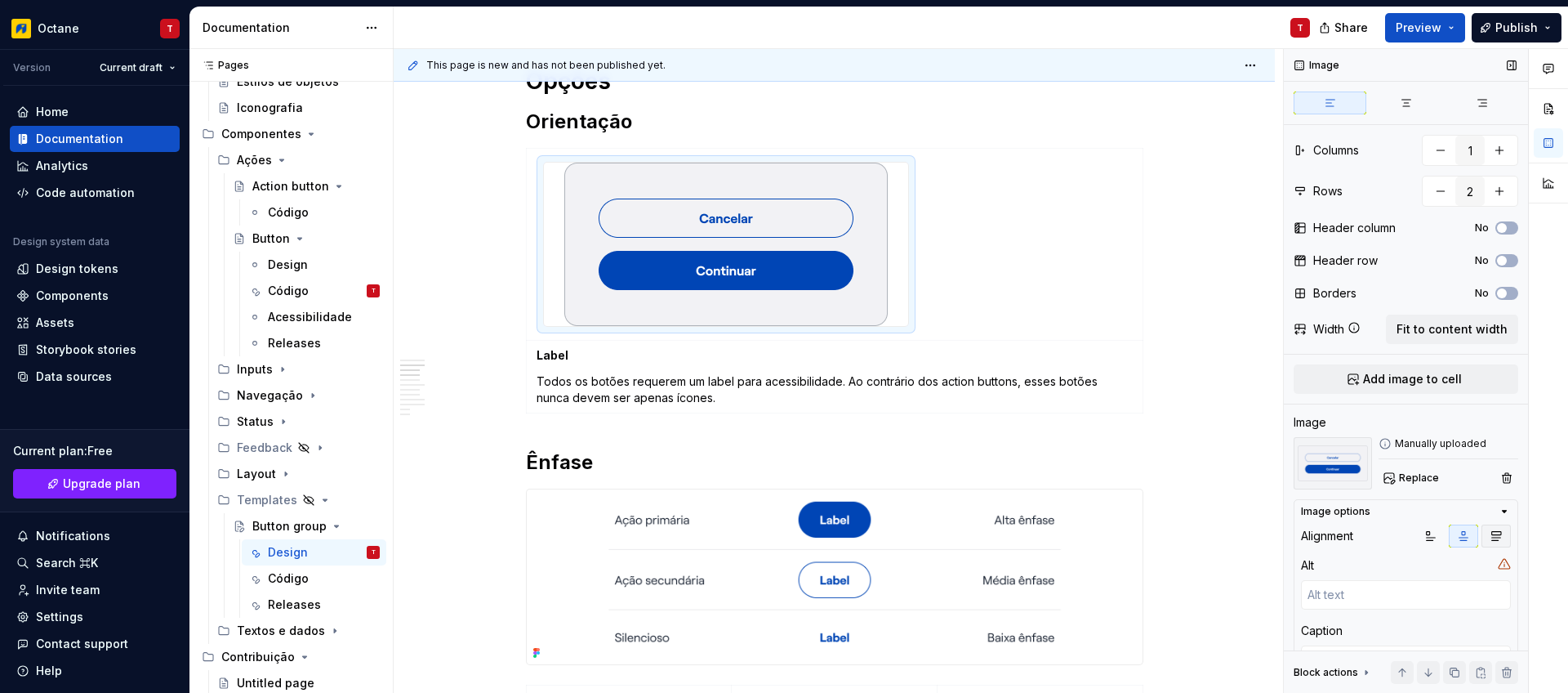 click 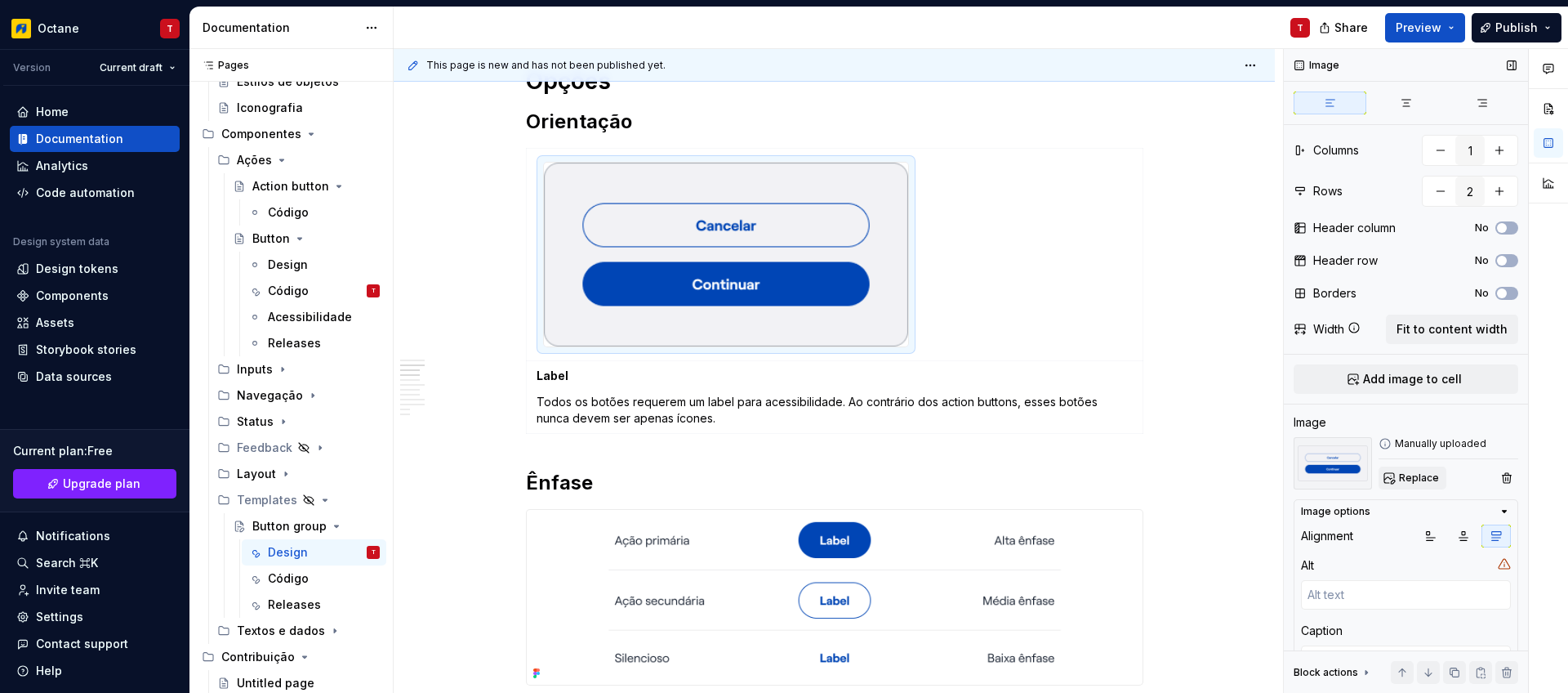 click on "Replace" at bounding box center (1419, 478) 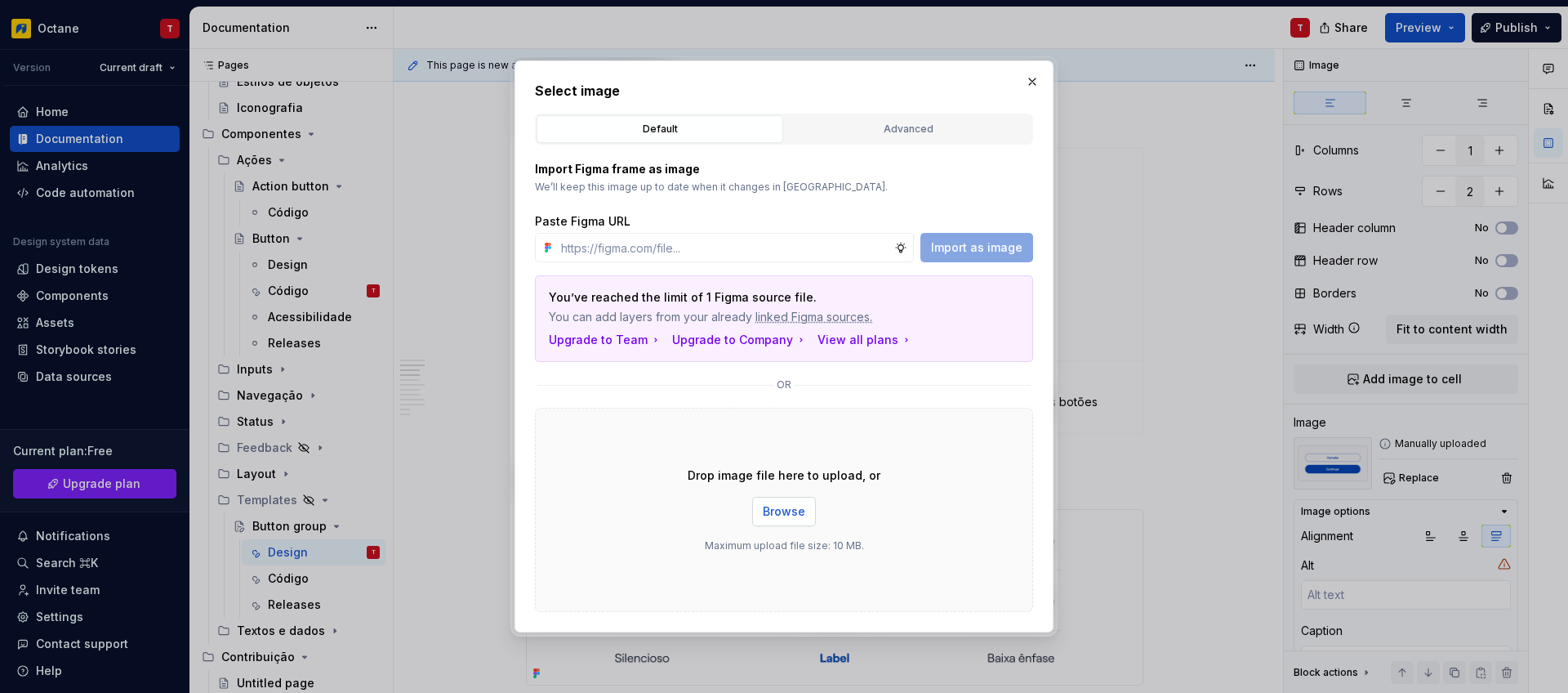 click on "Browse" at bounding box center (784, 512) 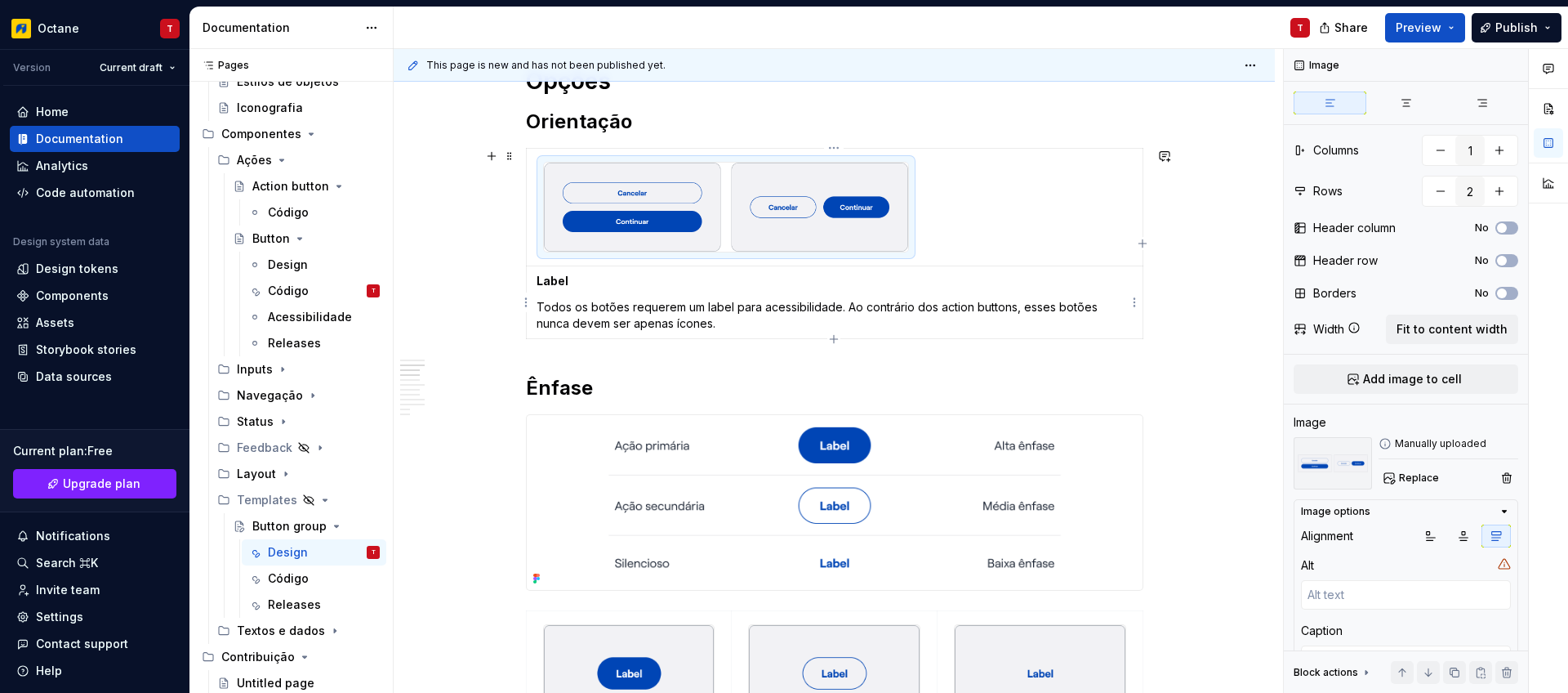click on "Todos os botões requerem um label para acessibilidade. Ao contrário dos action buttons, esses botões nunca devem ser apenas ícones." at bounding box center (835, 315) 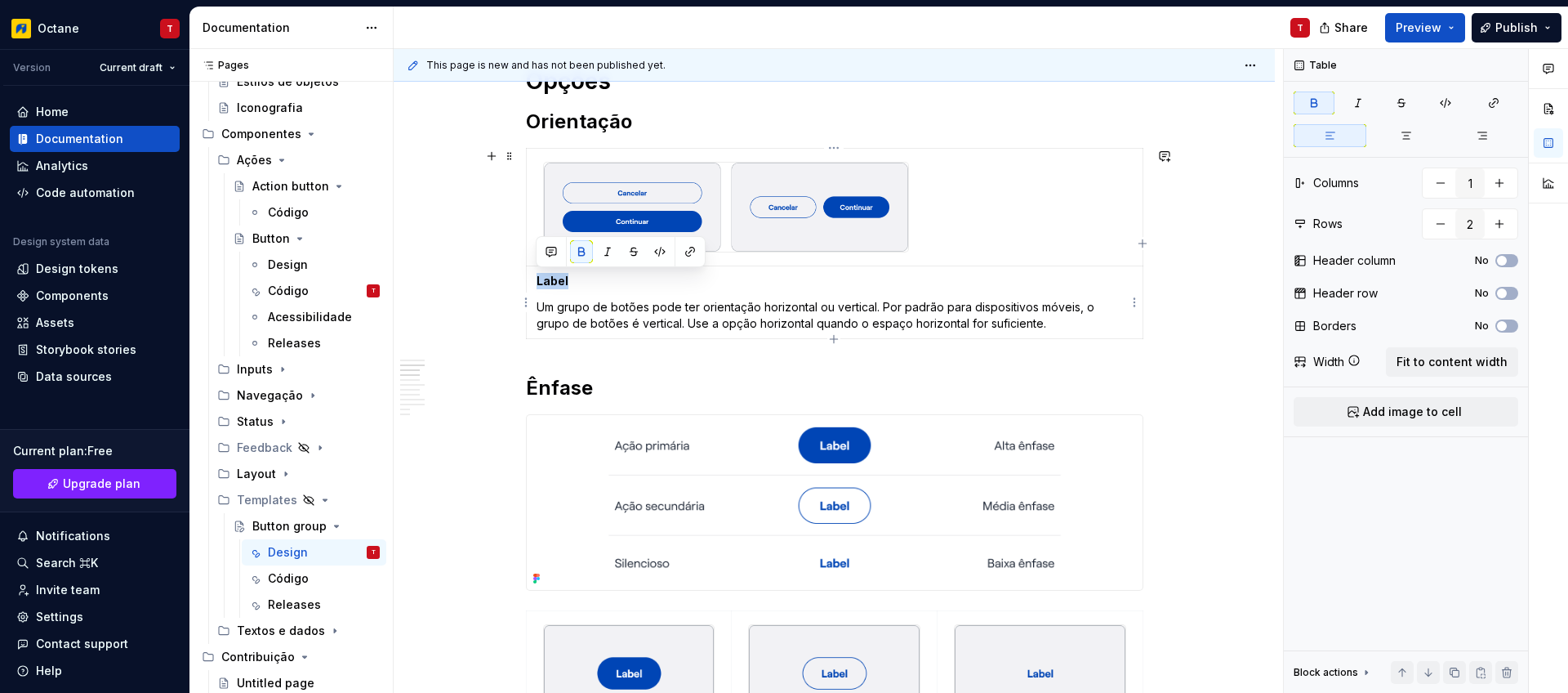 drag, startPoint x: 577, startPoint y: 284, endPoint x: 534, endPoint y: 287, distance: 43.10452 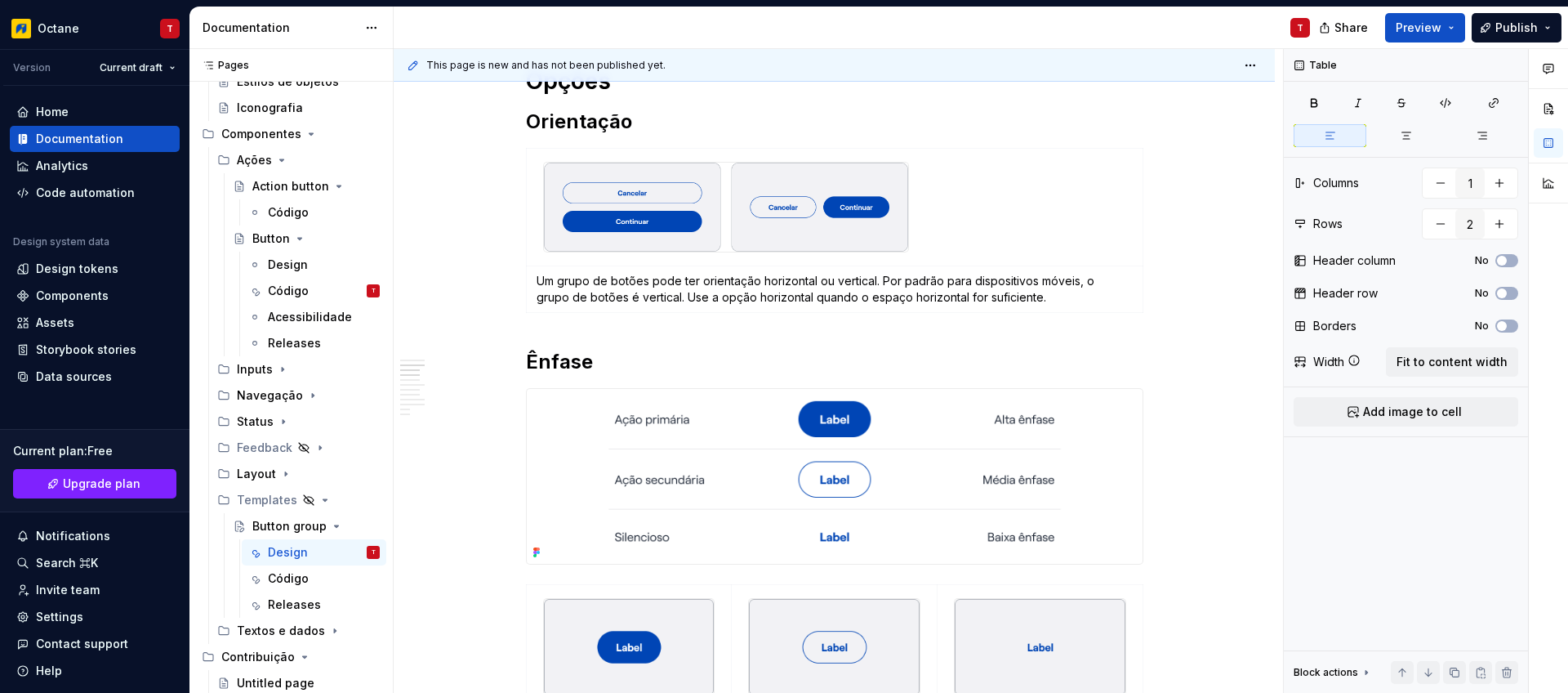 click on "Ênfase" at bounding box center [835, 362] 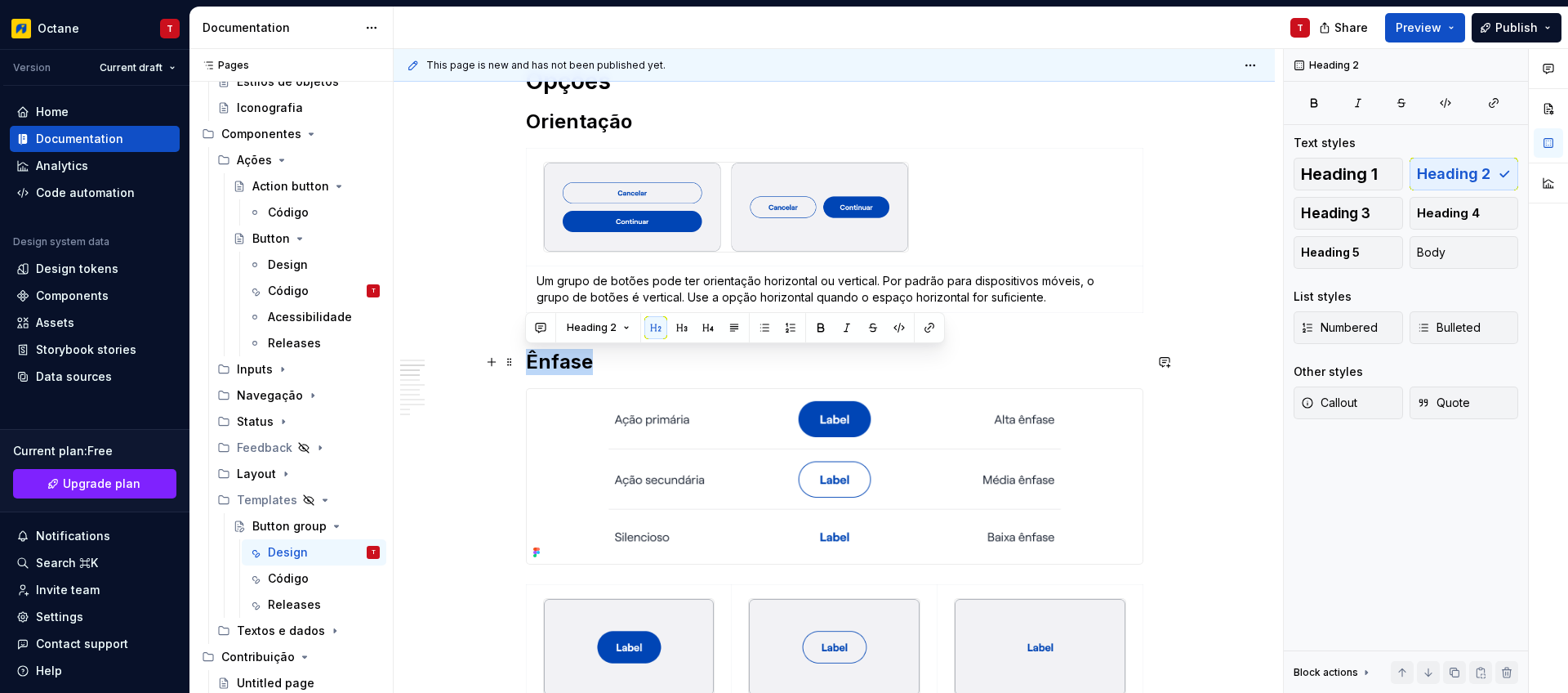 click on "Ênfase" at bounding box center [835, 362] 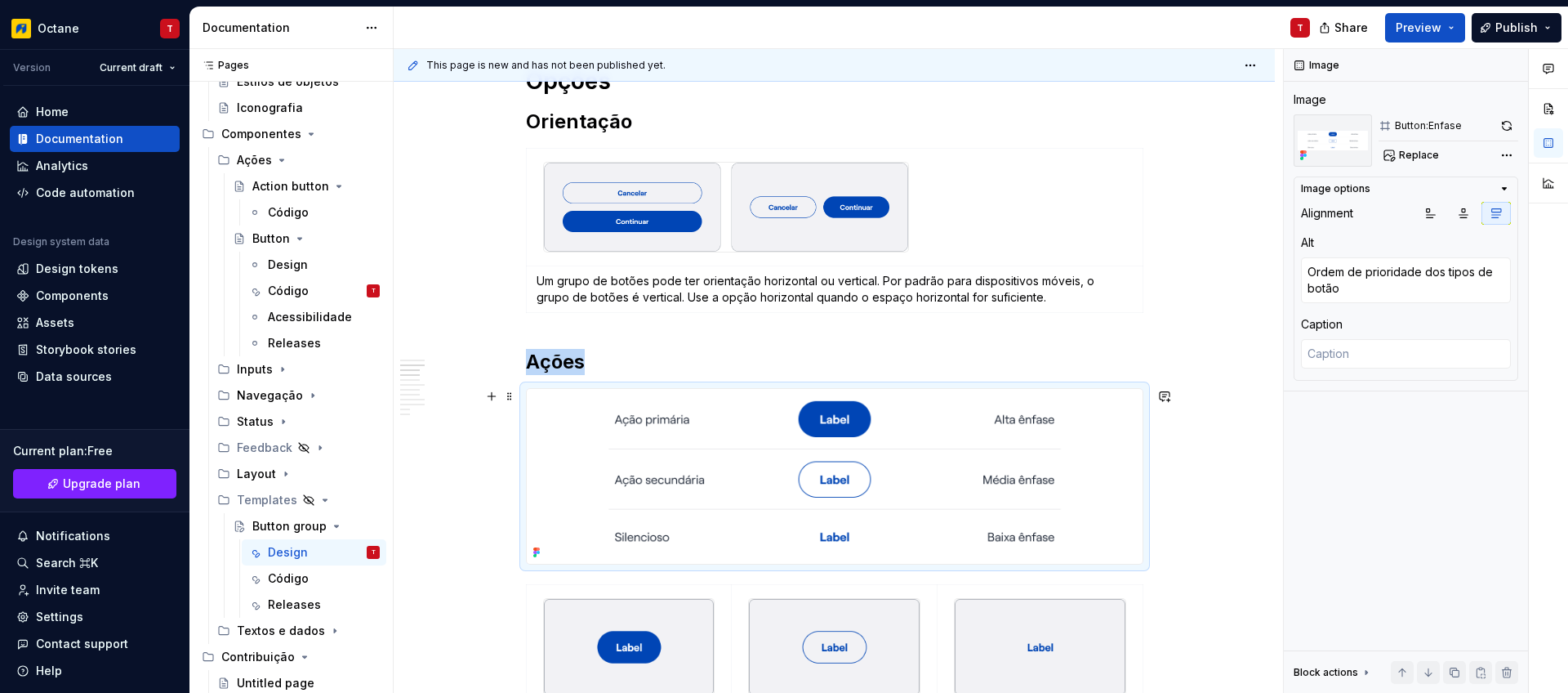 click at bounding box center (835, 476) 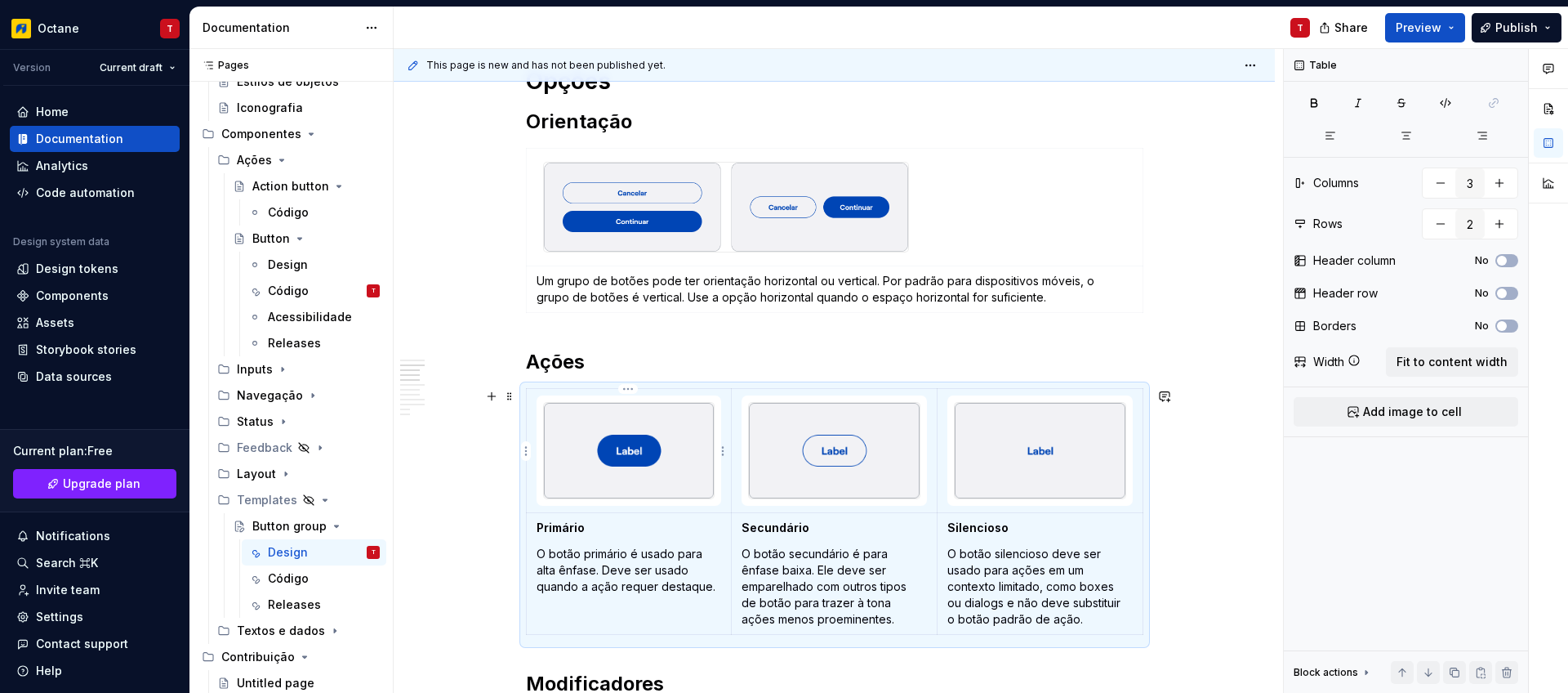 click at bounding box center [629, 450] 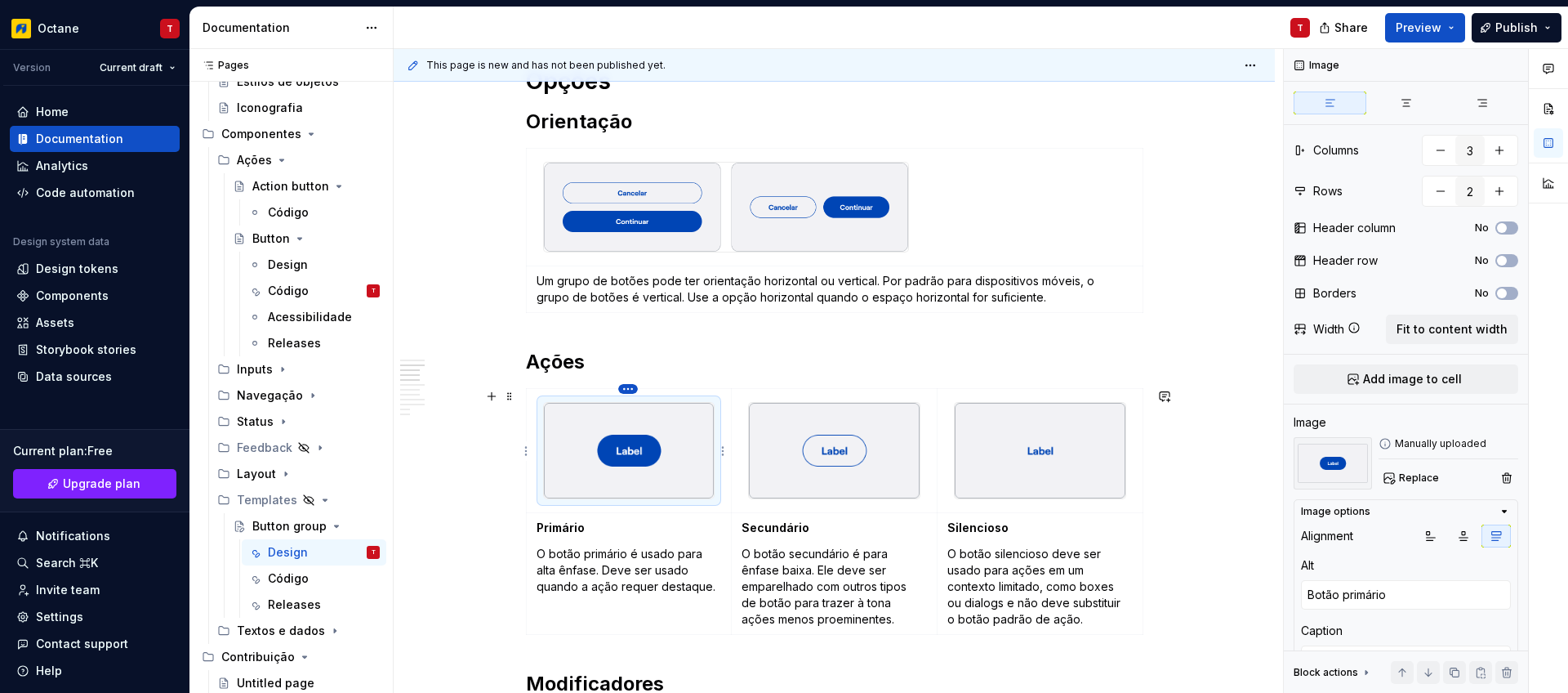 click on "Octane T Version Current draft Home Documentation Analytics Code automation Design system data Design tokens Components Assets Storybook stories Data sources Current plan :  Free Upgrade plan Notifications Search ⌘K Invite team Settings Contact support Help Documentation T Share Preview Publish Pages Pages Add
Accessibility guide for tree Page tree.
Navigate the tree with the arrow keys. Common tree hotkeys apply. Further keybindings are available:
enter to execute primary action on focused item
f2 to start renaming the focused item
escape to abort renaming an item
control+d to start dragging selected items
Welcome! Visão geral Introdução Novidades Design atômico Fundação Design Tokens Cores Tipografia Espaçamento Estilos de objetos Iconografia Componentes Ações Action button Código Button Design Código T Acessibilidade Releases Inputs Navegação Status Feedback Layout Templates Button group Design T Código Releases  /  3" at bounding box center [784, 346] 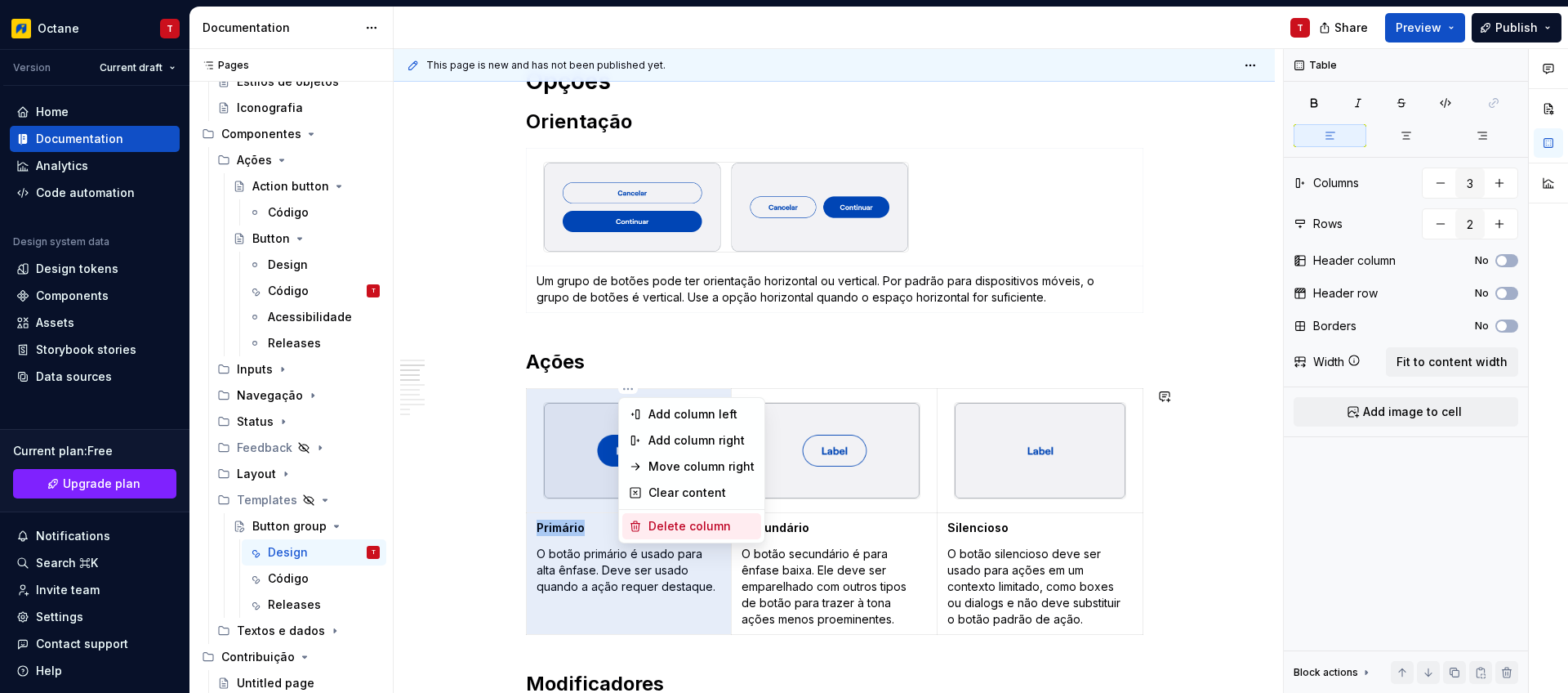click on "Delete column" at bounding box center (702, 526) 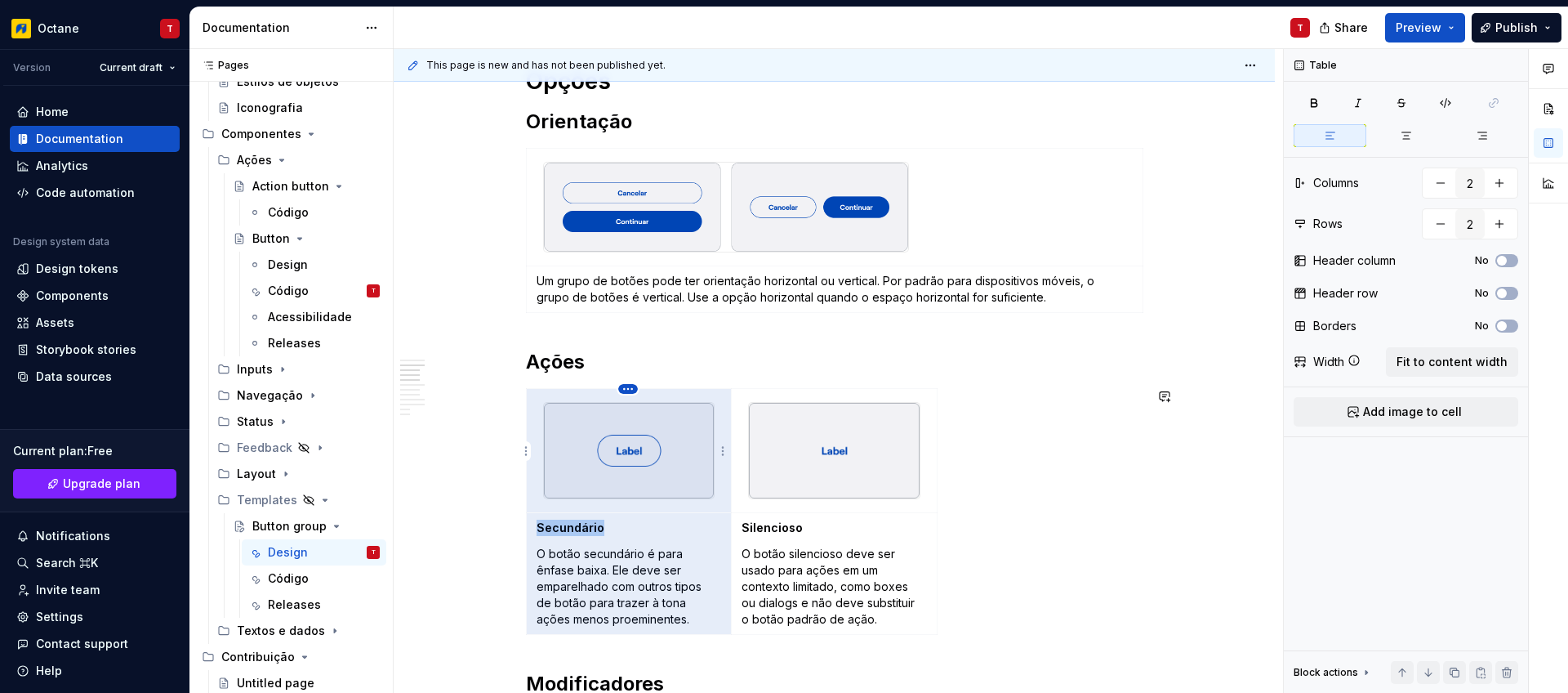 click on "Octane T Version Current draft Home Documentation Analytics Code automation Design system data Design tokens Components Assets Storybook stories Data sources Current plan :  Free Upgrade plan Notifications Search ⌘K Invite team Settings Contact support Help Documentation T Share Preview Publish Pages Pages Add
Accessibility guide for tree Page tree.
Navigate the tree with the arrow keys. Common tree hotkeys apply. Further keybindings are available:
enter to execute primary action on focused item
f2 to start renaming the focused item
escape to abort renaming an item
control+d to start dragging selected items
Welcome! Visão geral Introdução Novidades Design atômico Fundação Design Tokens Cores Tipografia Espaçamento Estilos de objetos Iconografia Componentes Ações Action button Código Button Design Código T Acessibilidade Releases Inputs Navegação Status Feedback Layout Templates Button group Design T Código Releases  /  2" at bounding box center [784, 346] 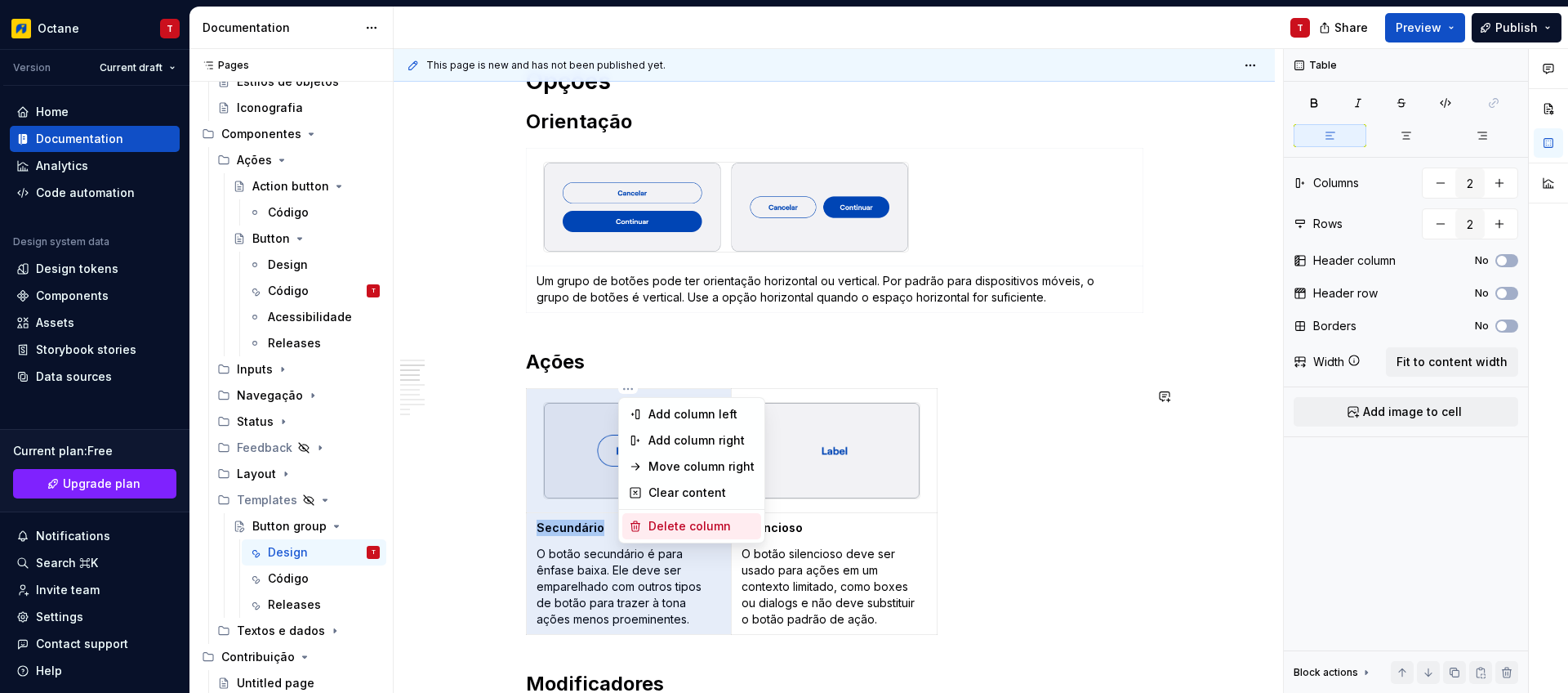 click on "Delete column" at bounding box center [702, 526] 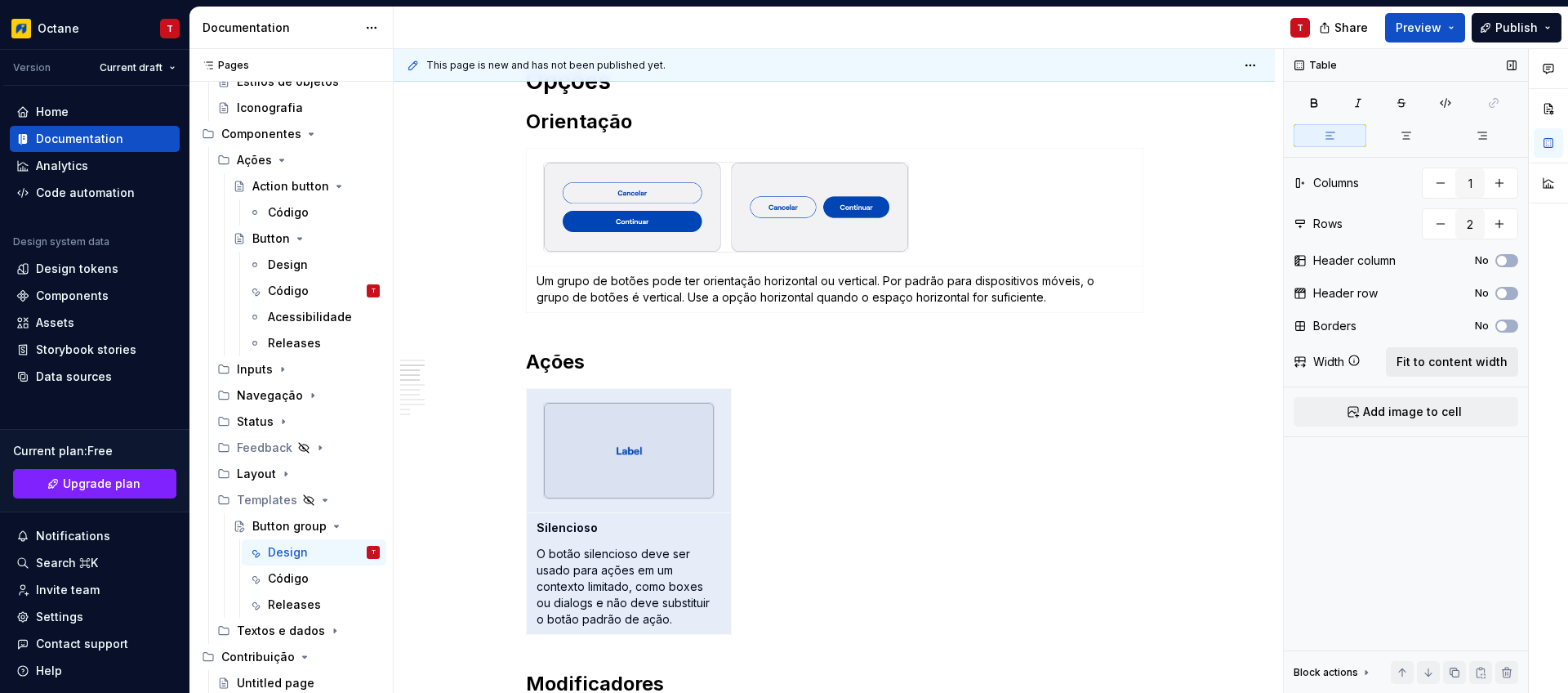 click on "Fit to content width" at bounding box center (1452, 362) 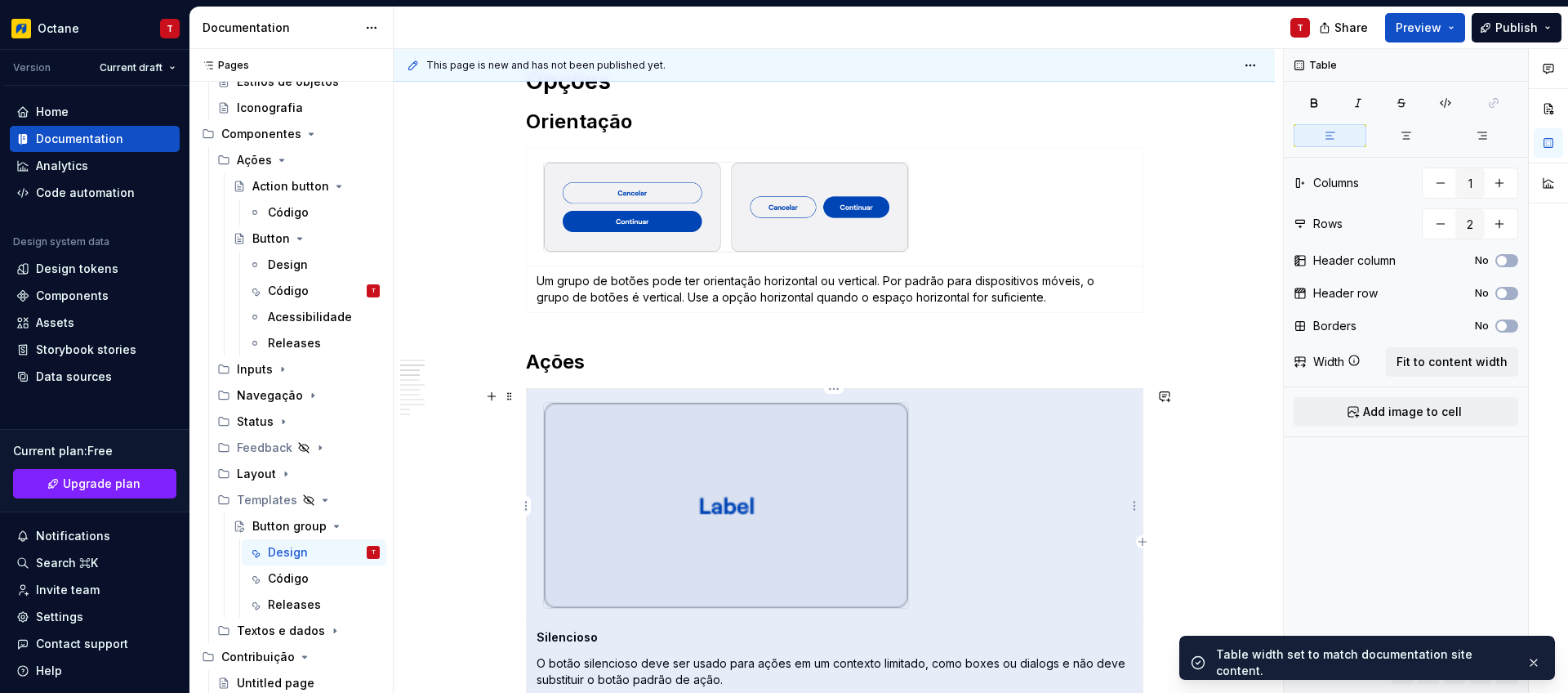 click at bounding box center [726, 505] 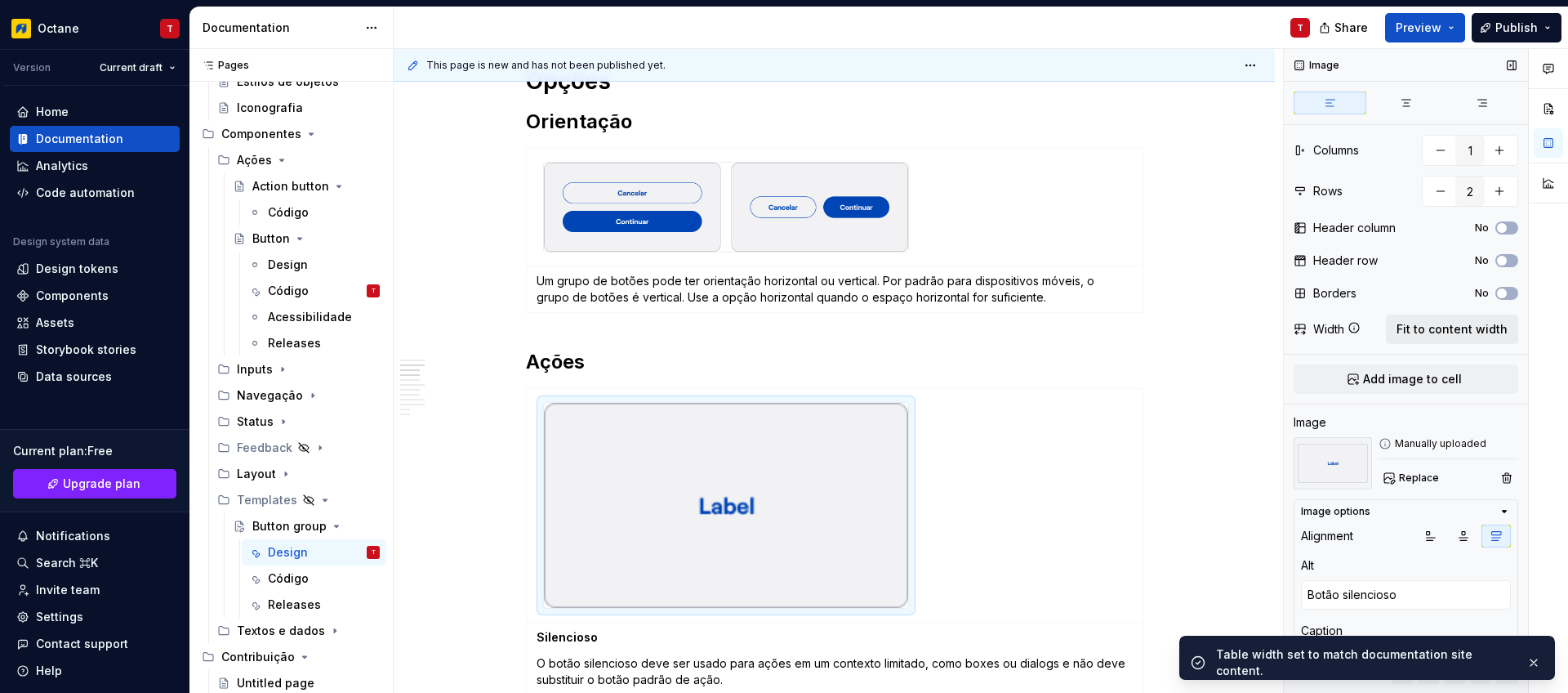 click on "Fit to content width" at bounding box center [1452, 329] 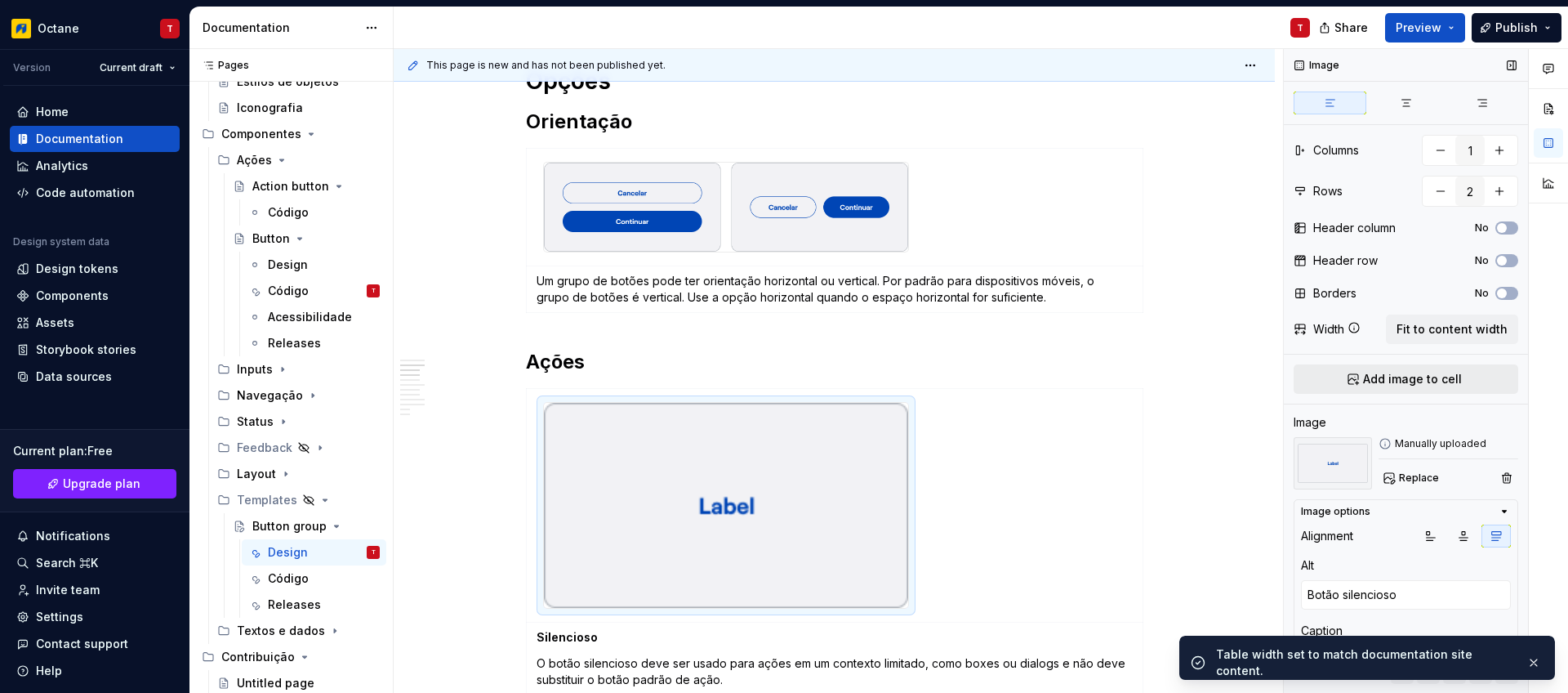 click on "Add image to cell" at bounding box center [1405, 379] 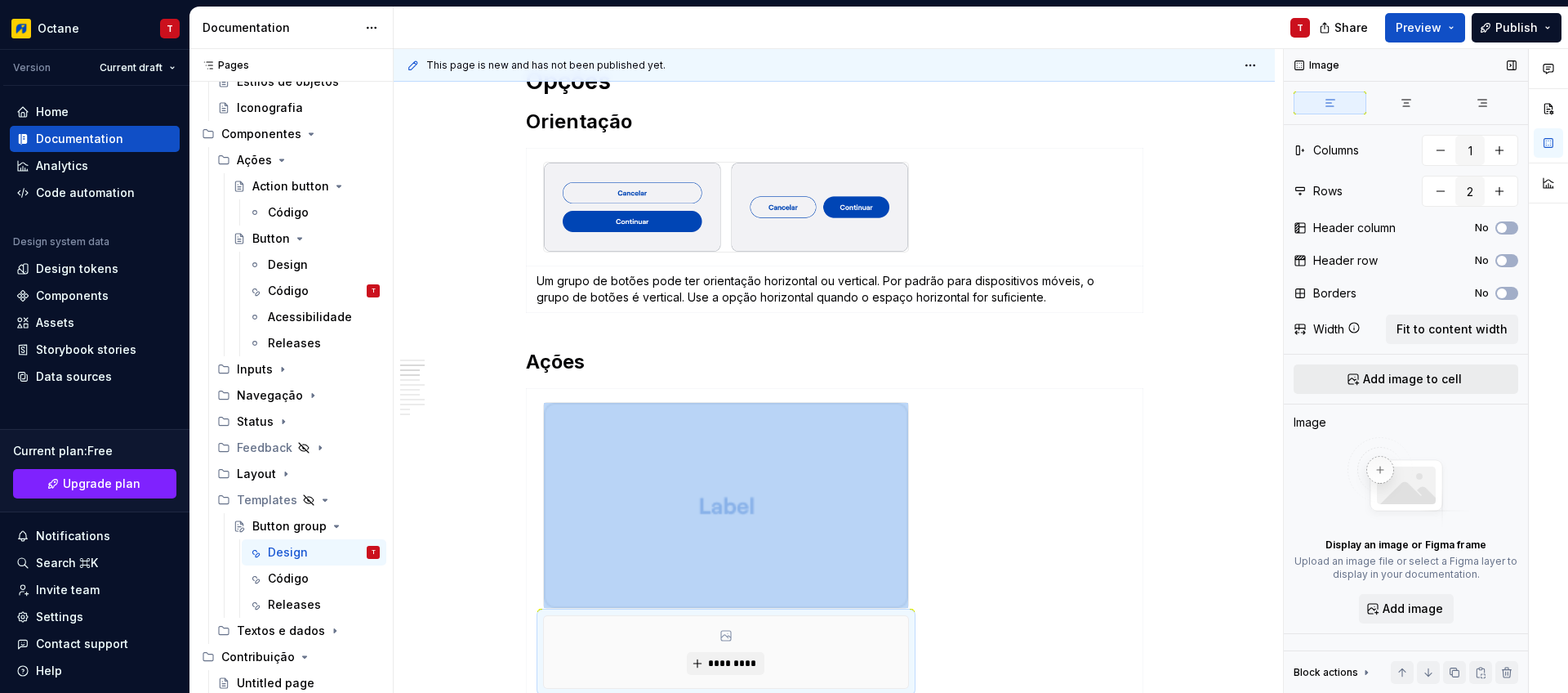 click on "Add image to cell" at bounding box center [1412, 379] 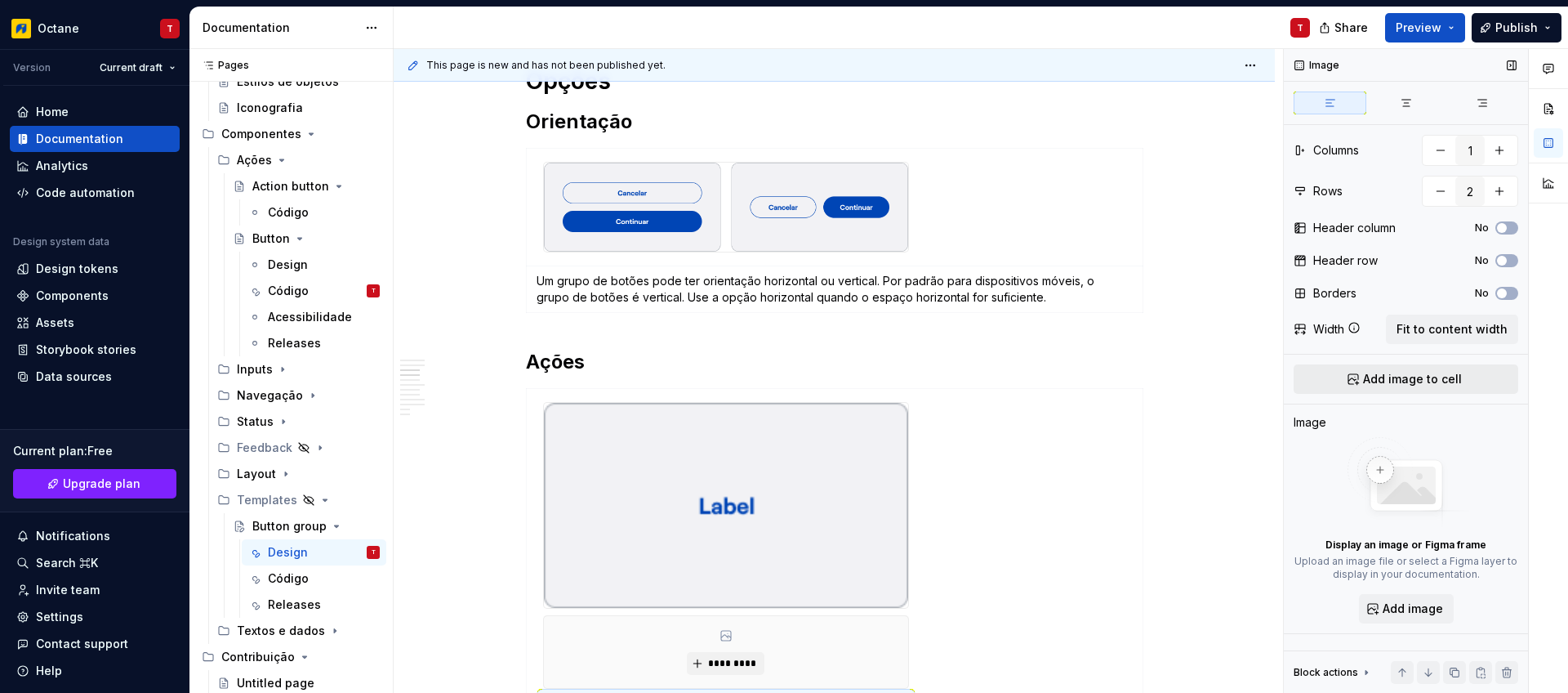 scroll, scrollTop: 601, scrollLeft: 0, axis: vertical 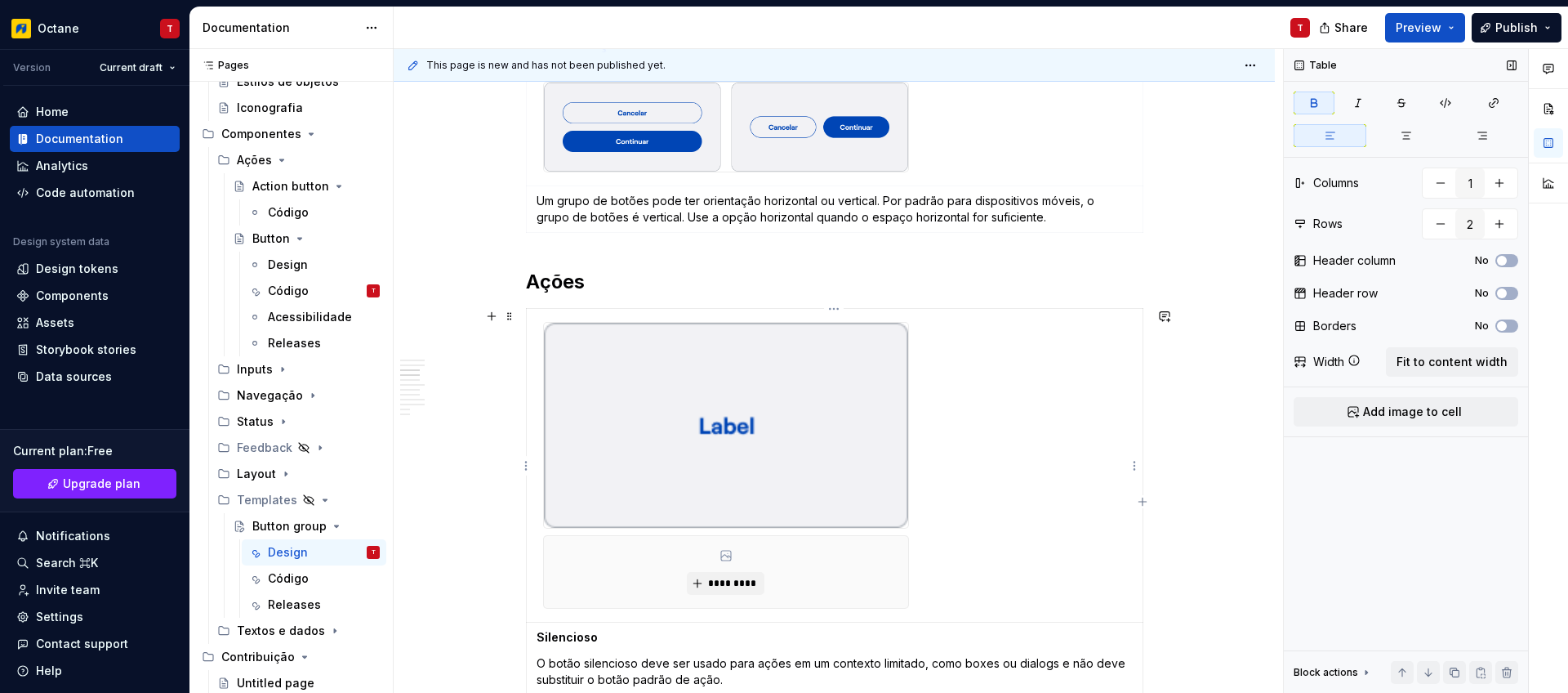 click on "*********" at bounding box center [726, 572] 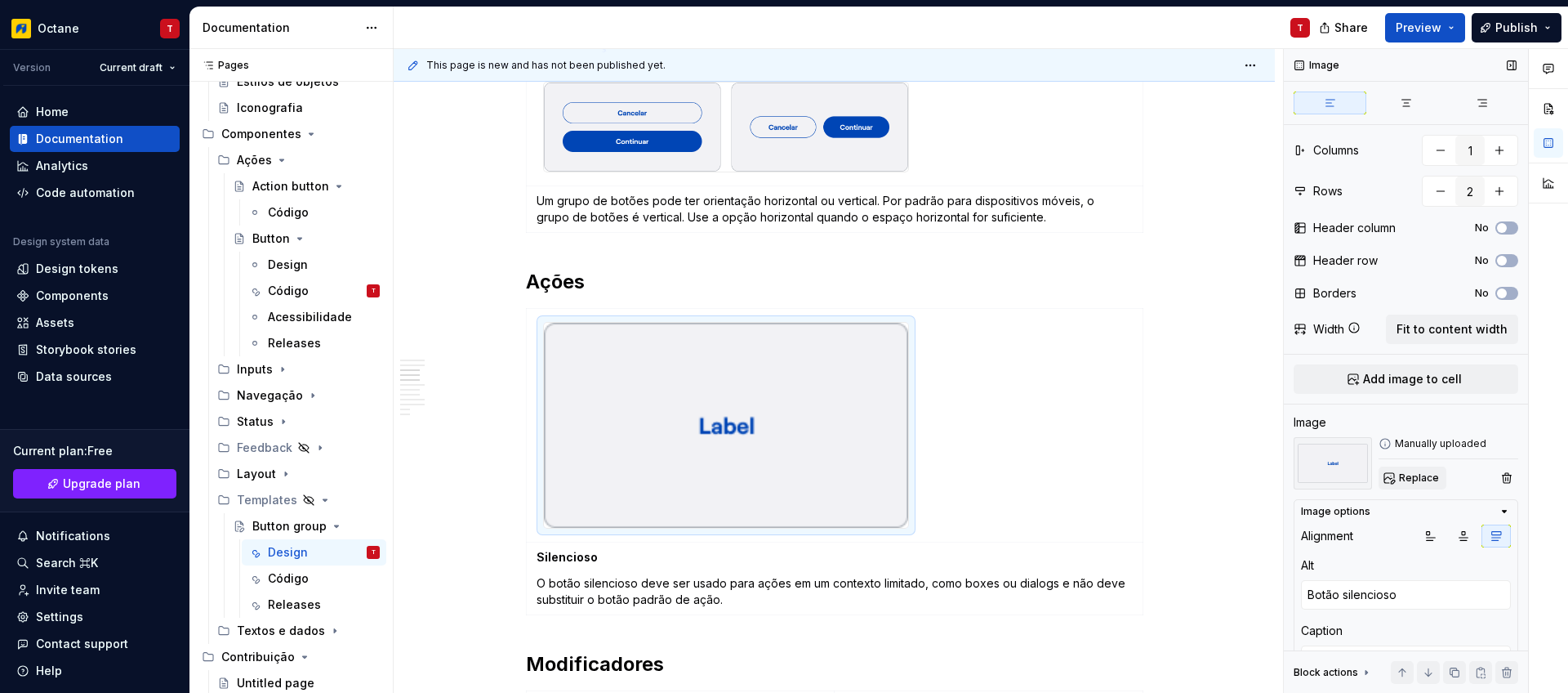 click on "Replace" at bounding box center [1419, 478] 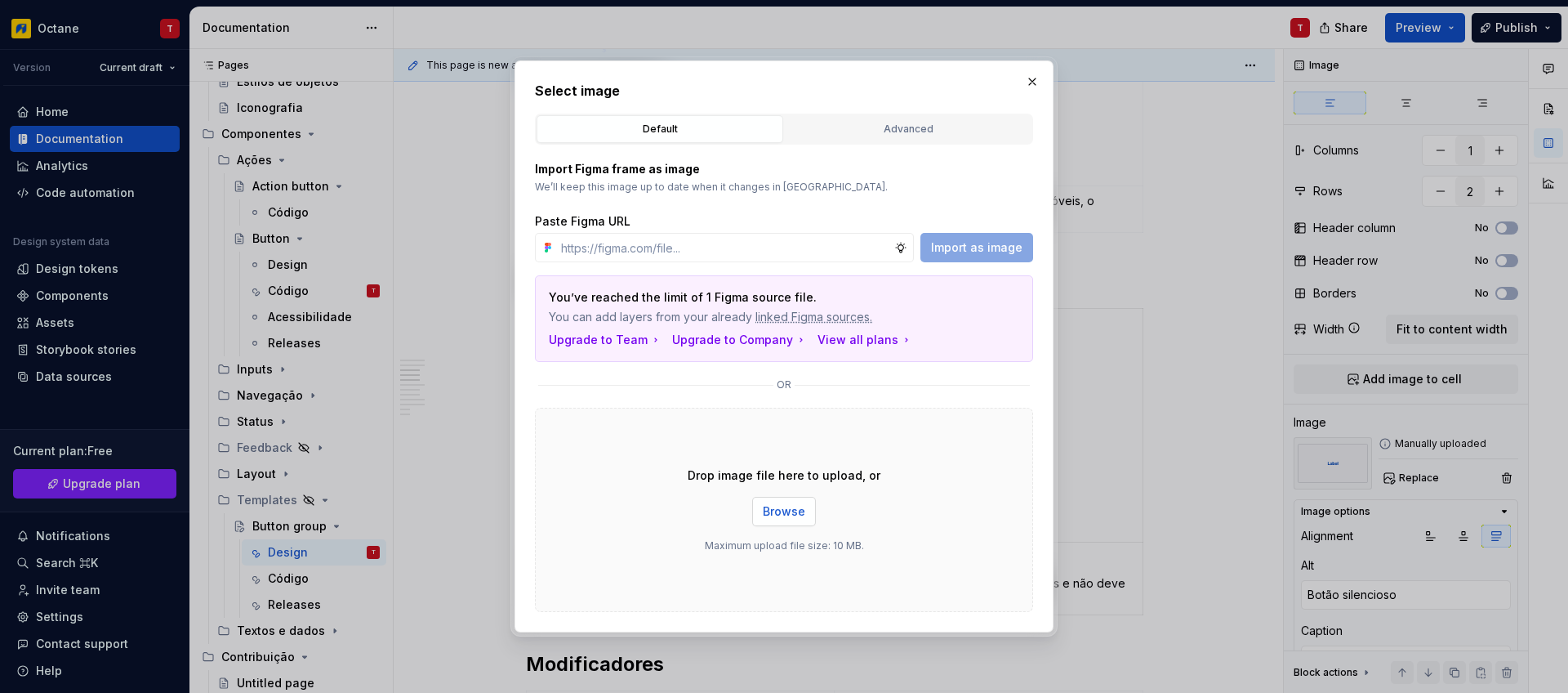 click on "Browse" at bounding box center [784, 512] 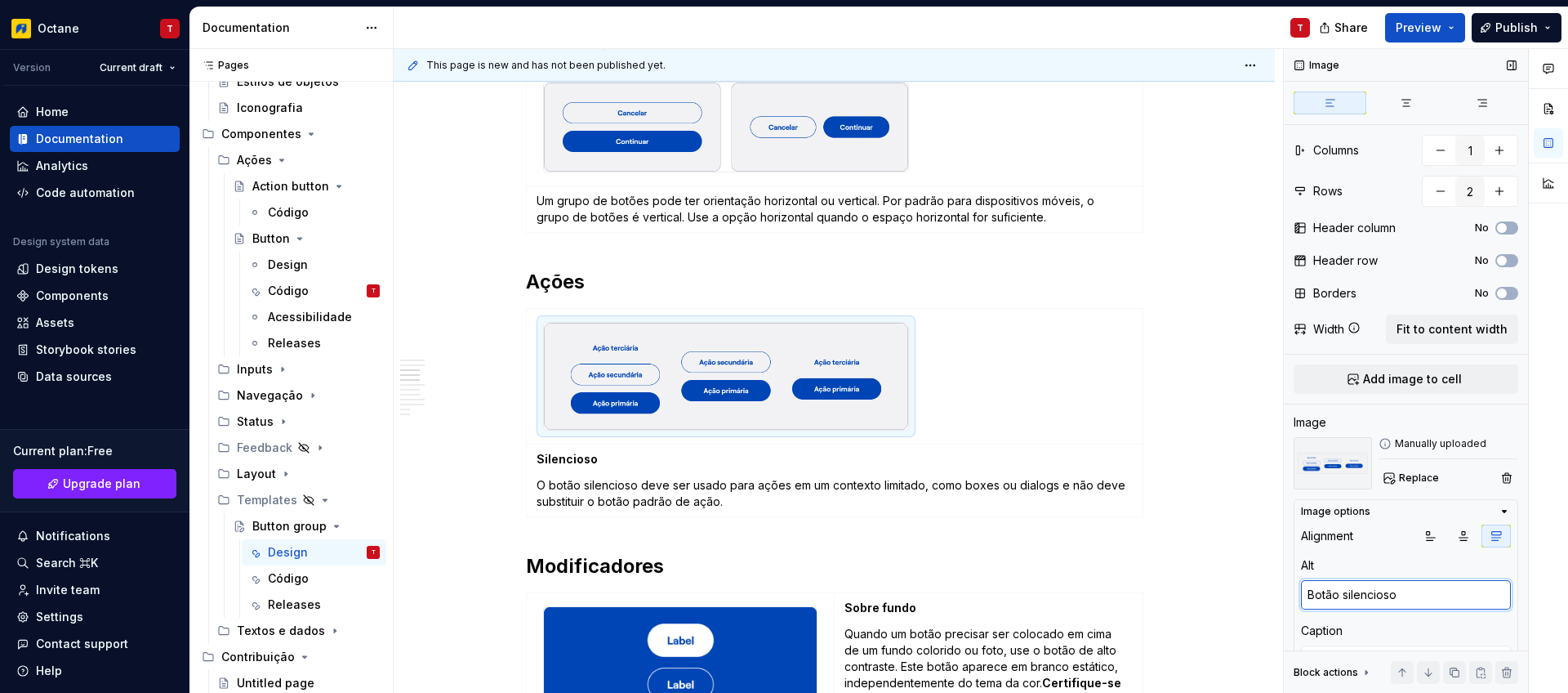 drag, startPoint x: 1401, startPoint y: 593, endPoint x: 1421, endPoint y: 597, distance: 20.39608 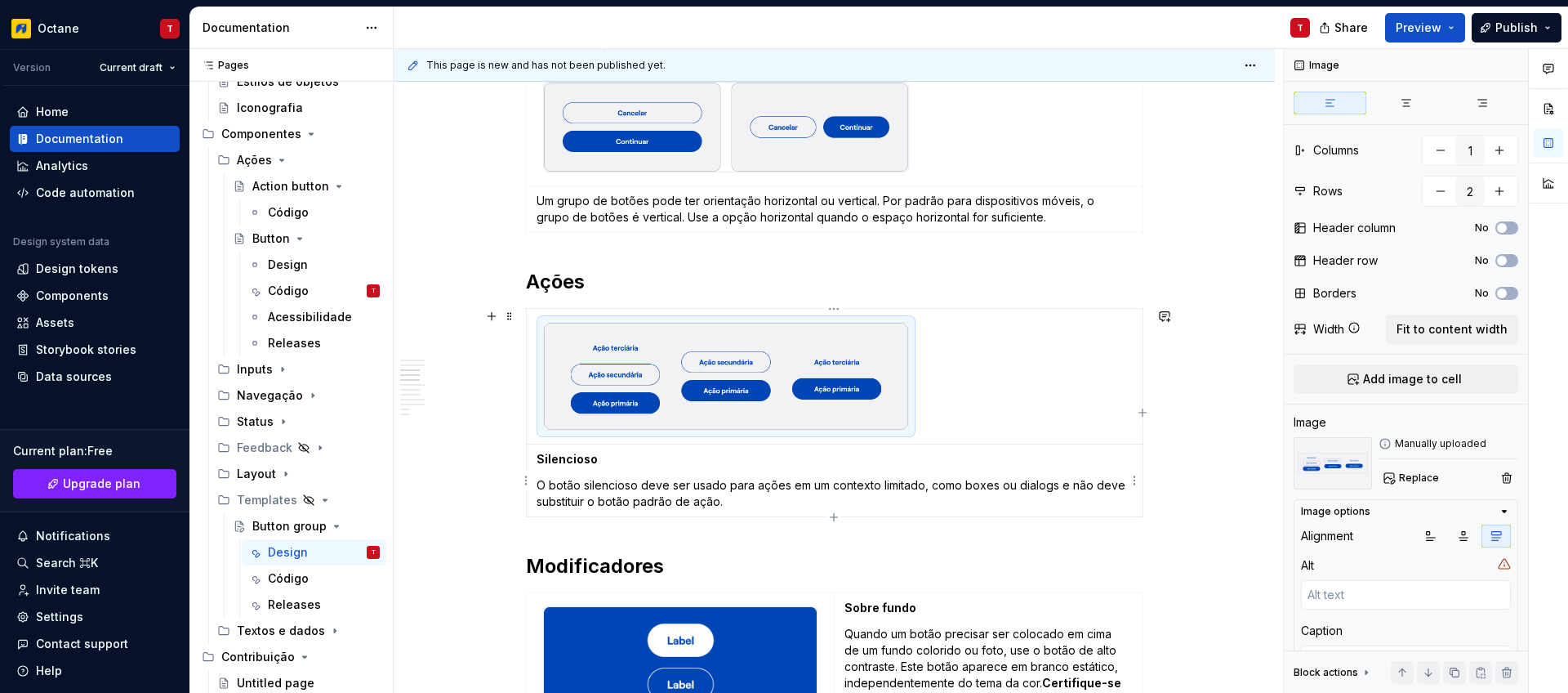 click on "Silencioso O botão silencioso deve ser usado para ações em um contexto limitado, como boxes ou dialogs e não deve substituir o botão padrão de ação." at bounding box center (834, 481) 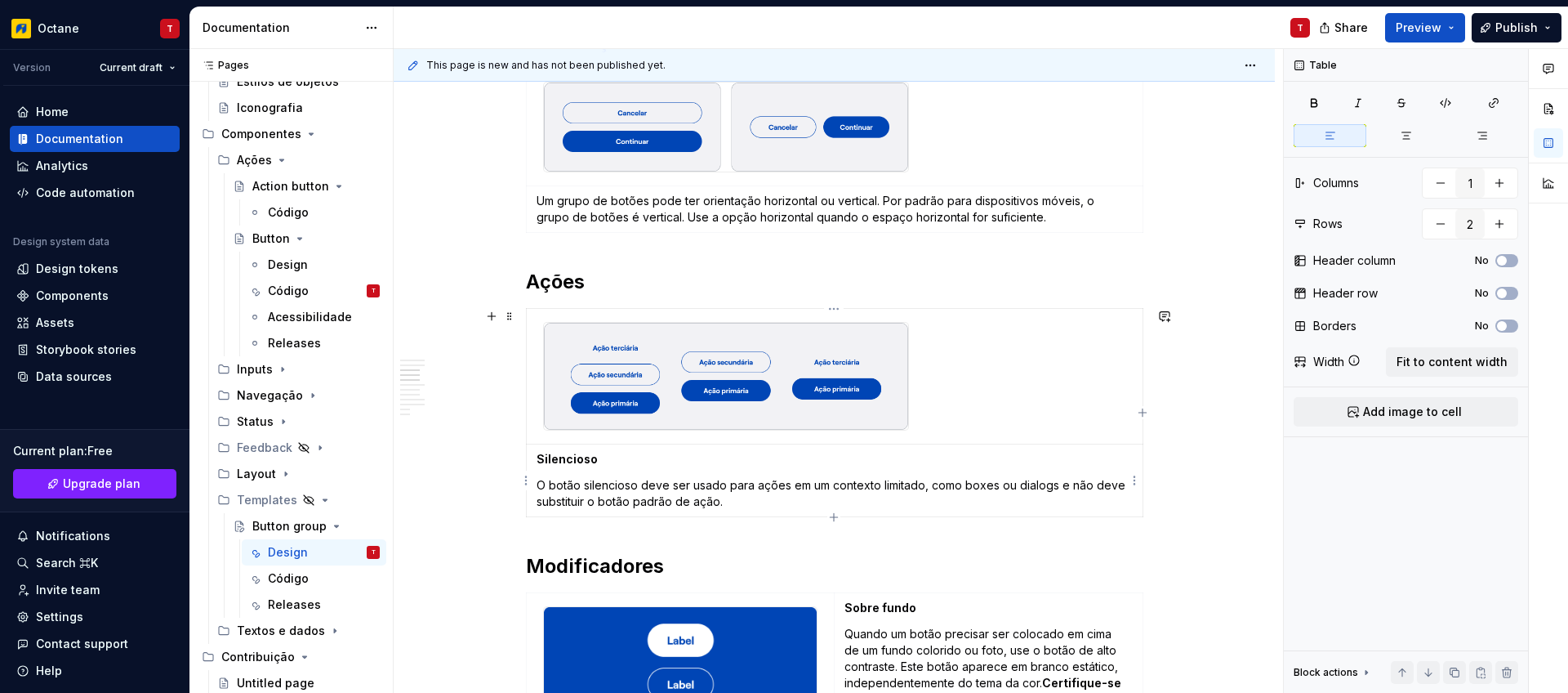 click on "Silencioso" at bounding box center [567, 458] 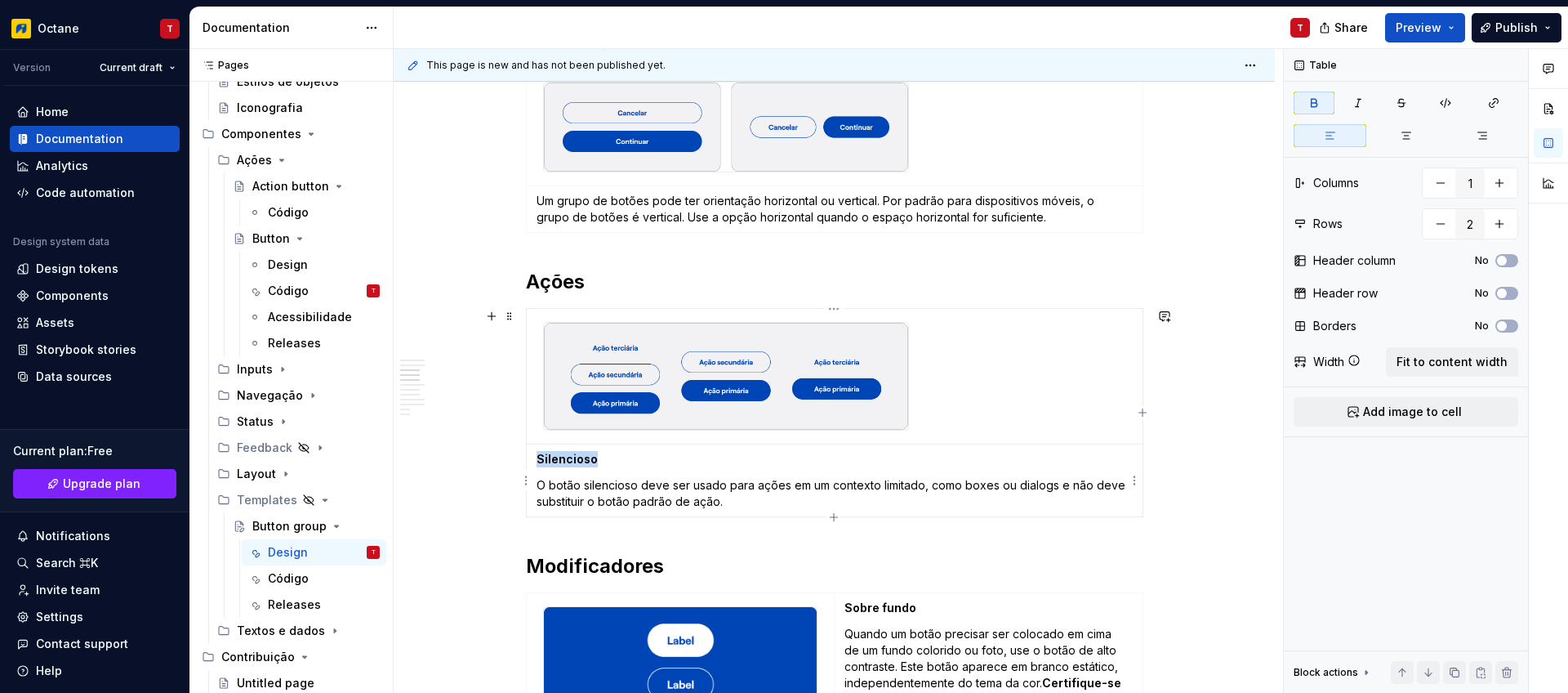 click on "Silencioso" at bounding box center [567, 458] 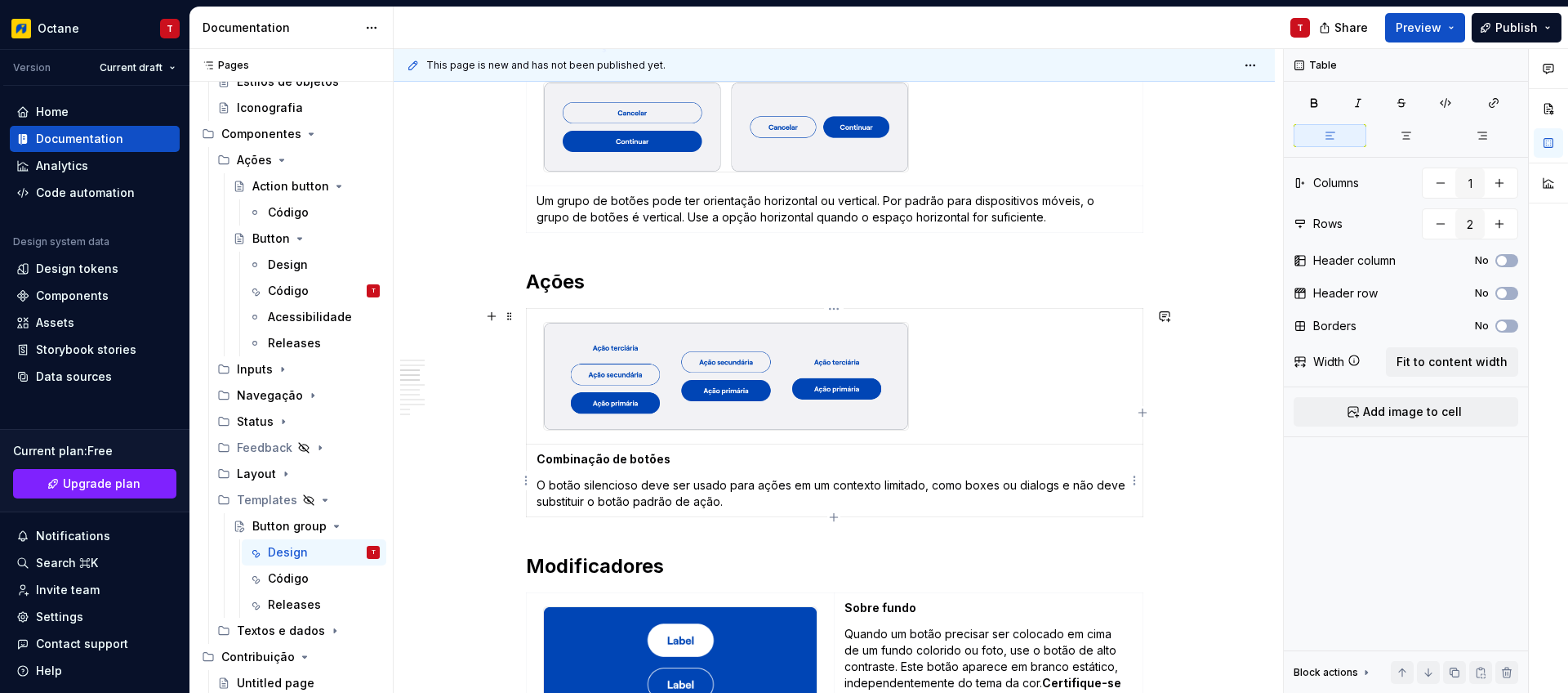 click on "O botão silencioso deve ser usado para ações em um contexto limitado, como boxes ou dialogs e não deve substituir o botão padrão de ação." at bounding box center (835, 494) 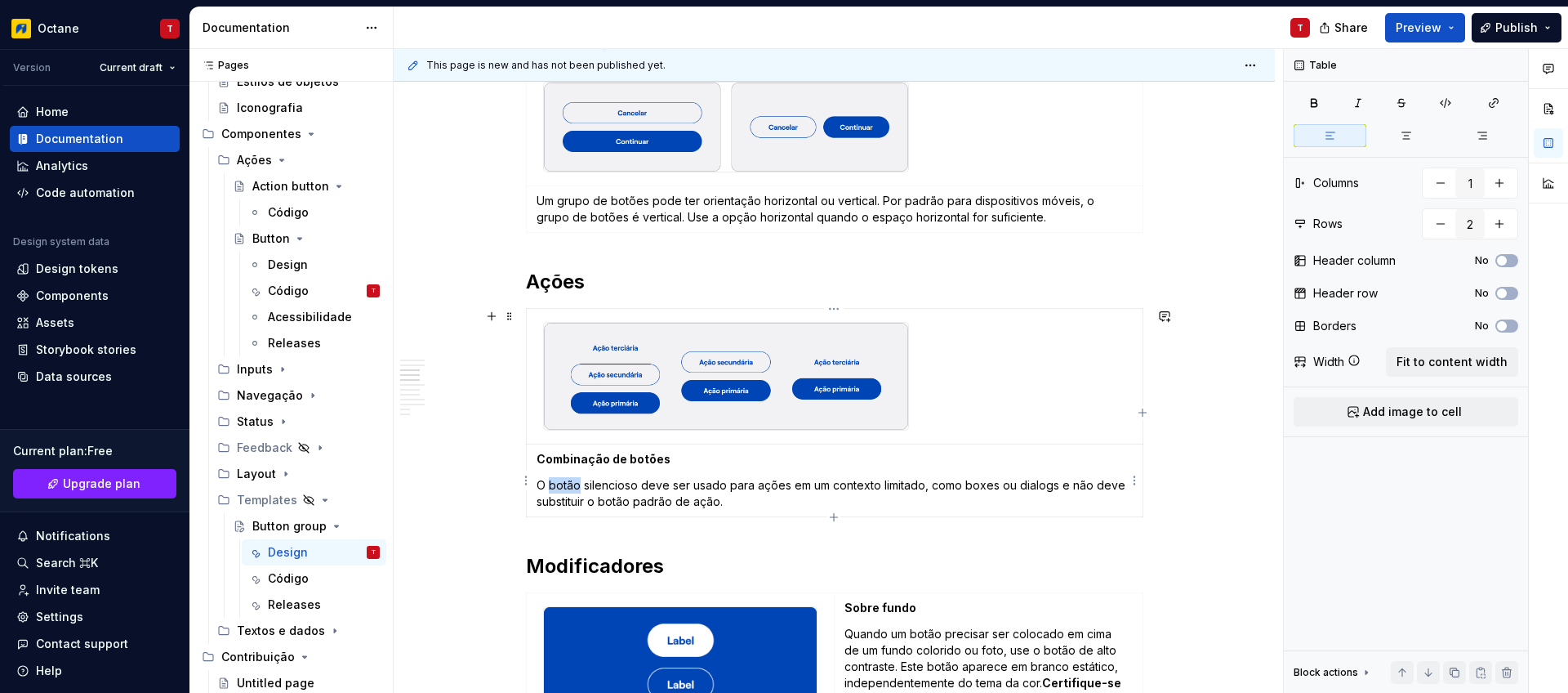 click on "O botão silencioso deve ser usado para ações em um contexto limitado, como boxes ou dialogs e não deve substituir o botão padrão de ação." at bounding box center (835, 494) 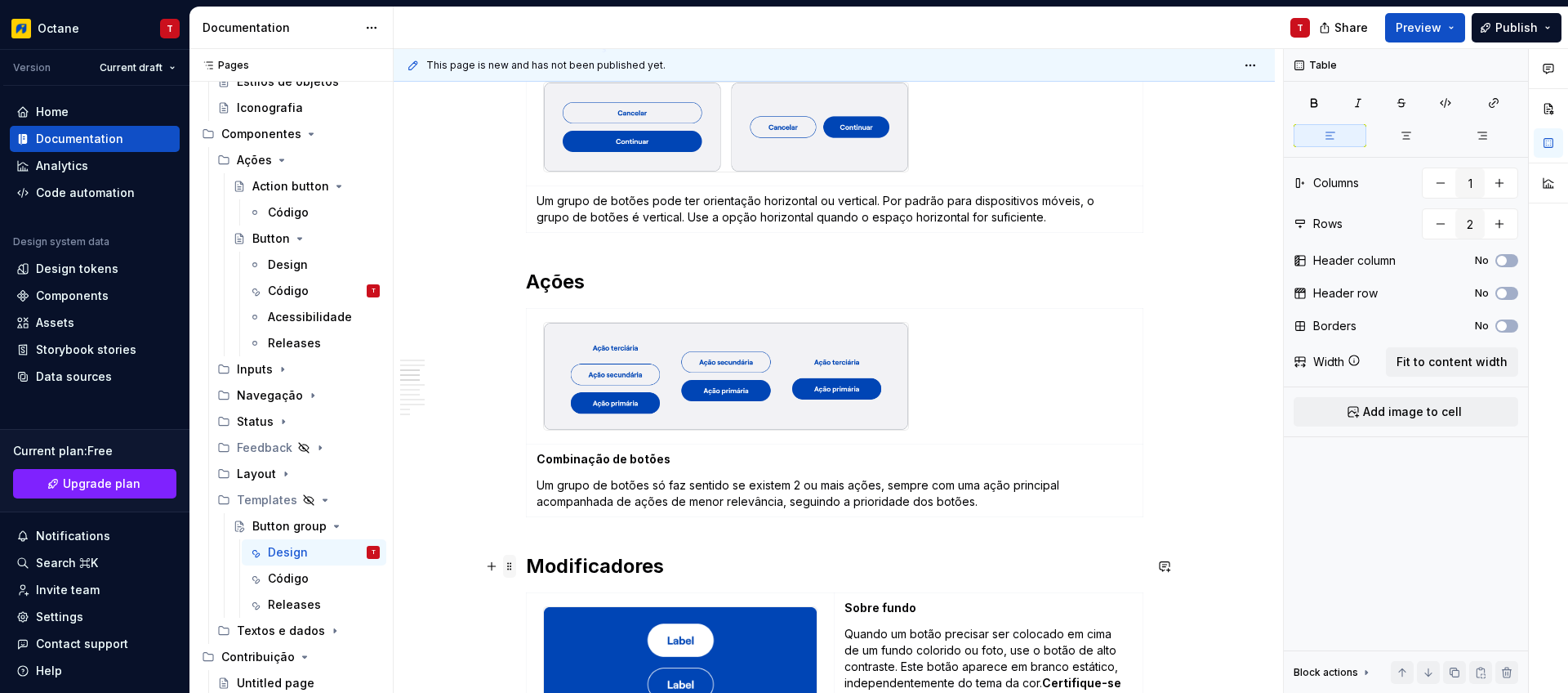 click at bounding box center [510, 566] 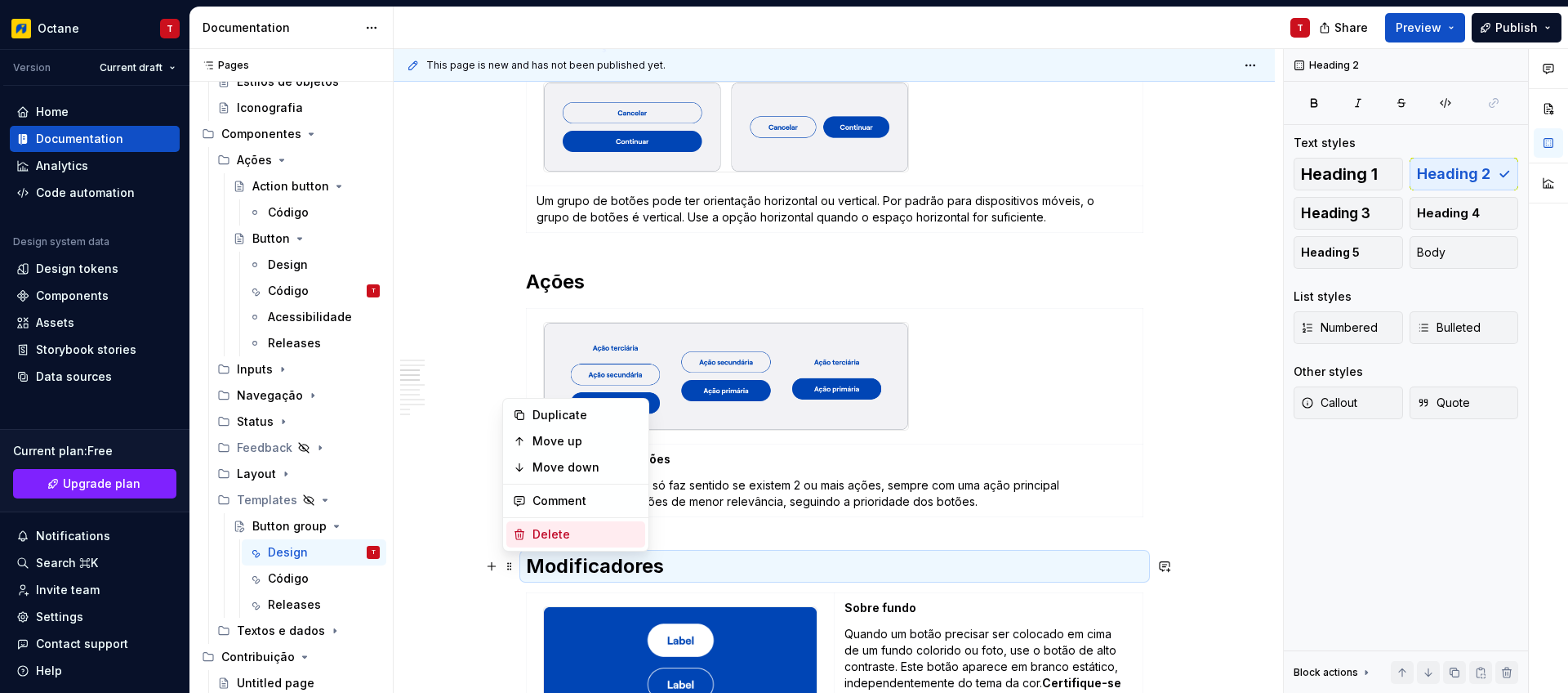 click on "Delete" at bounding box center [586, 534] 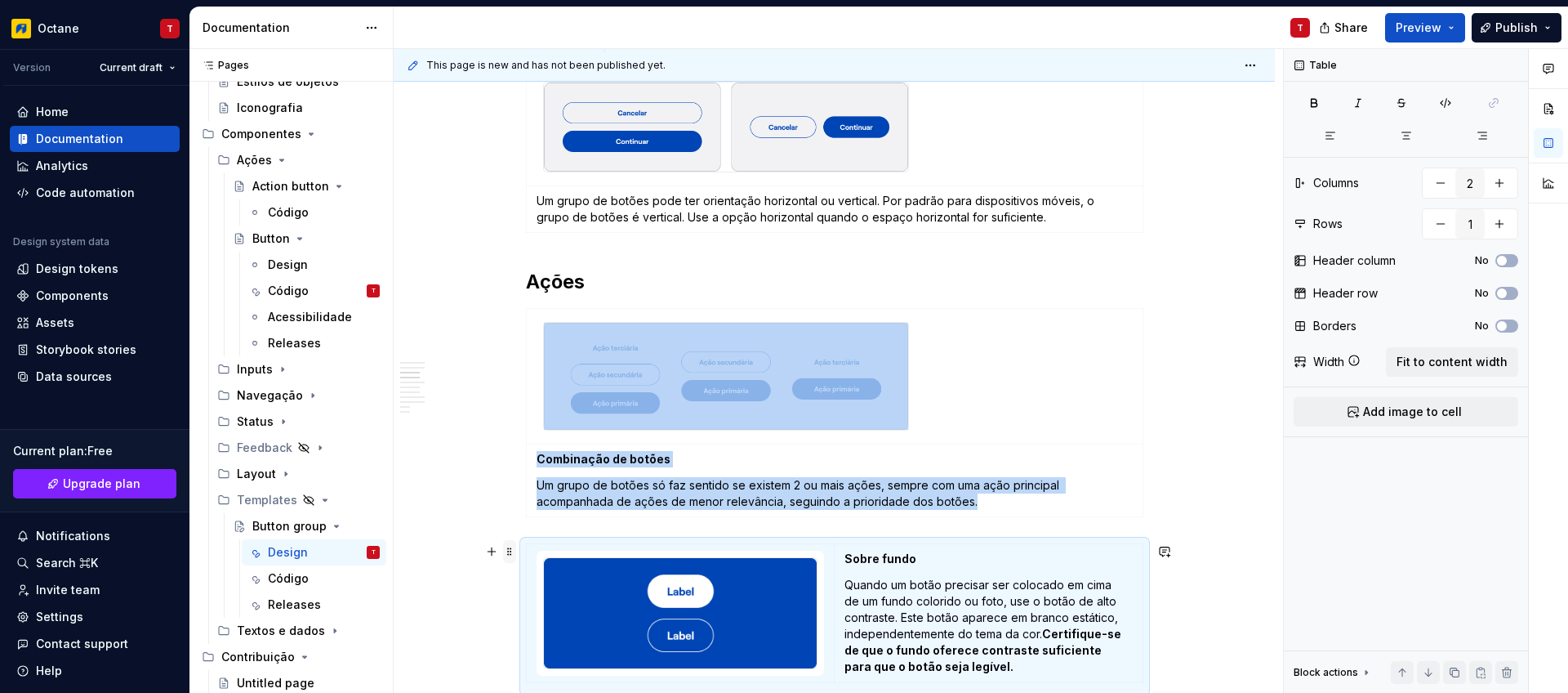click at bounding box center (510, 552) 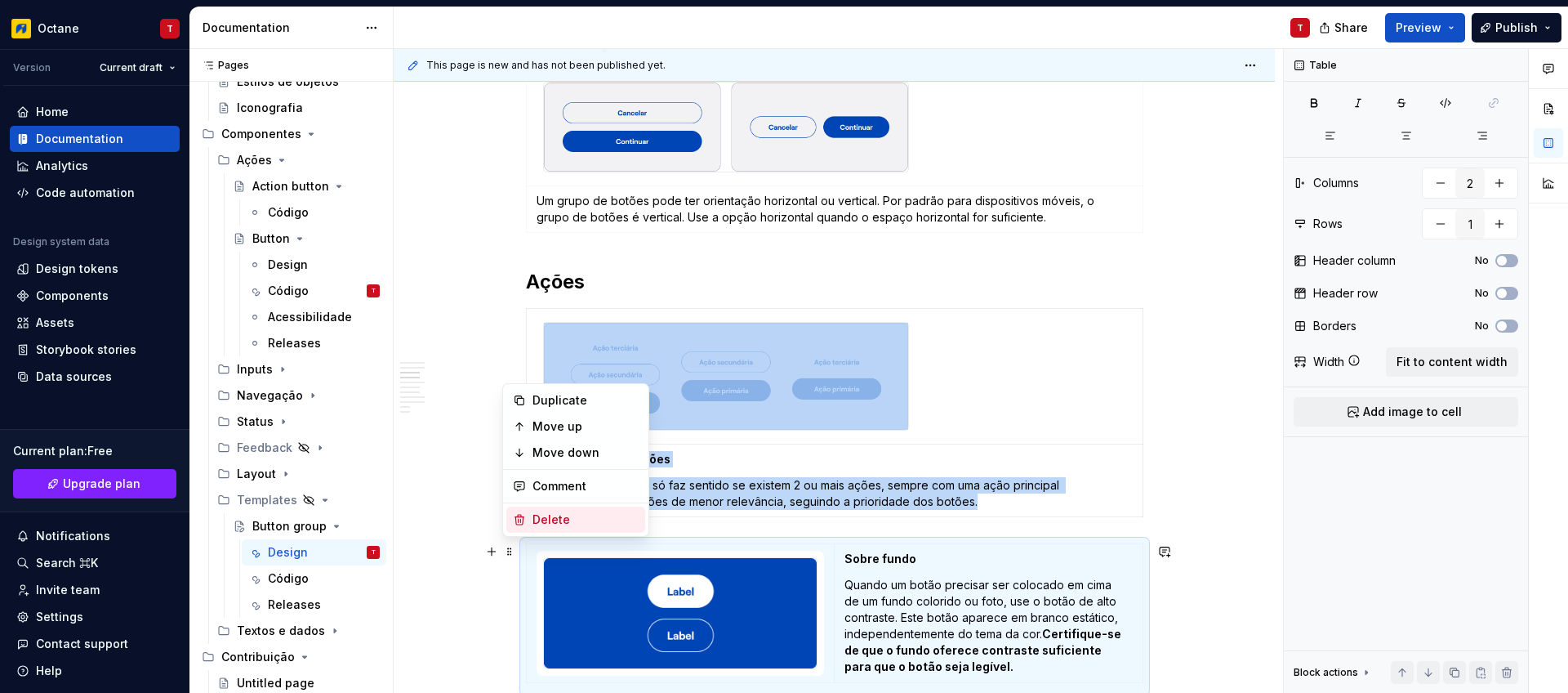 click on "Delete" at bounding box center [586, 520] 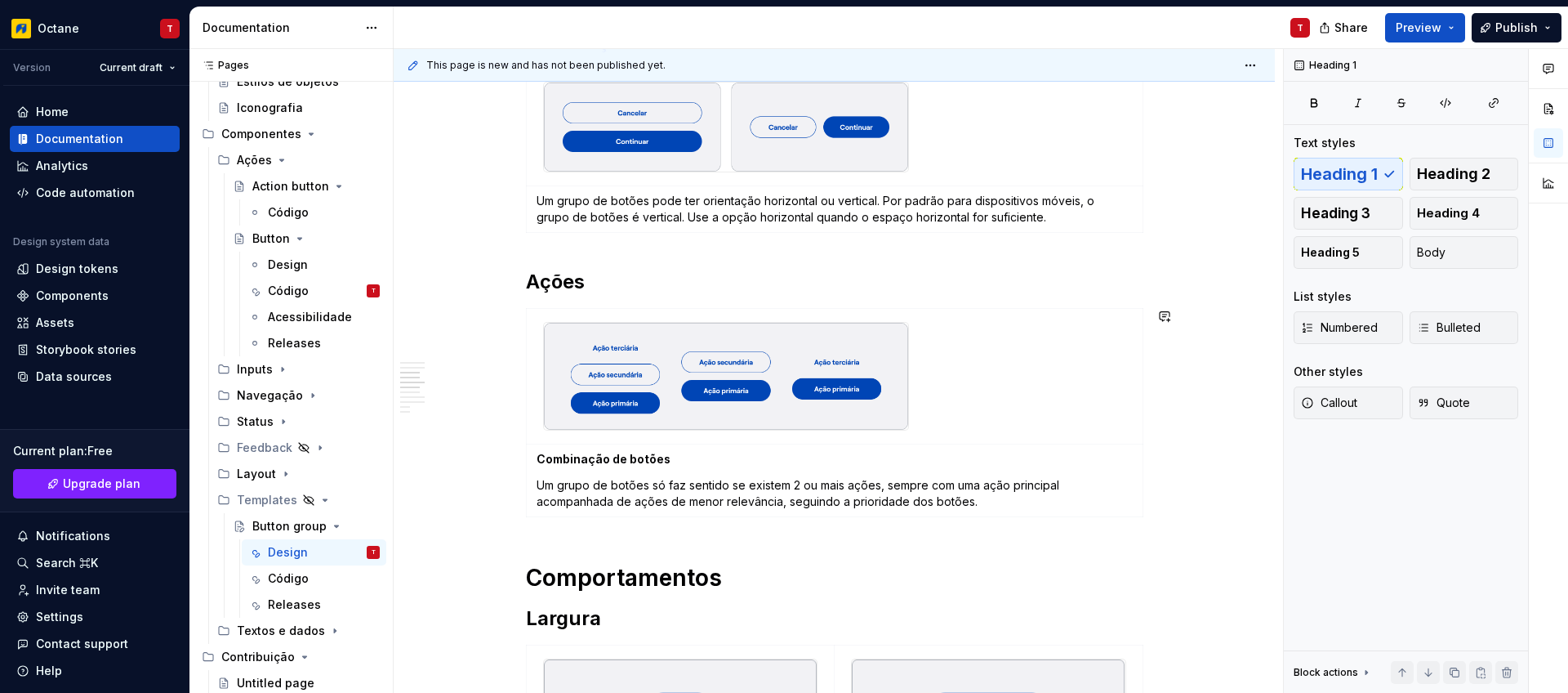 click on "**********" at bounding box center [834, 1510] 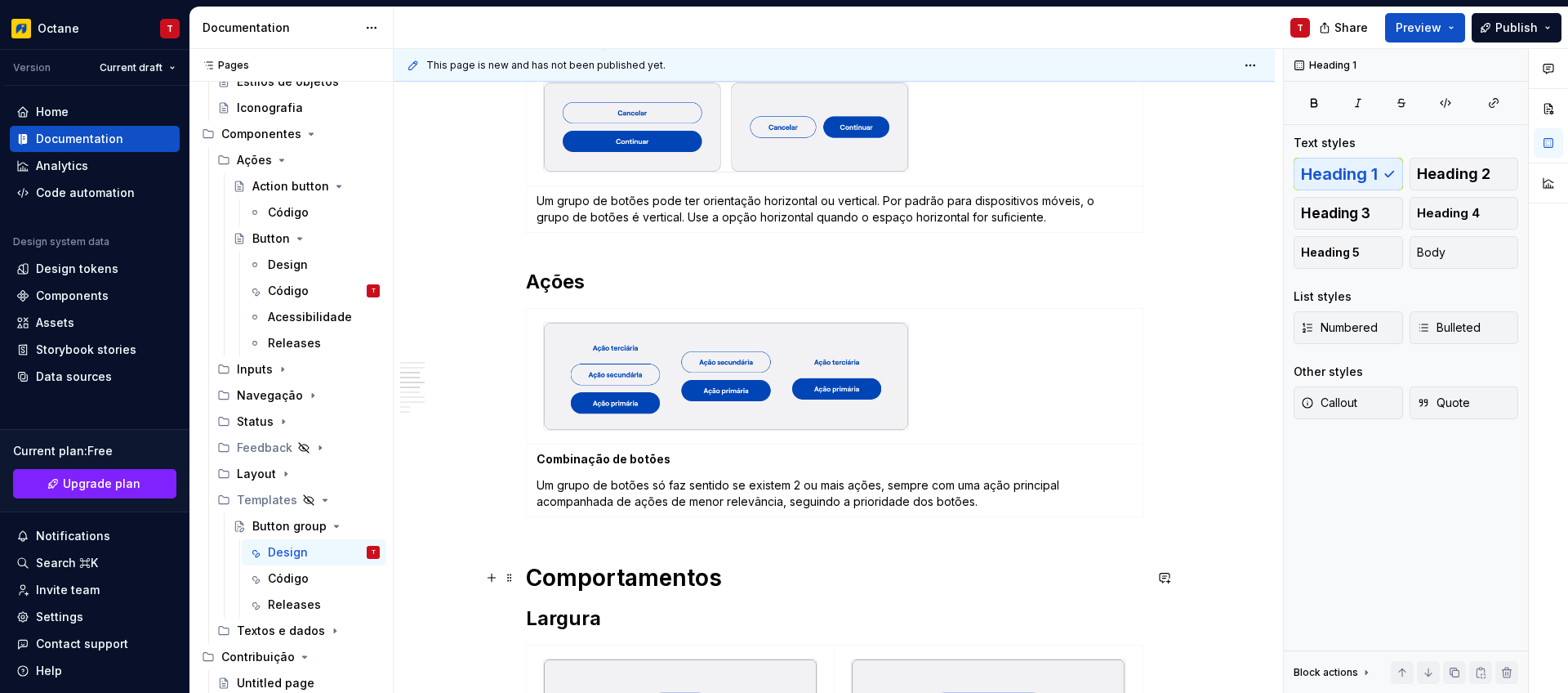 click on "Comportamentos" at bounding box center (835, 578) 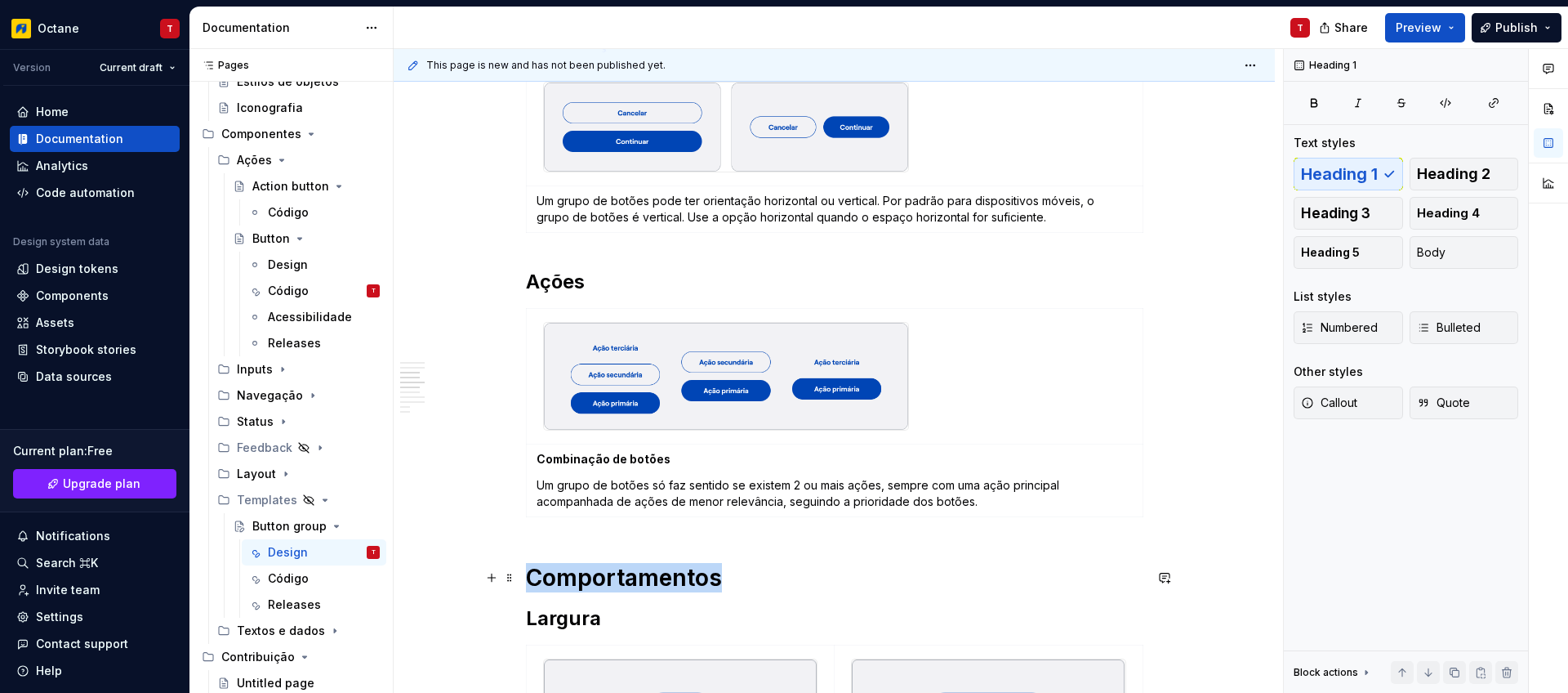 click on "Comportamentos" at bounding box center (835, 578) 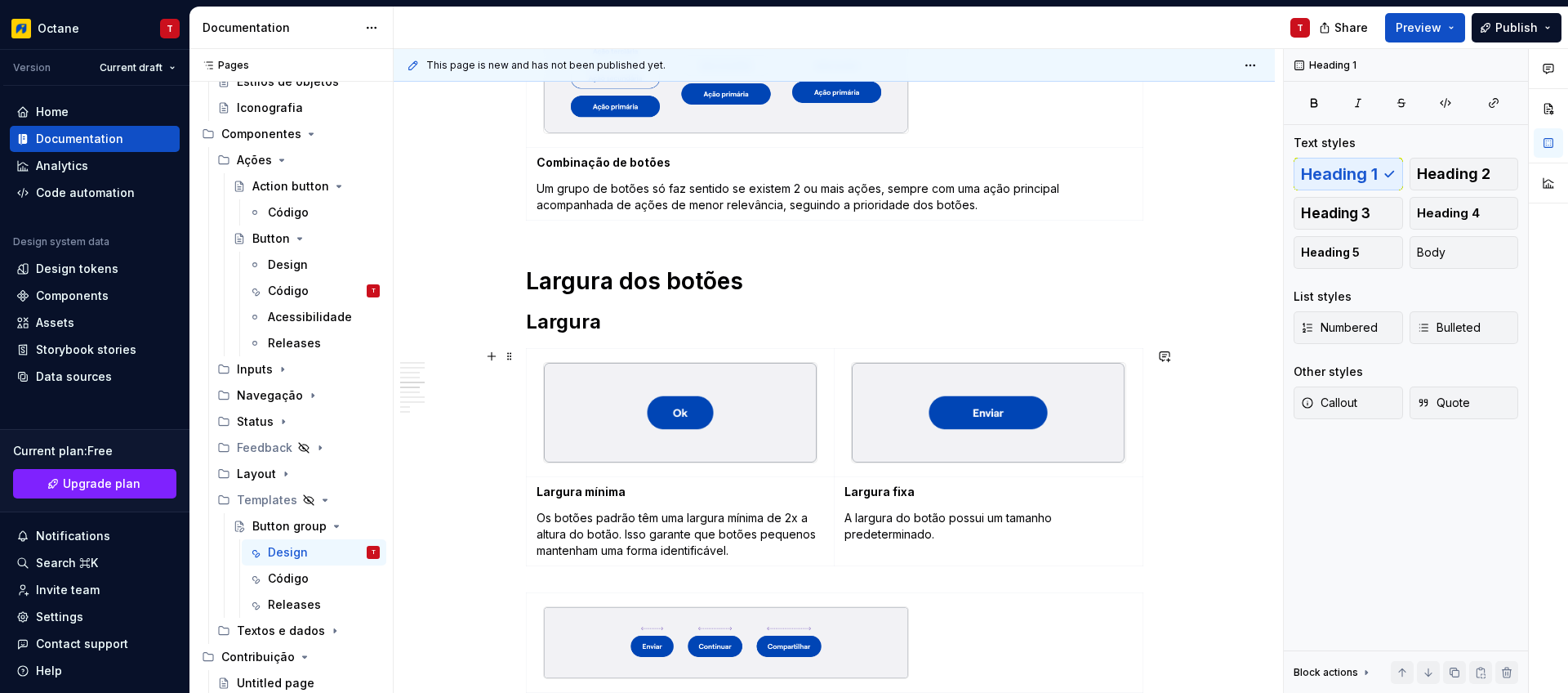 scroll, scrollTop: 901, scrollLeft: 0, axis: vertical 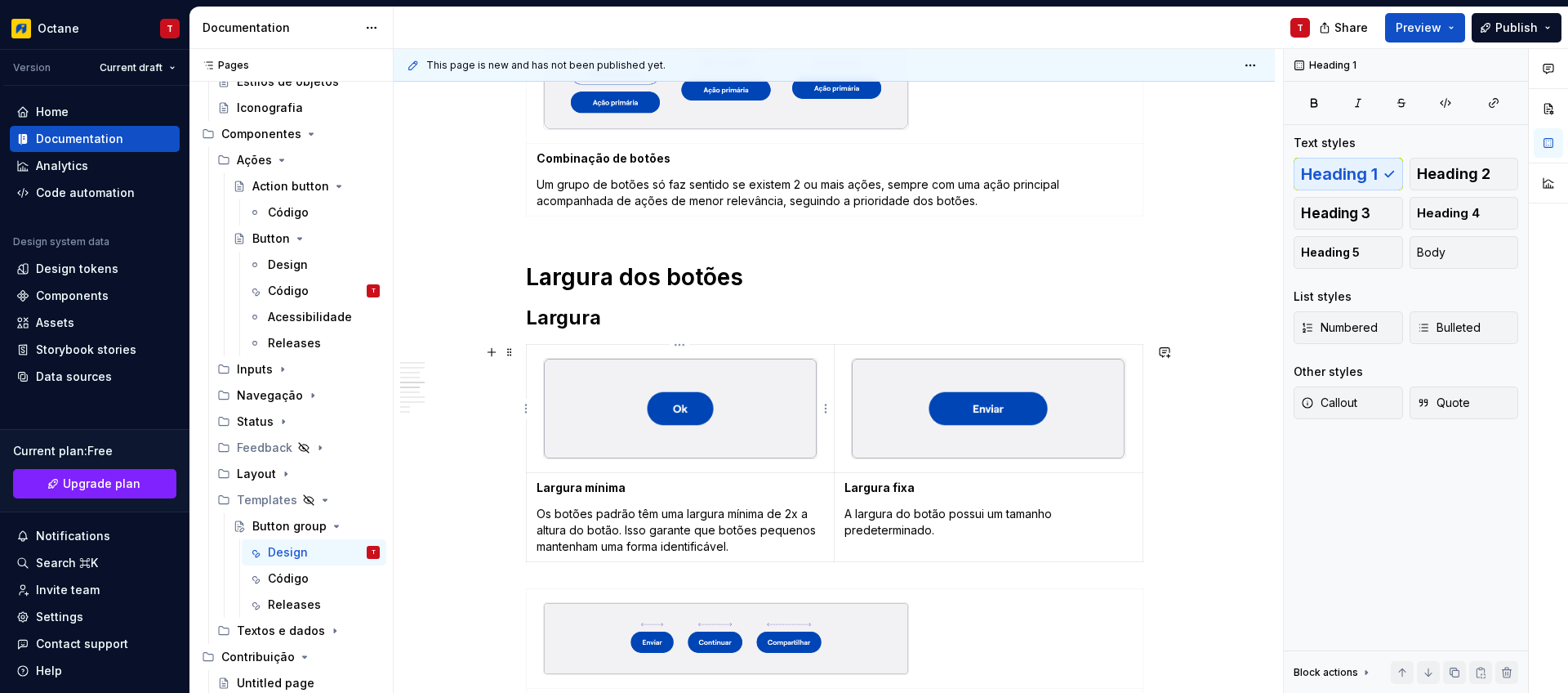 click at bounding box center [680, 409] 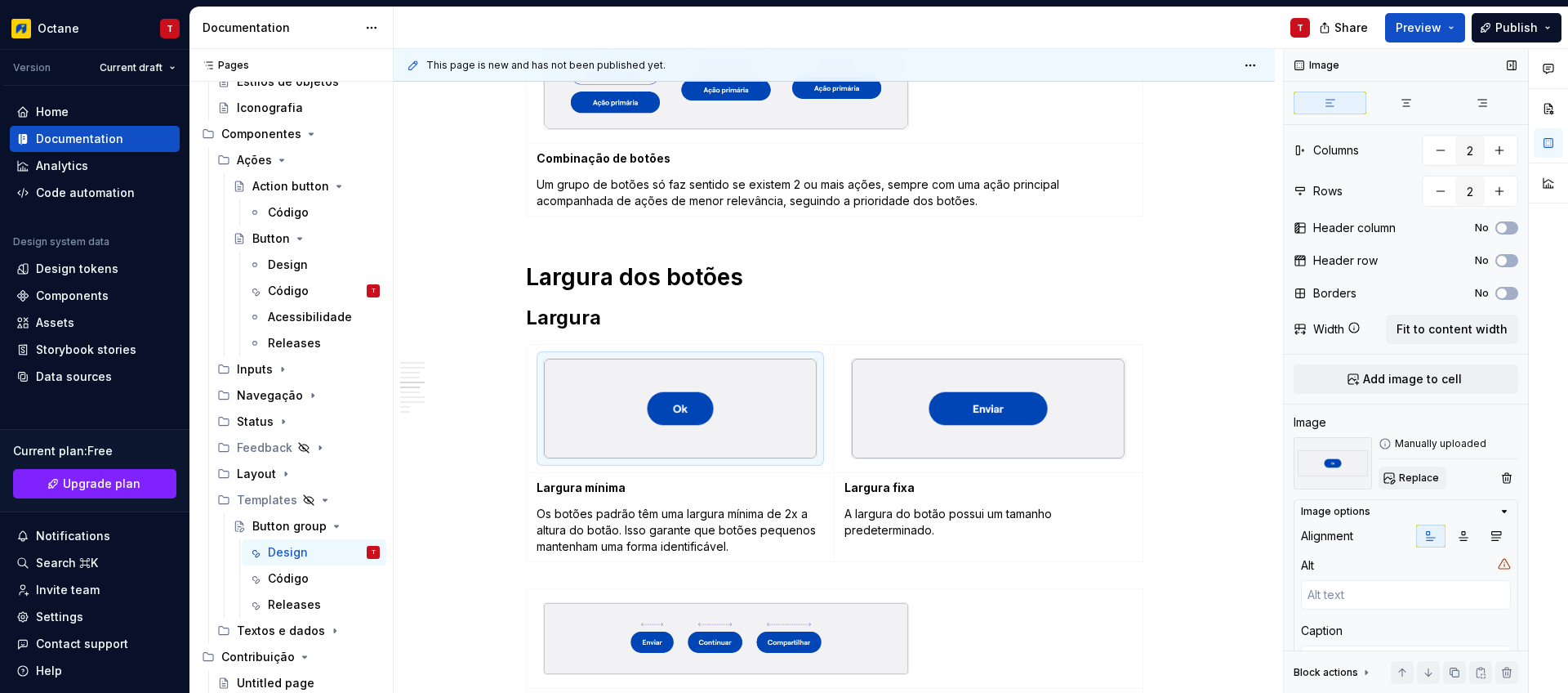 click on "Replace" at bounding box center (1419, 478) 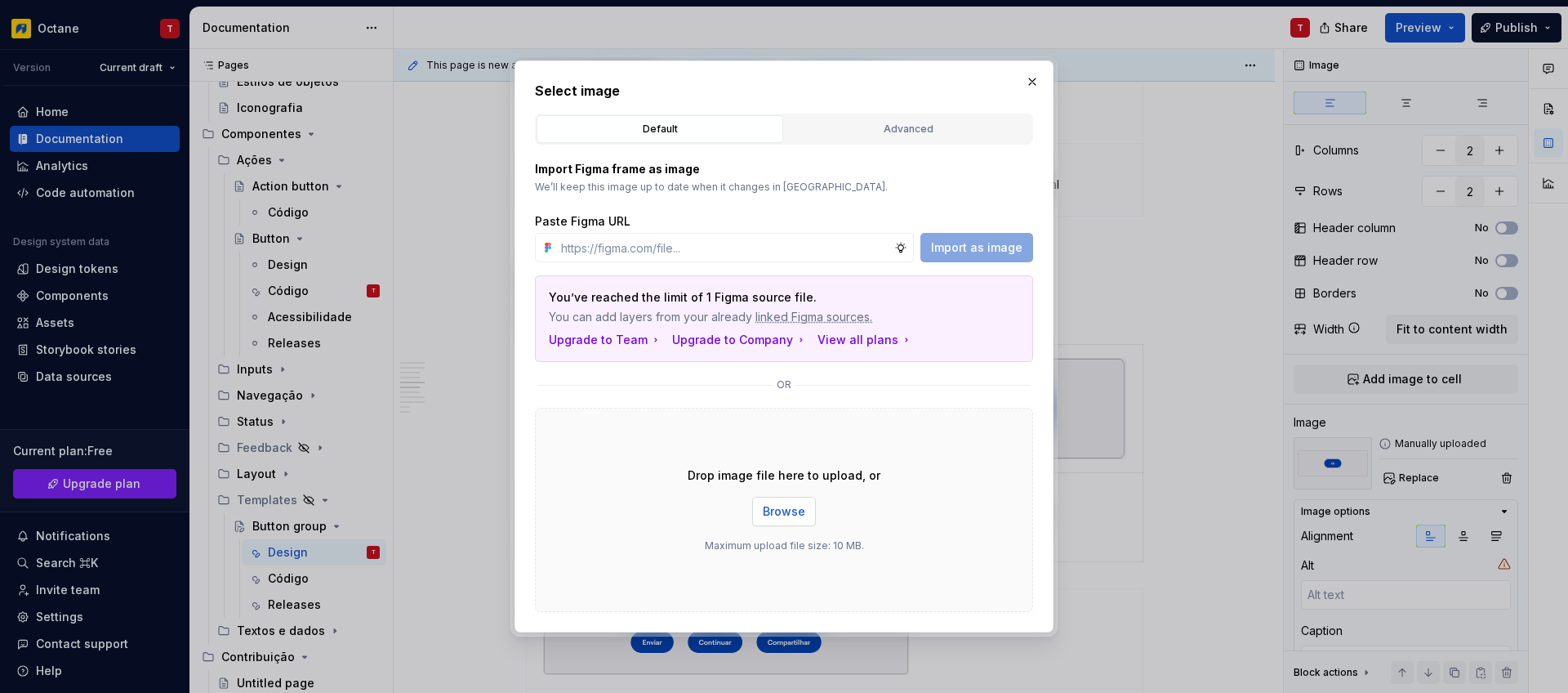 click on "Browse" at bounding box center [784, 512] 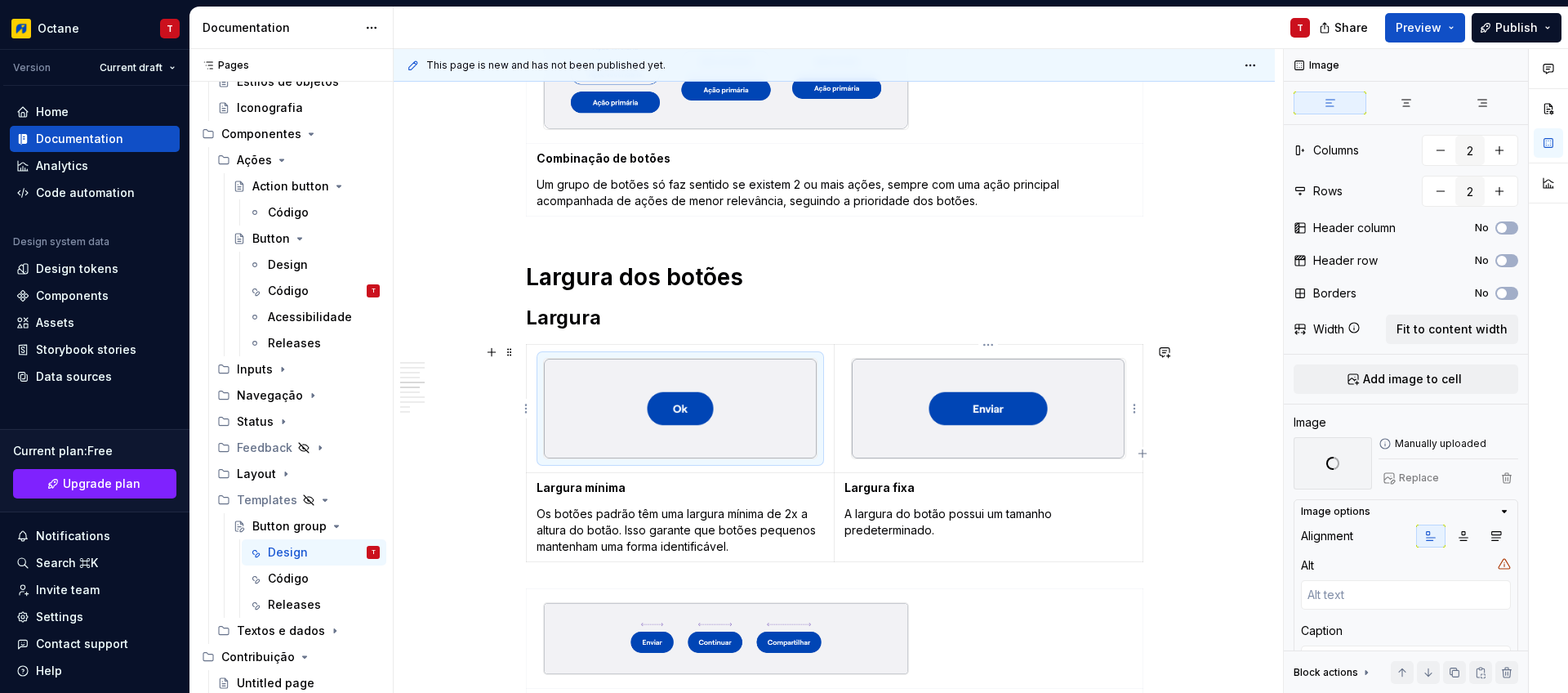 click at bounding box center [988, 409] 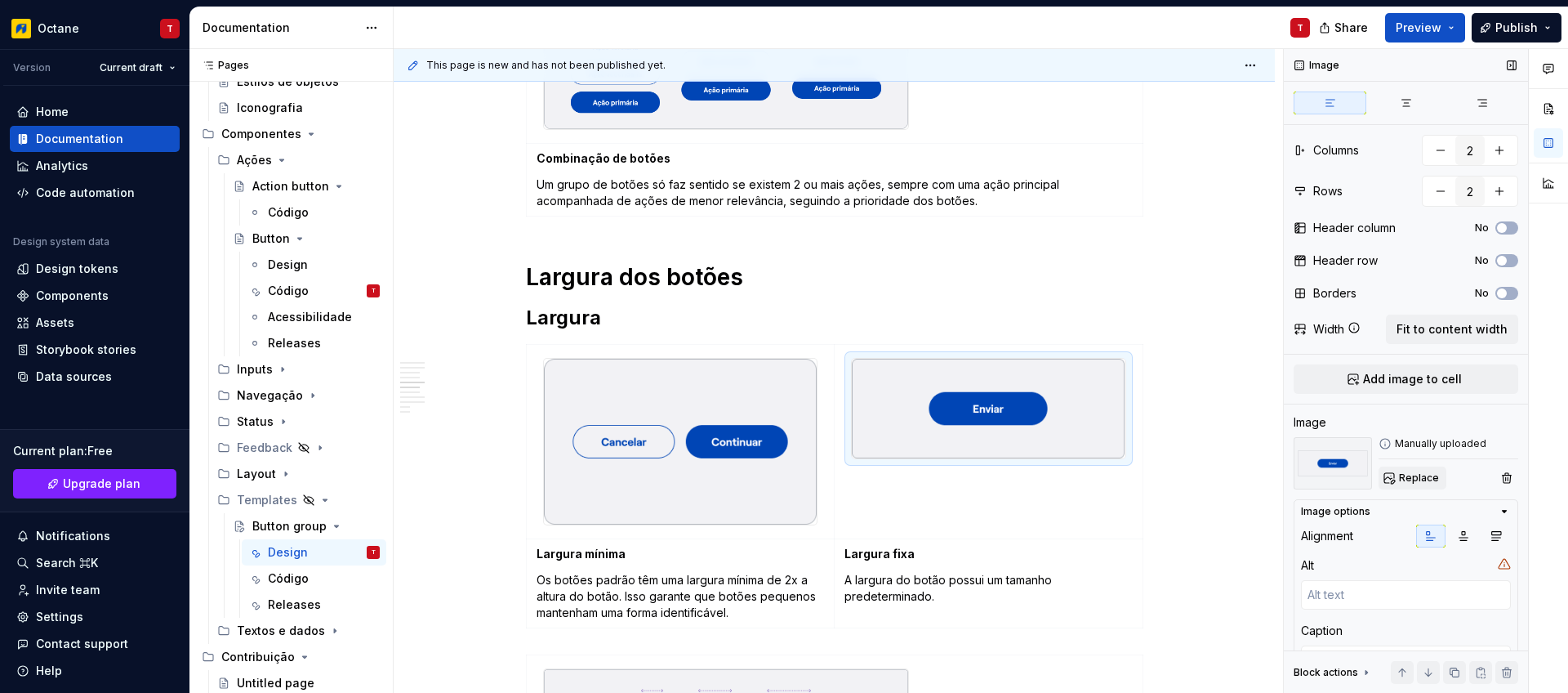click on "Replace" at bounding box center (1412, 478) 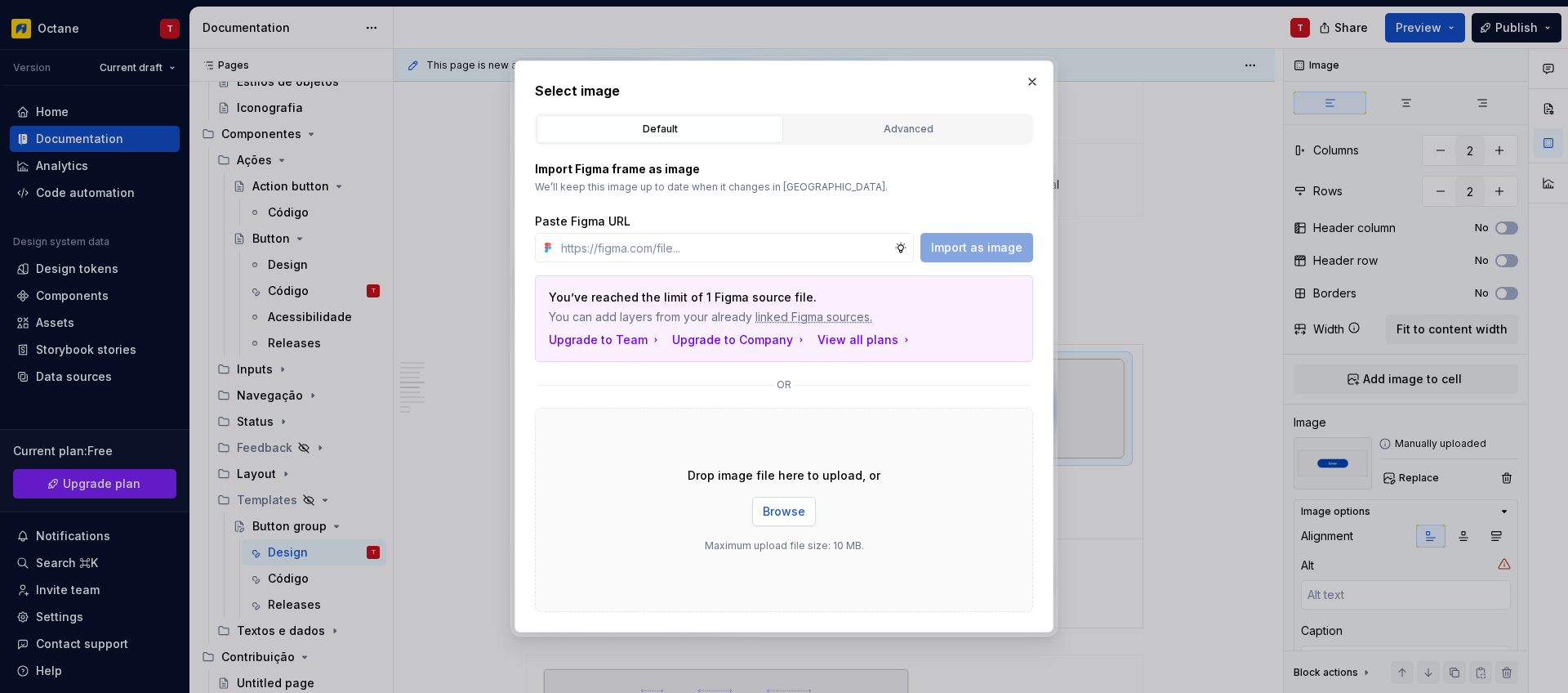 click on "Browse" at bounding box center [784, 512] 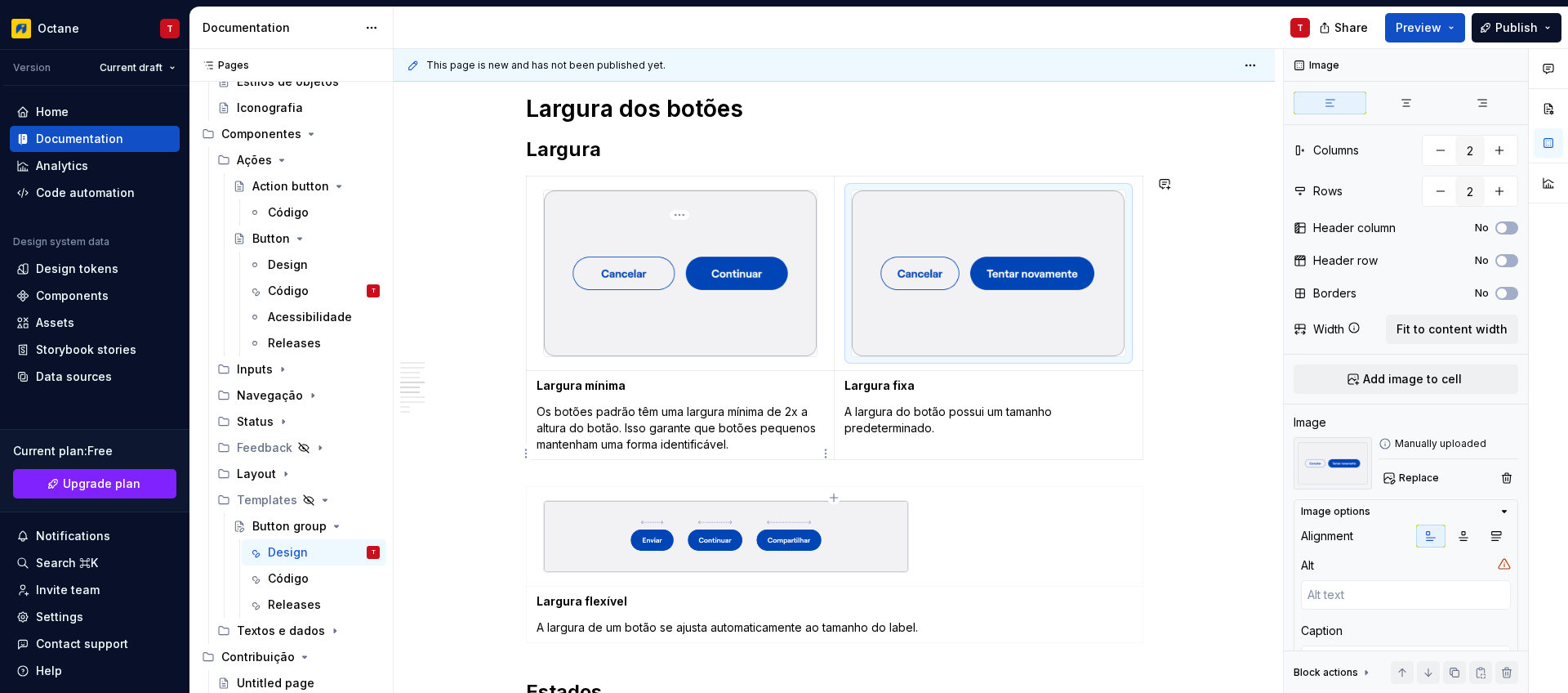 scroll, scrollTop: 1074, scrollLeft: 0, axis: vertical 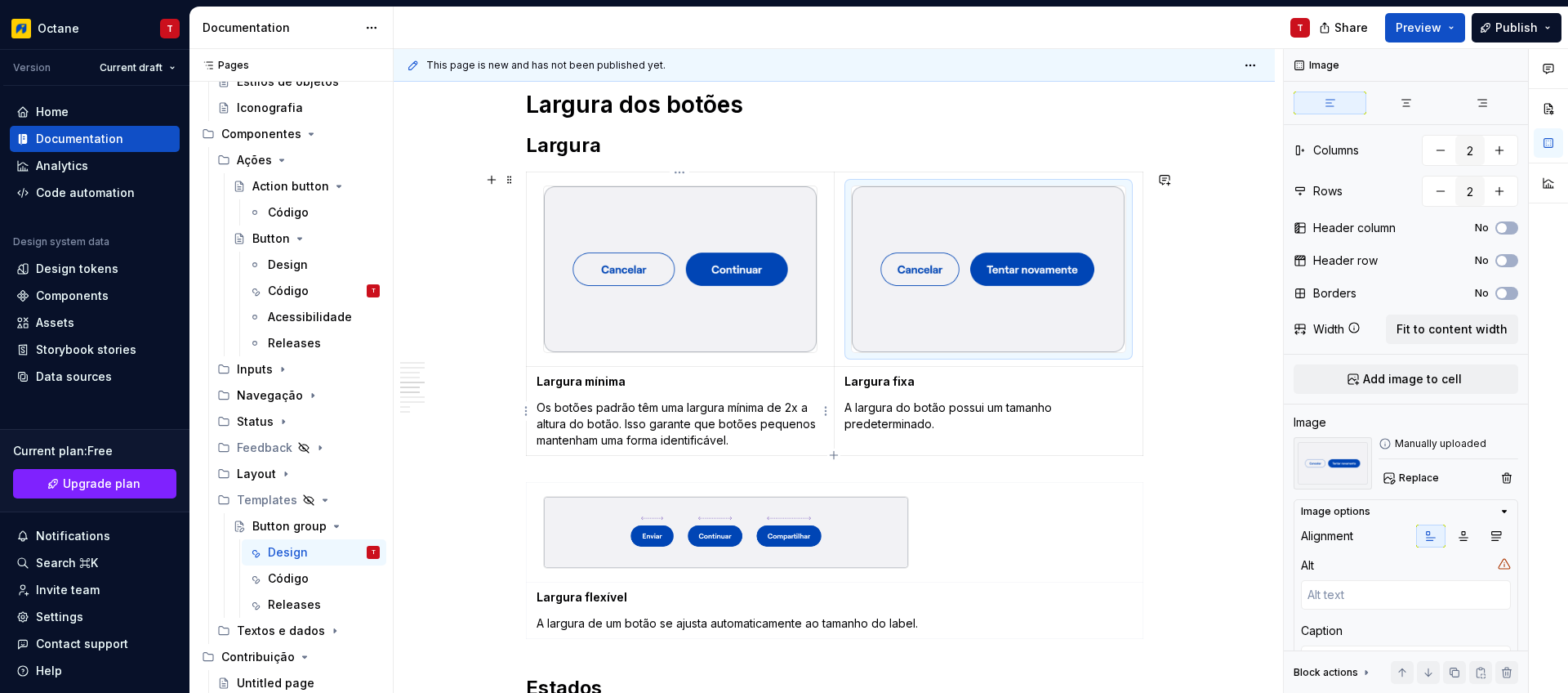 click on "Largura mínima" at bounding box center (581, 381) 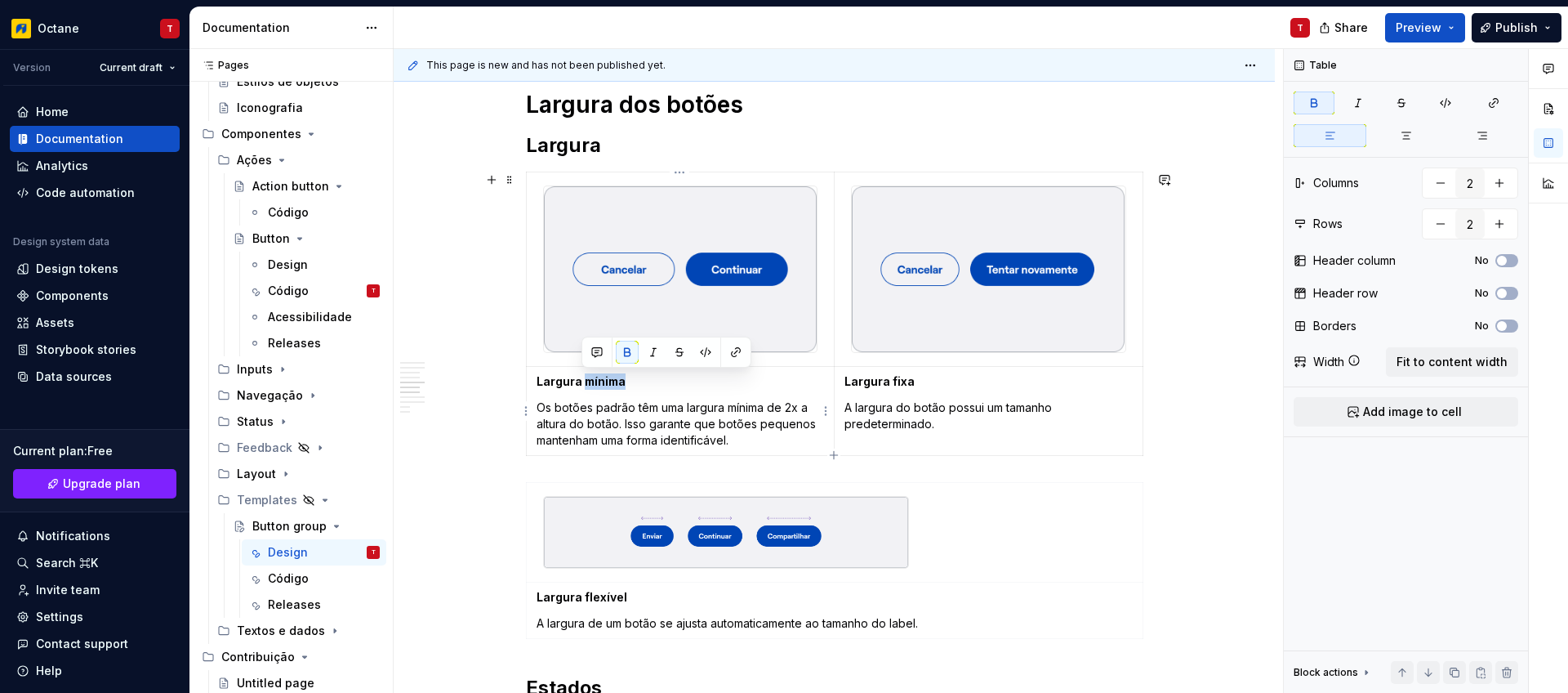 click on "Largura mínima" at bounding box center [581, 381] 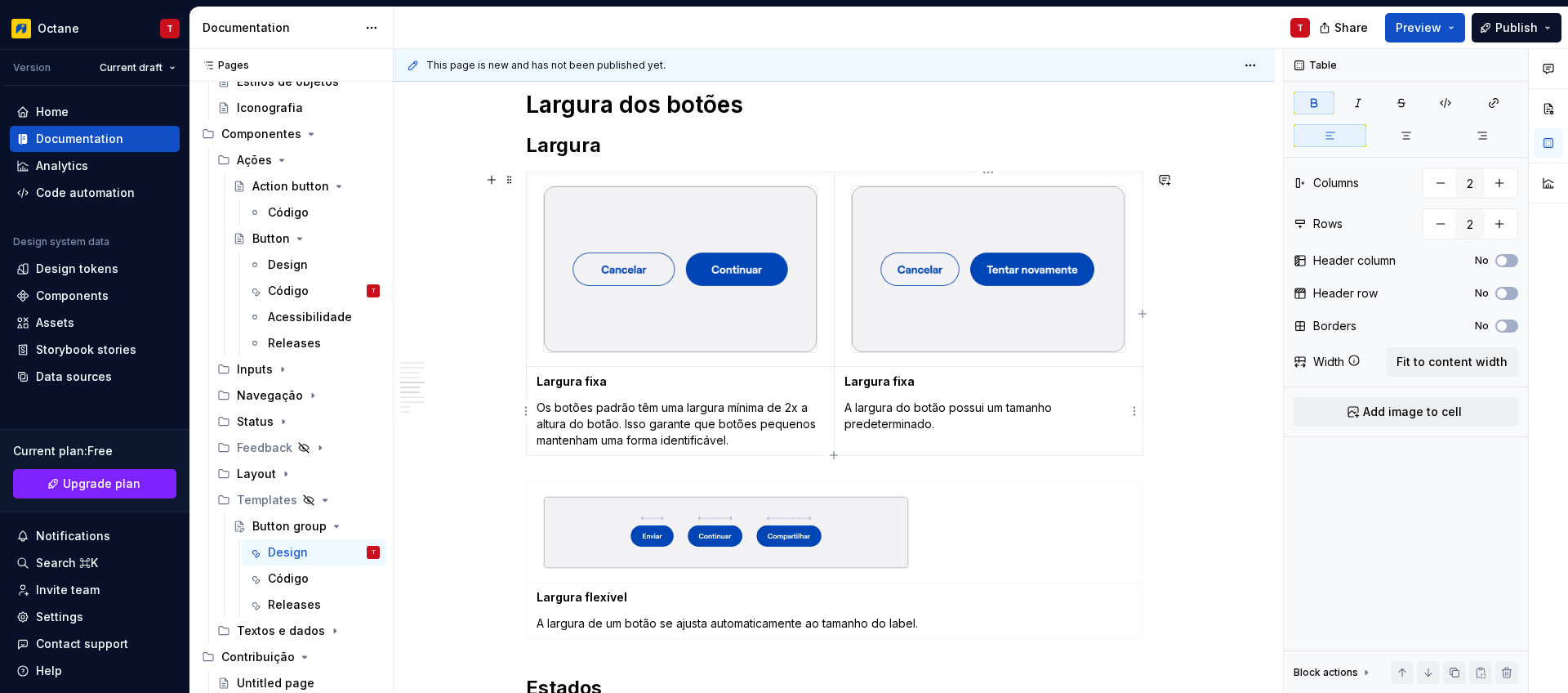 click on "Largura fixa" at bounding box center (880, 381) 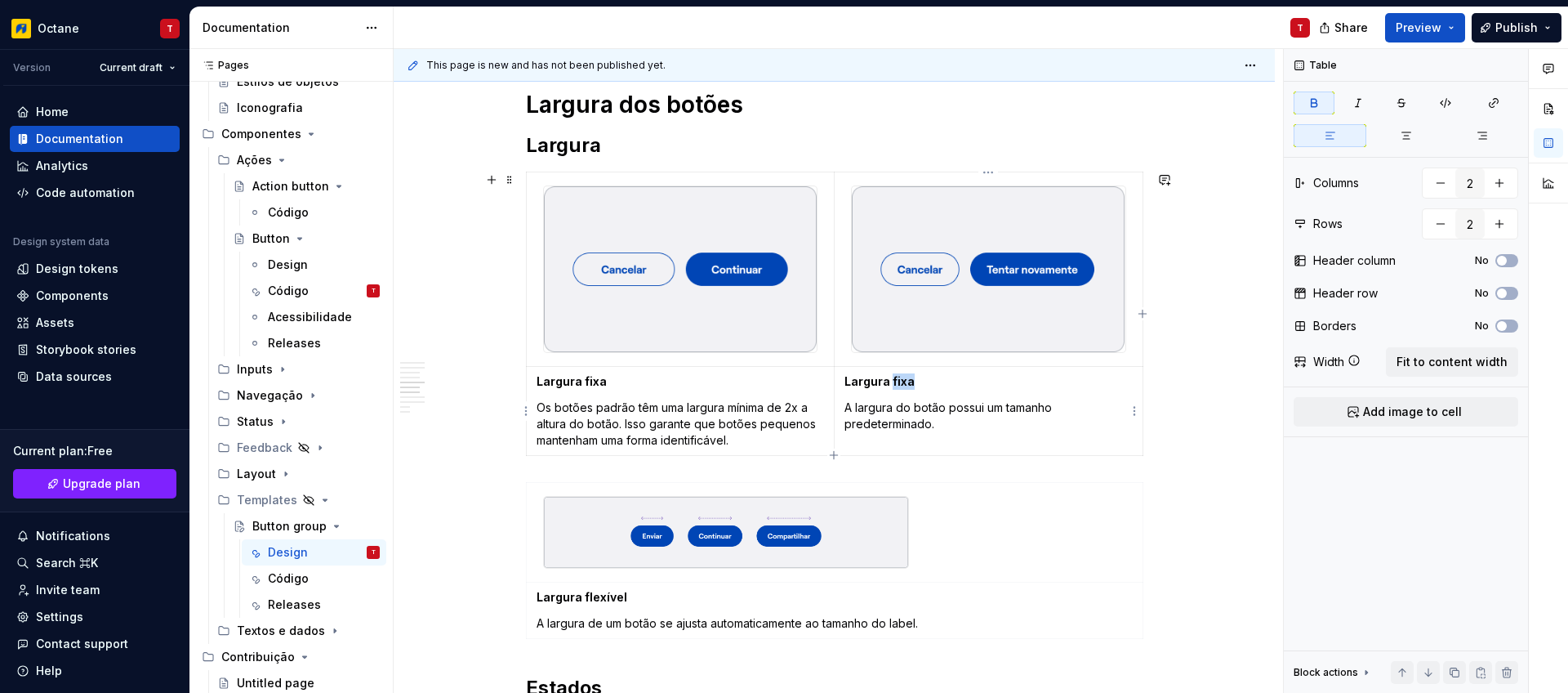 click on "Largura fixa" at bounding box center (880, 381) 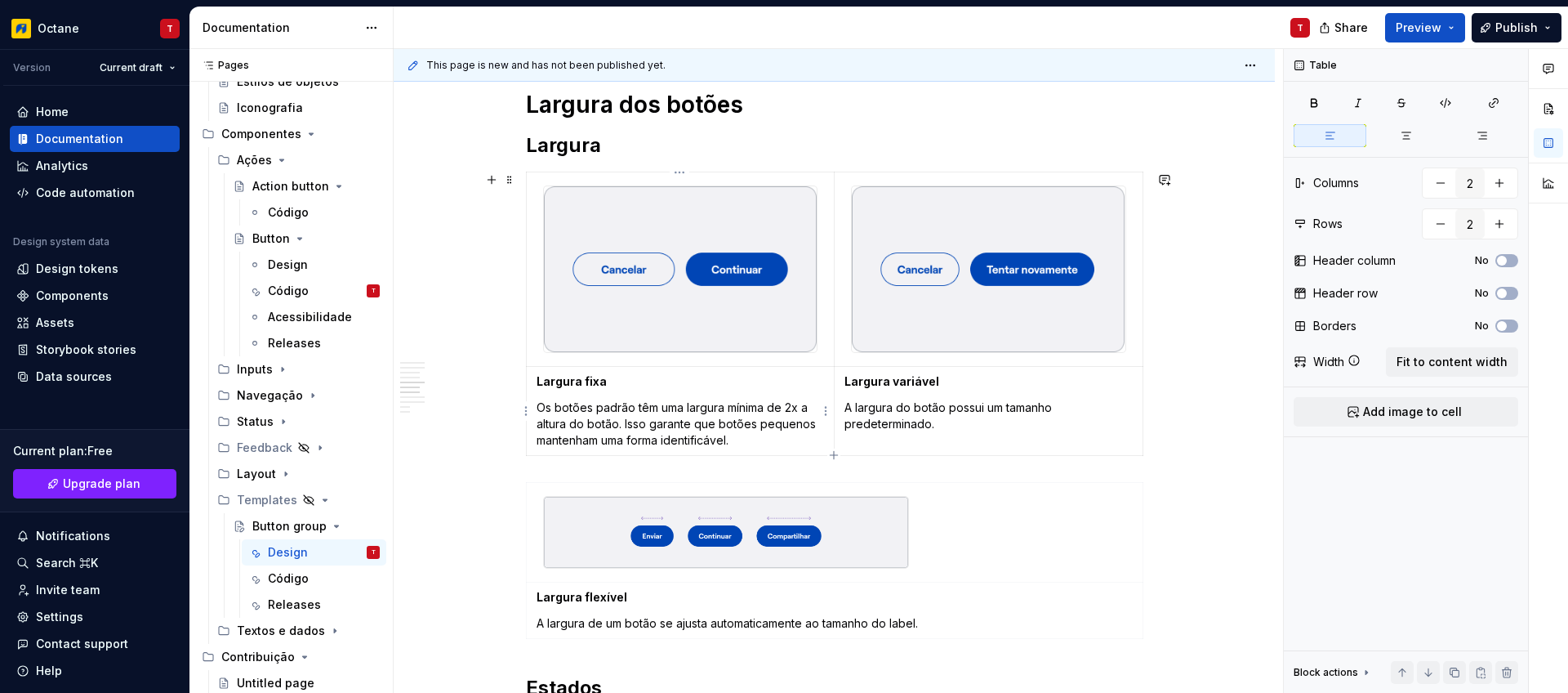 click on "Os botões padrão têm uma largura mínima de 2x a altura do botão. Isso garante que botões pequenos mantenham uma forma identificável." at bounding box center [680, 424] 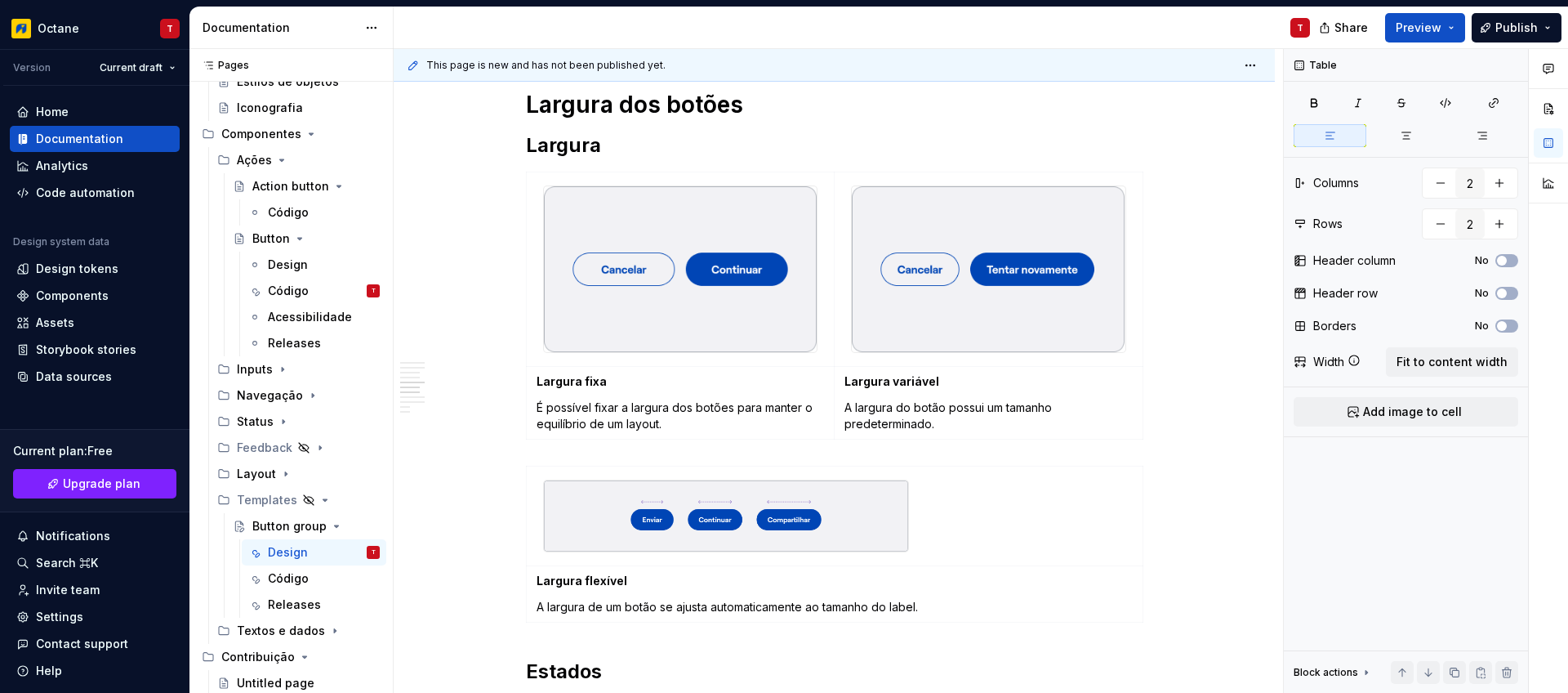 click on "A largura do botão possui um tamanho predeterminado." at bounding box center (988, 416) 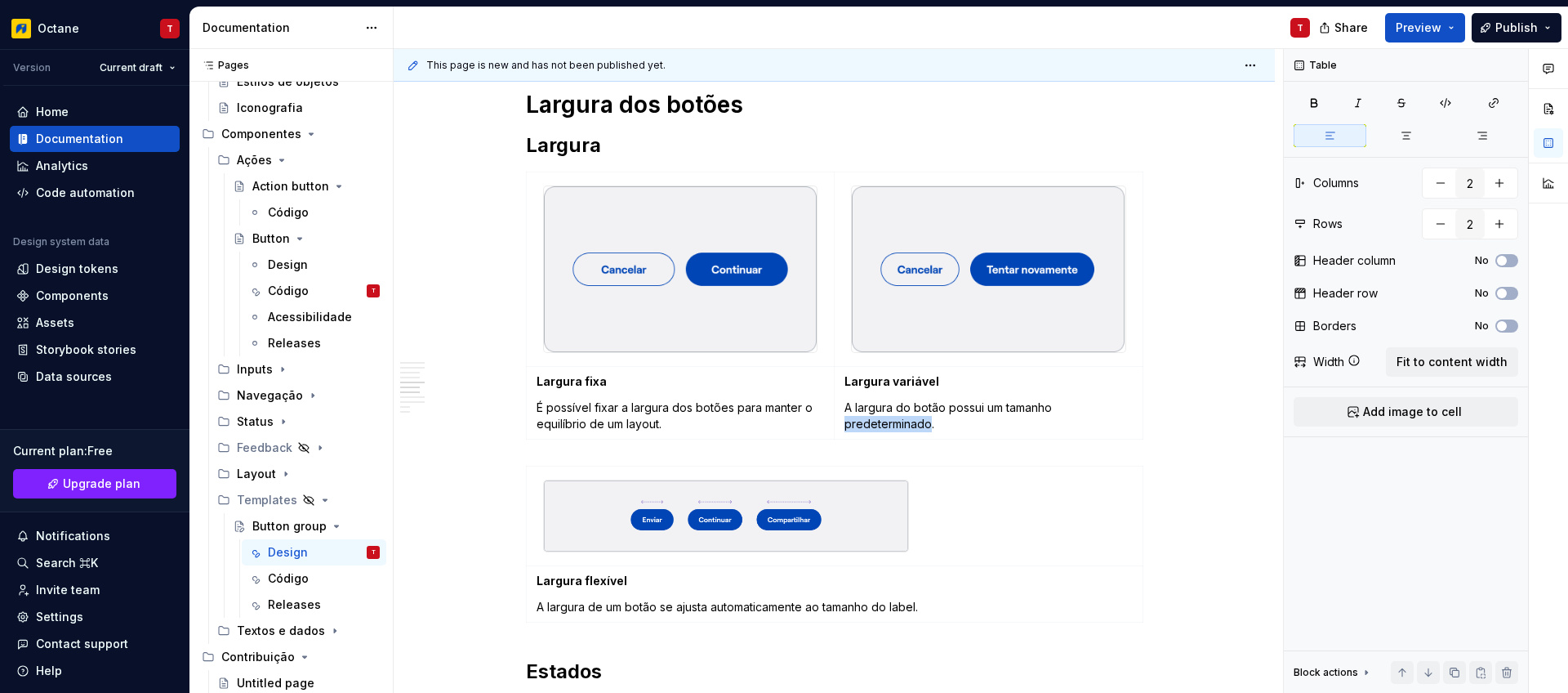 click on "A largura do botão possui um tamanho predeterminado." at bounding box center (988, 416) 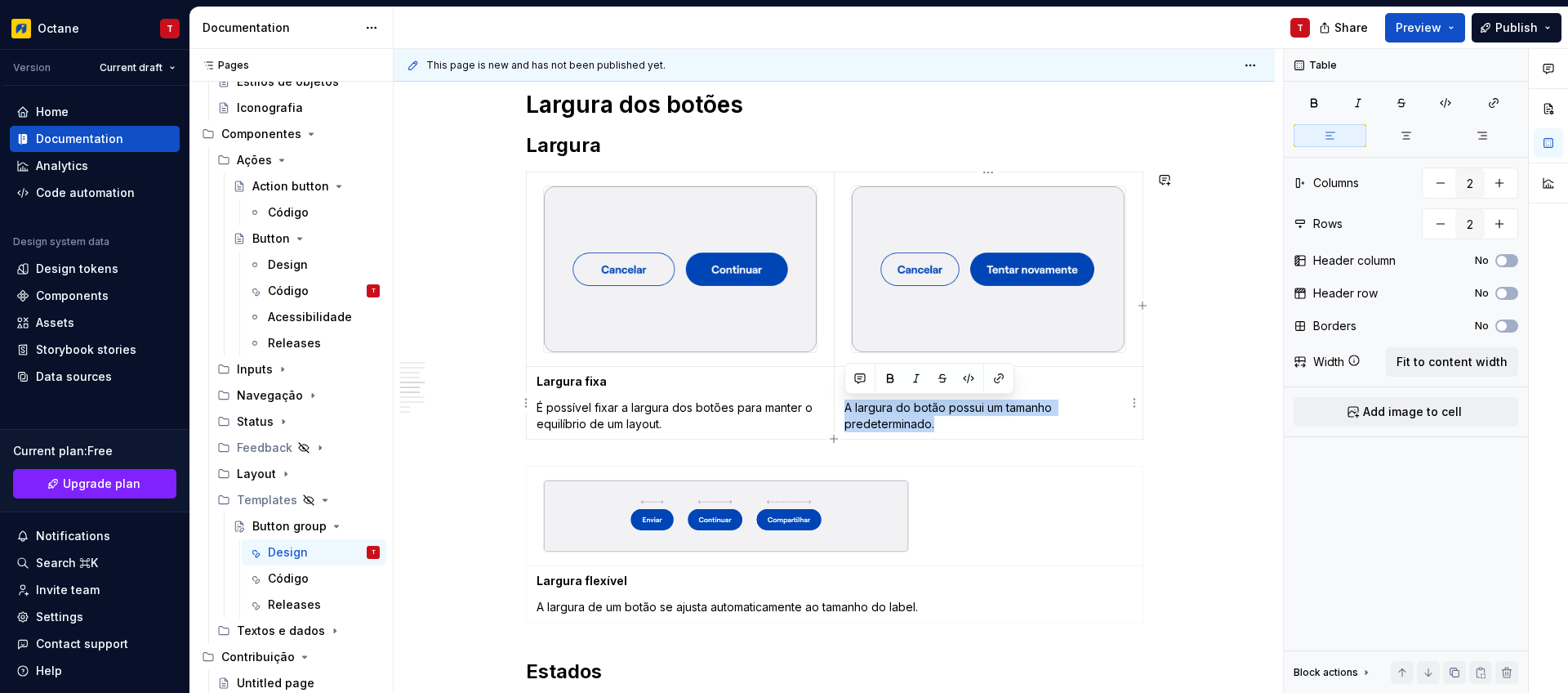 type on "*" 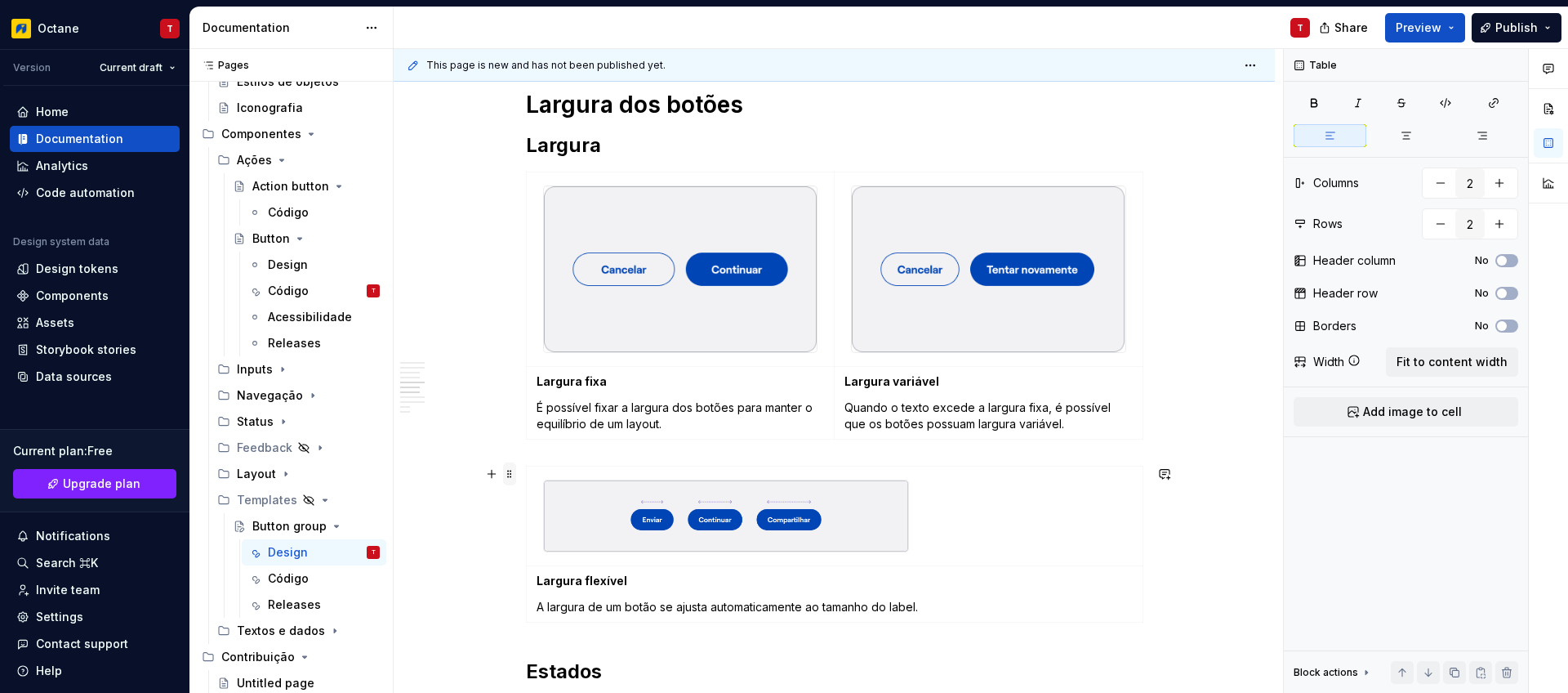 click at bounding box center [510, 474] 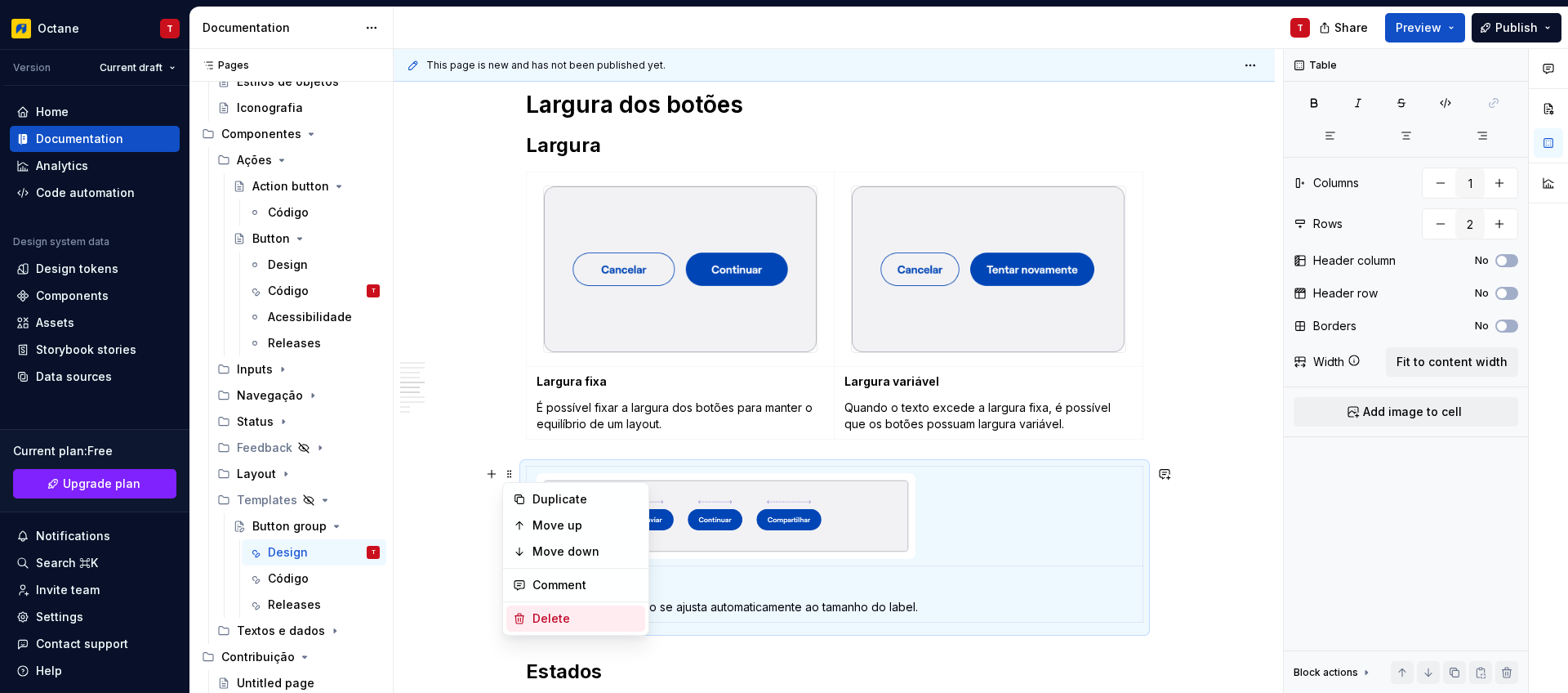 click on "Delete" at bounding box center (586, 619) 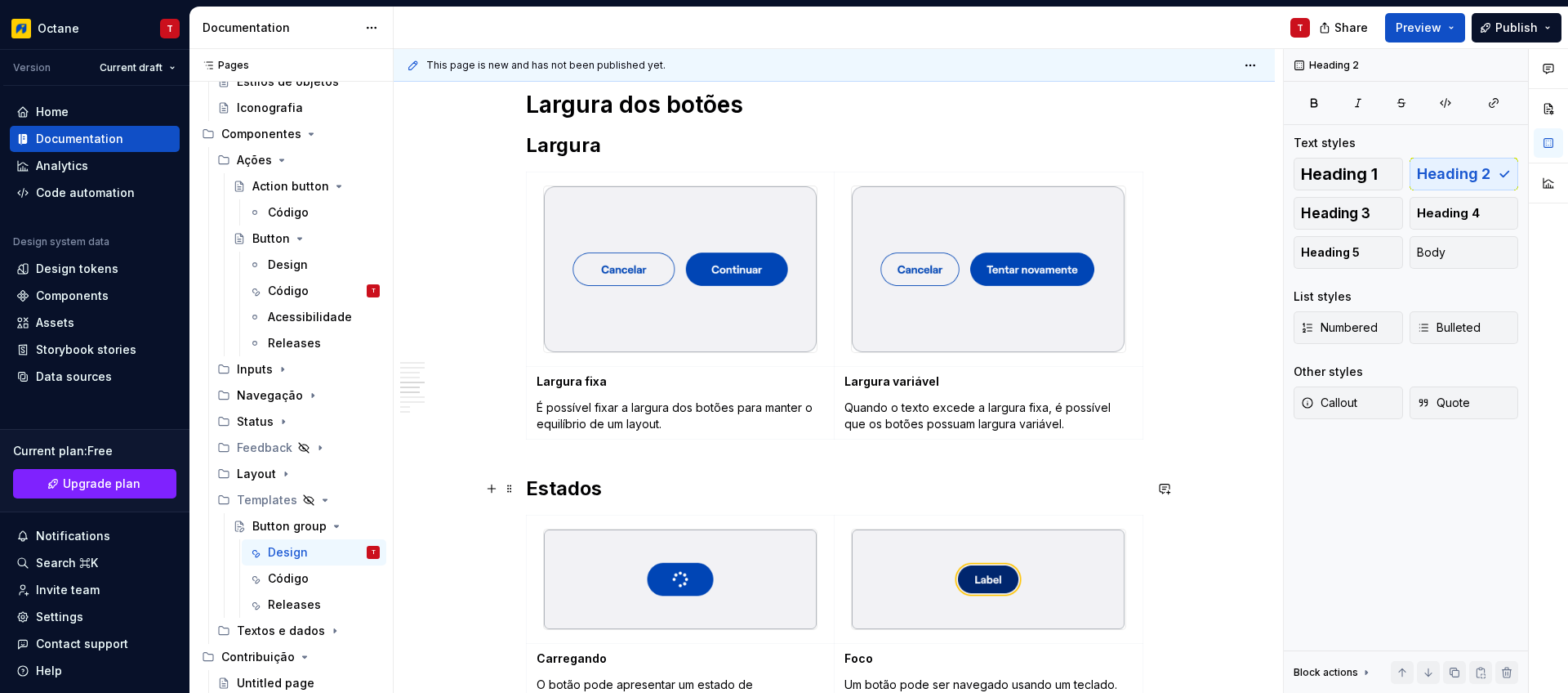 click on "Estados" at bounding box center [835, 489] 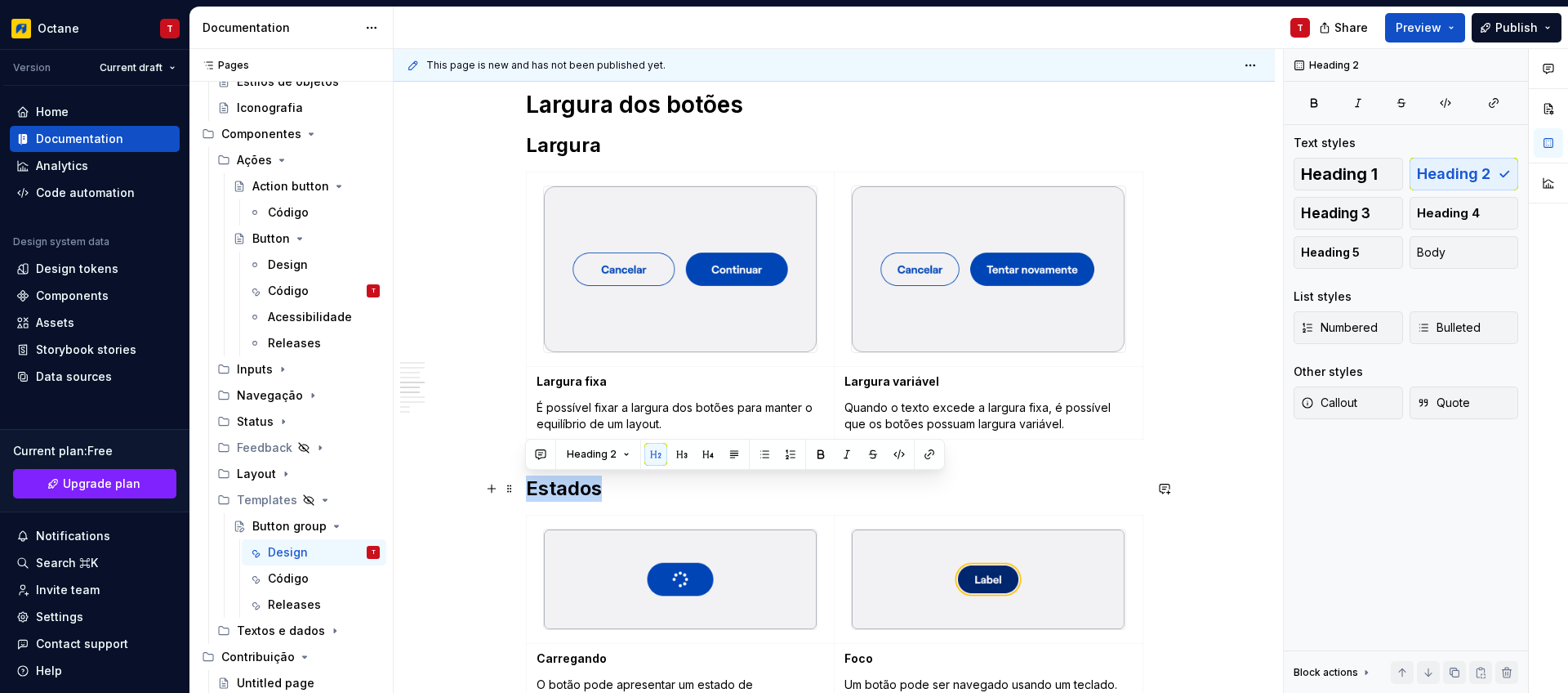 click on "Estados" at bounding box center [835, 489] 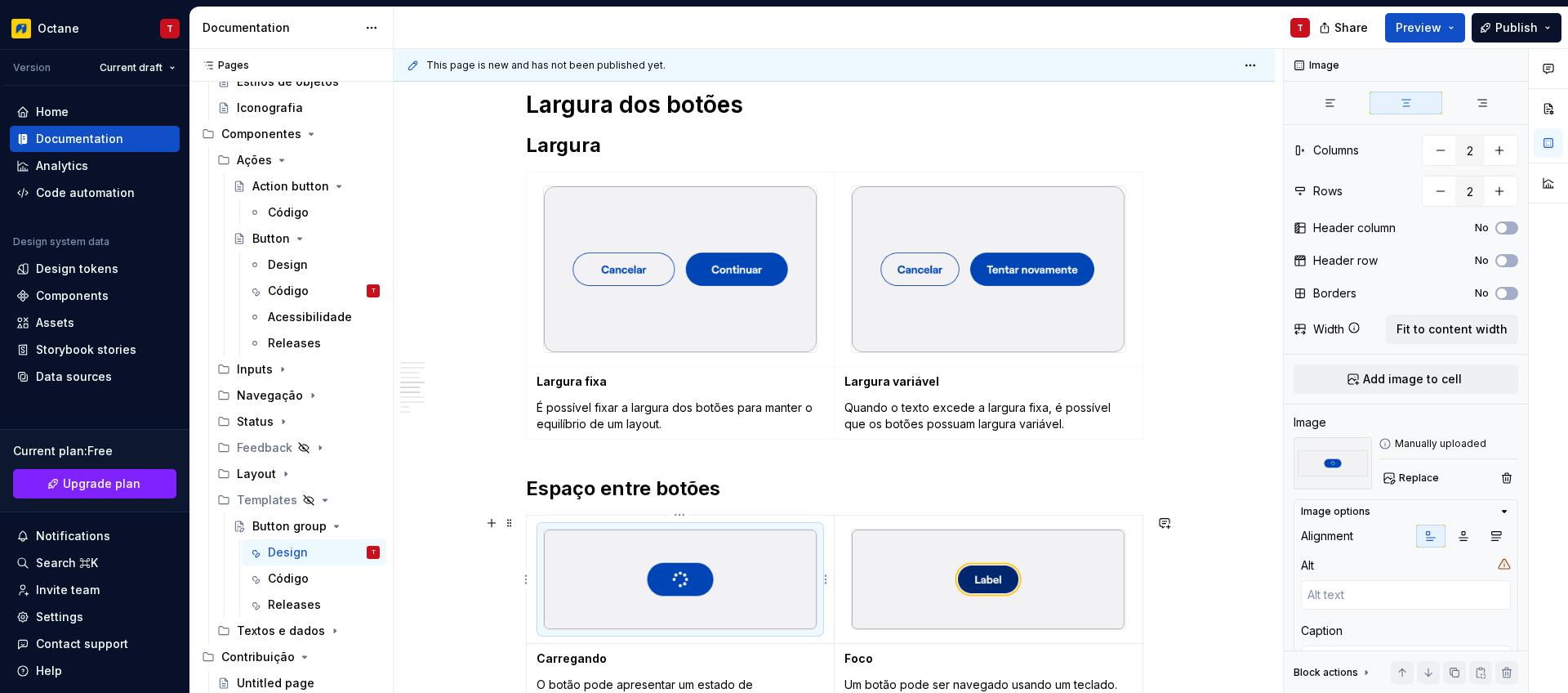 click at bounding box center [680, 579] 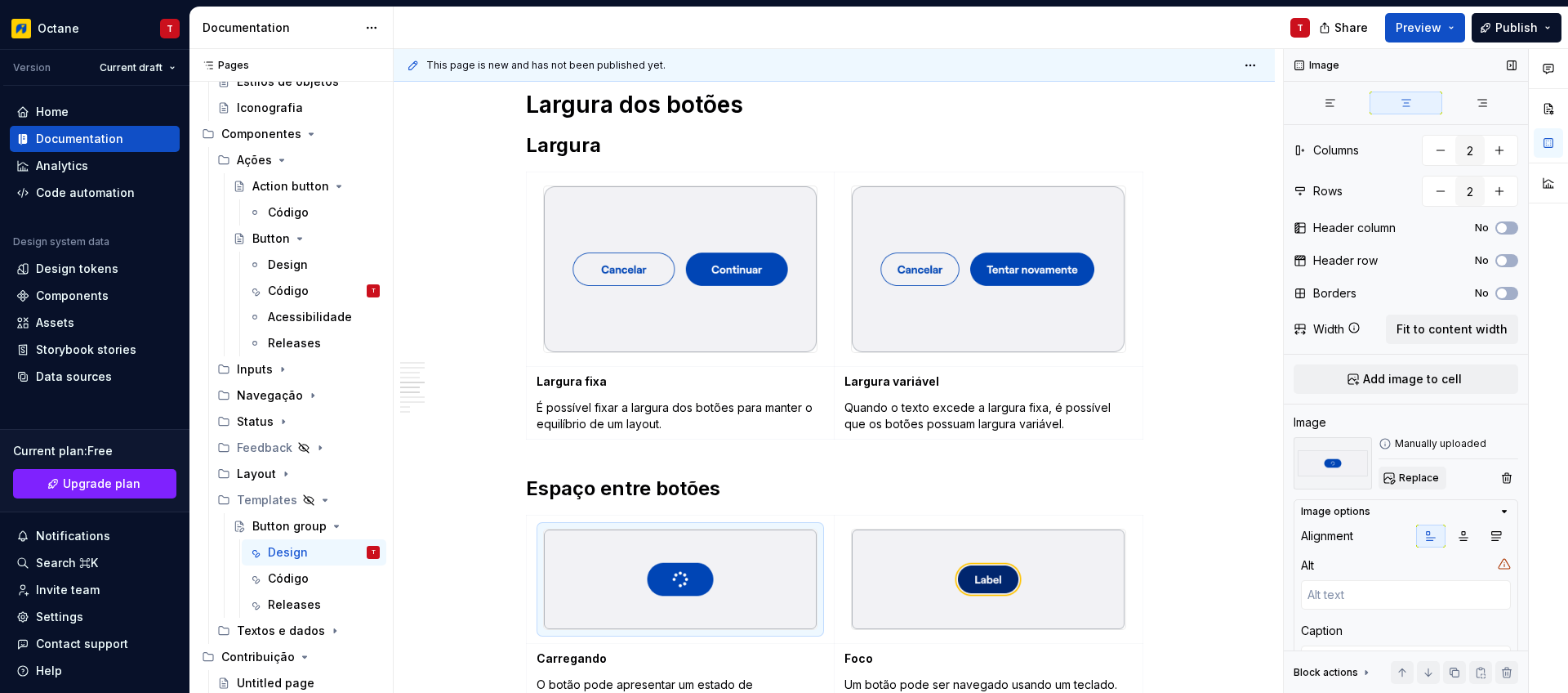 click on "Replace" at bounding box center [1419, 478] 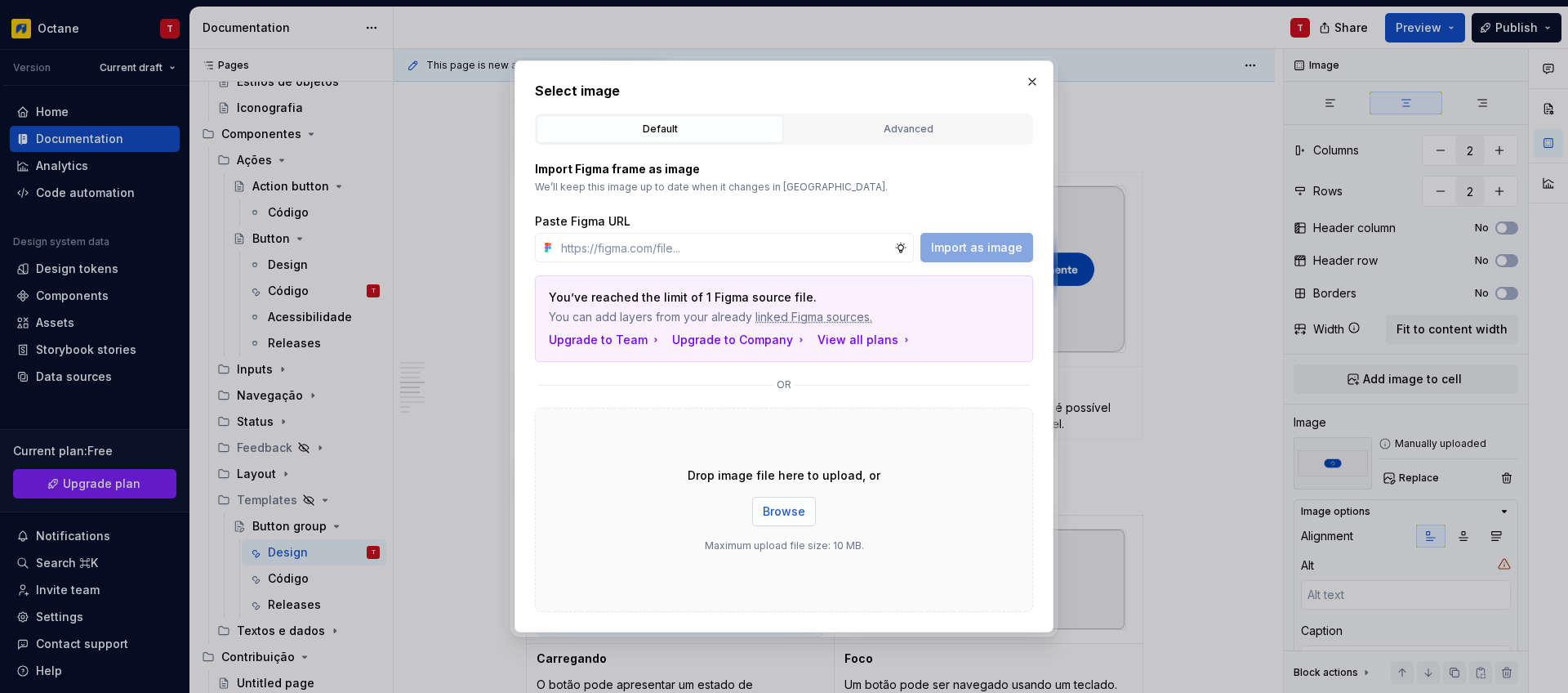 click on "Browse" at bounding box center (784, 512) 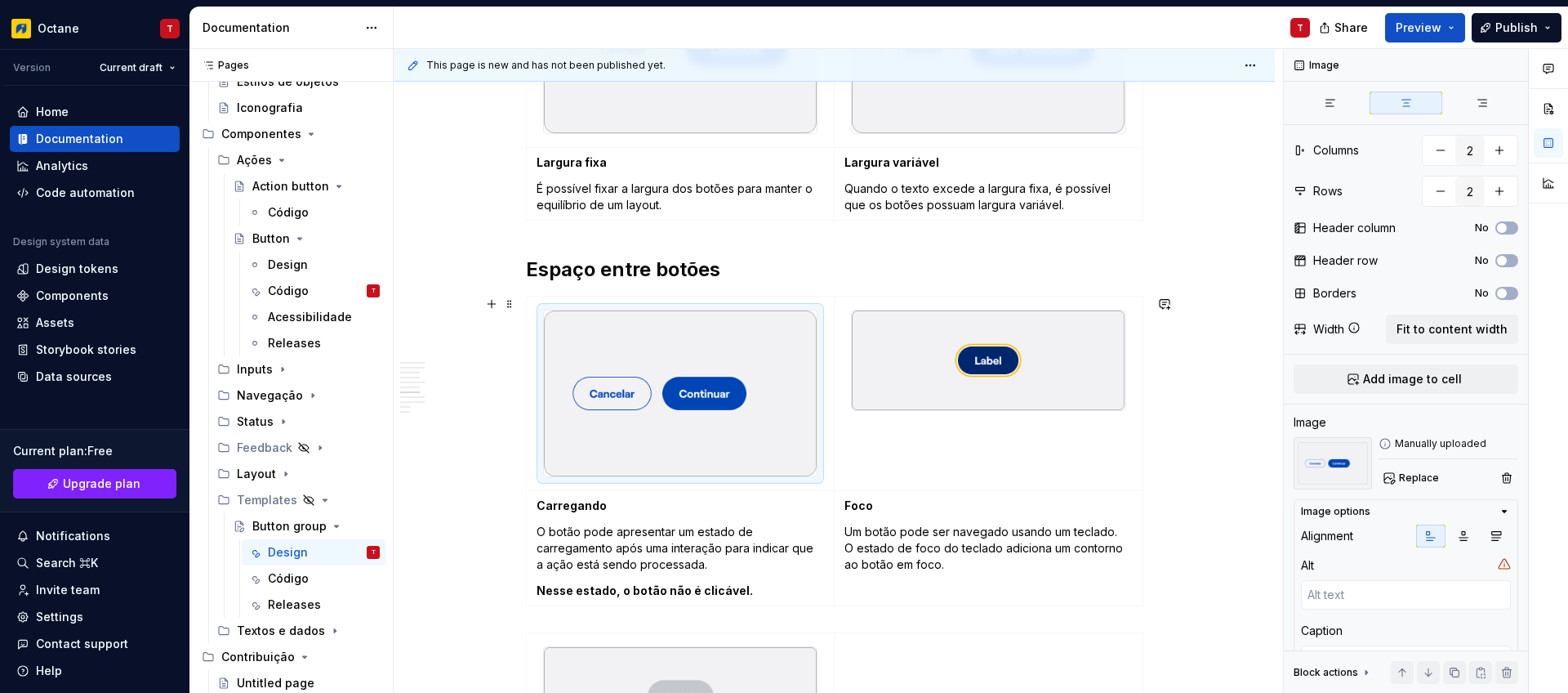 scroll, scrollTop: 1294, scrollLeft: 0, axis: vertical 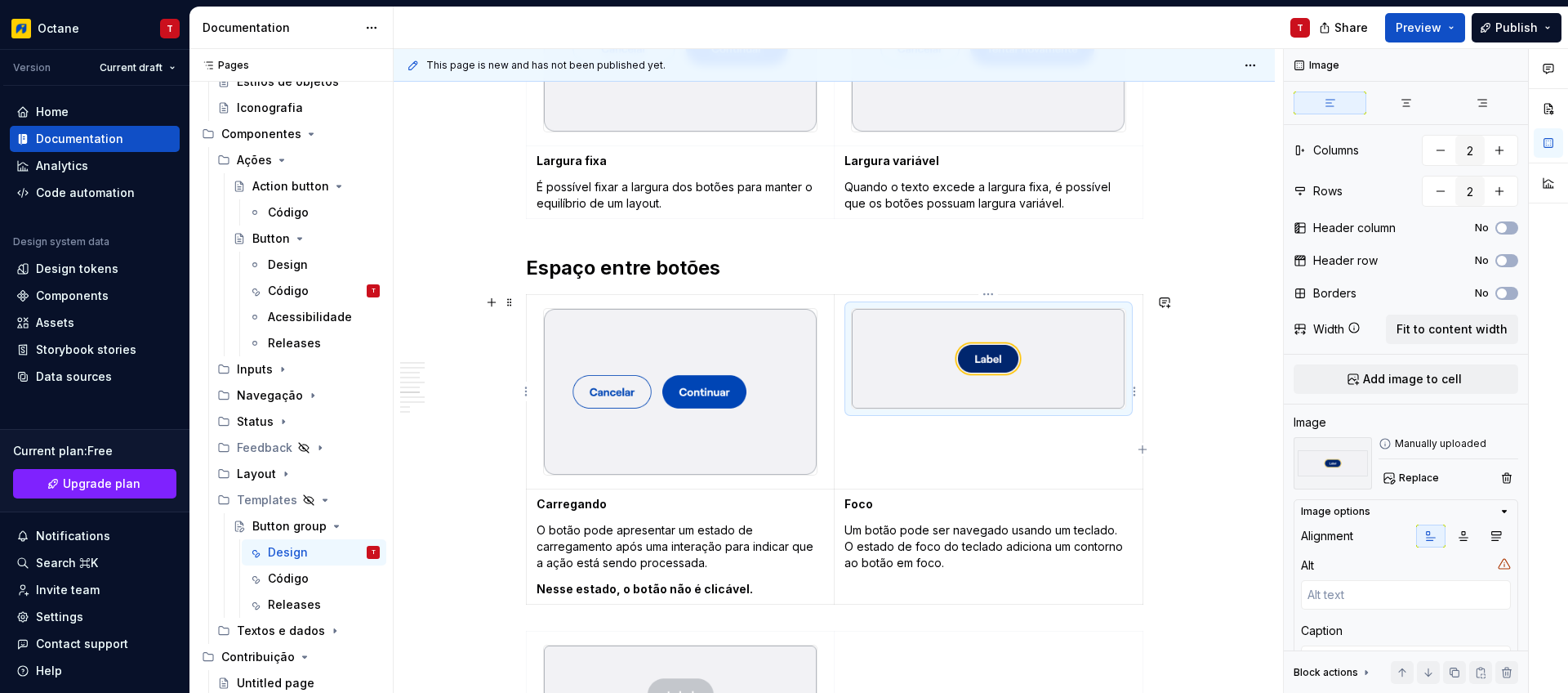 click at bounding box center [988, 359] 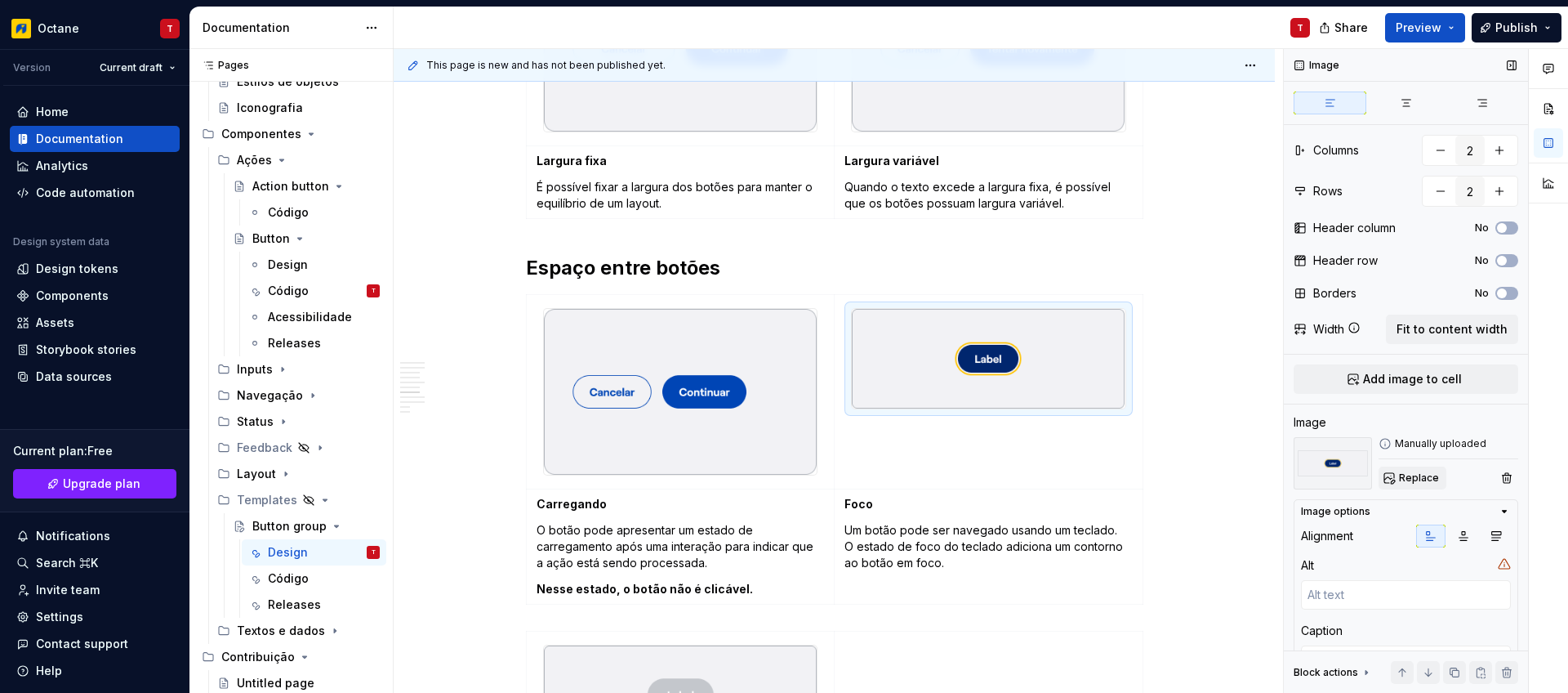click on "Replace" at bounding box center [1419, 478] 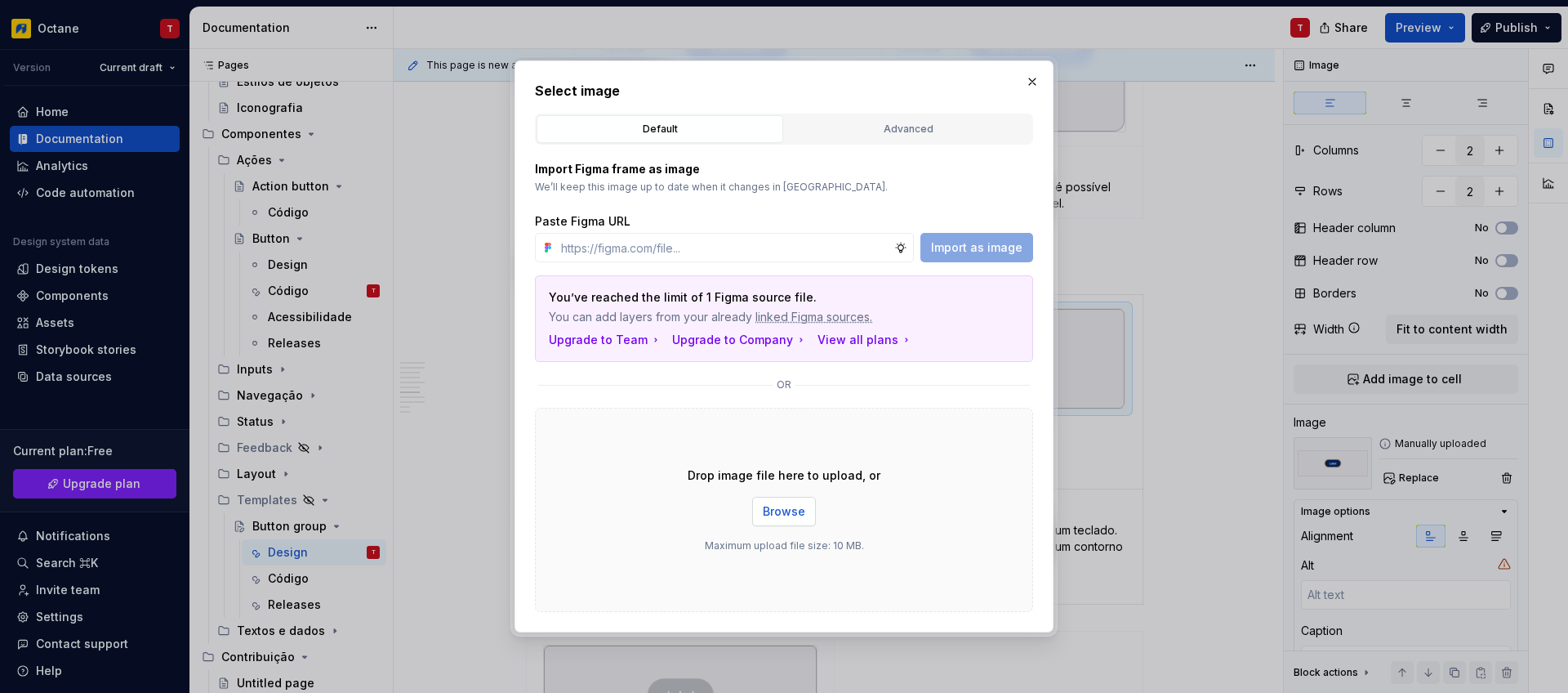 click on "Browse" at bounding box center [784, 512] 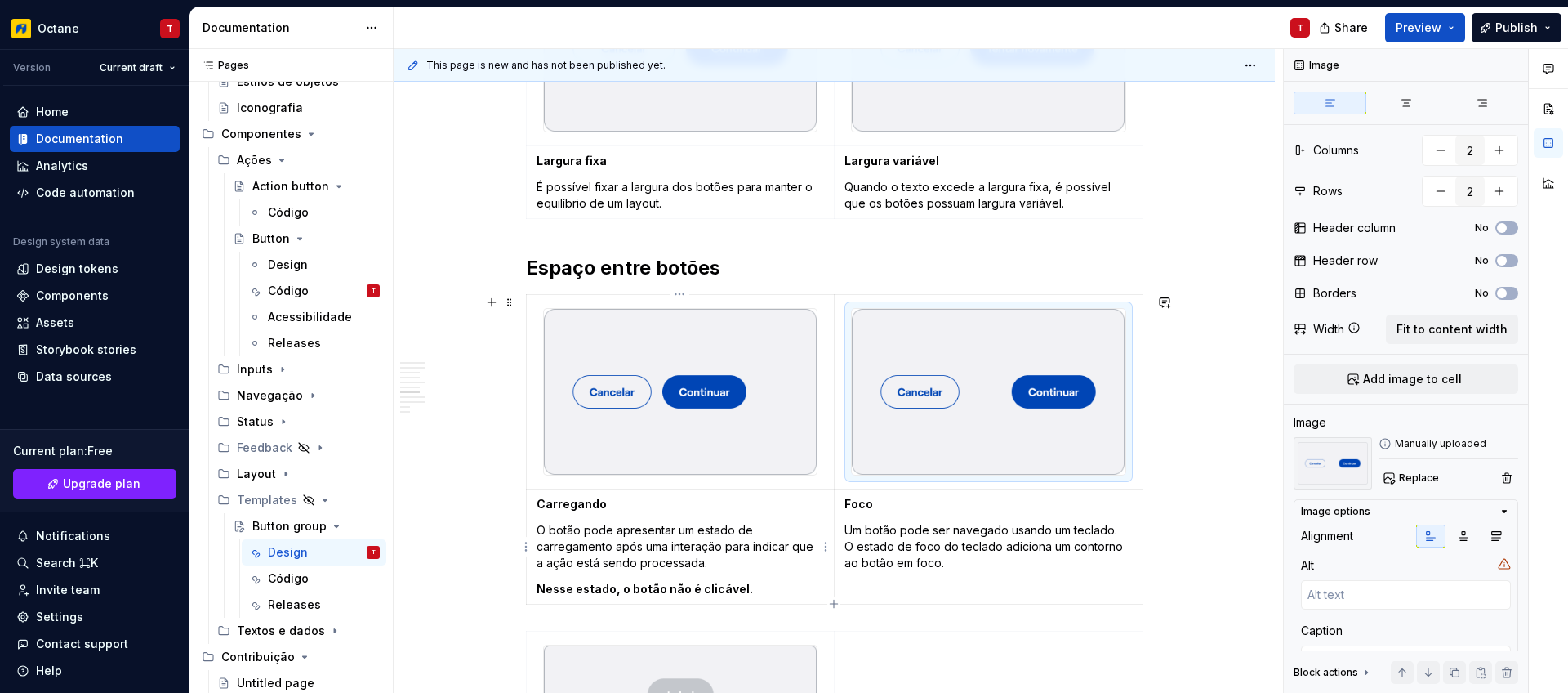 click on "Carregando" at bounding box center (572, 503) 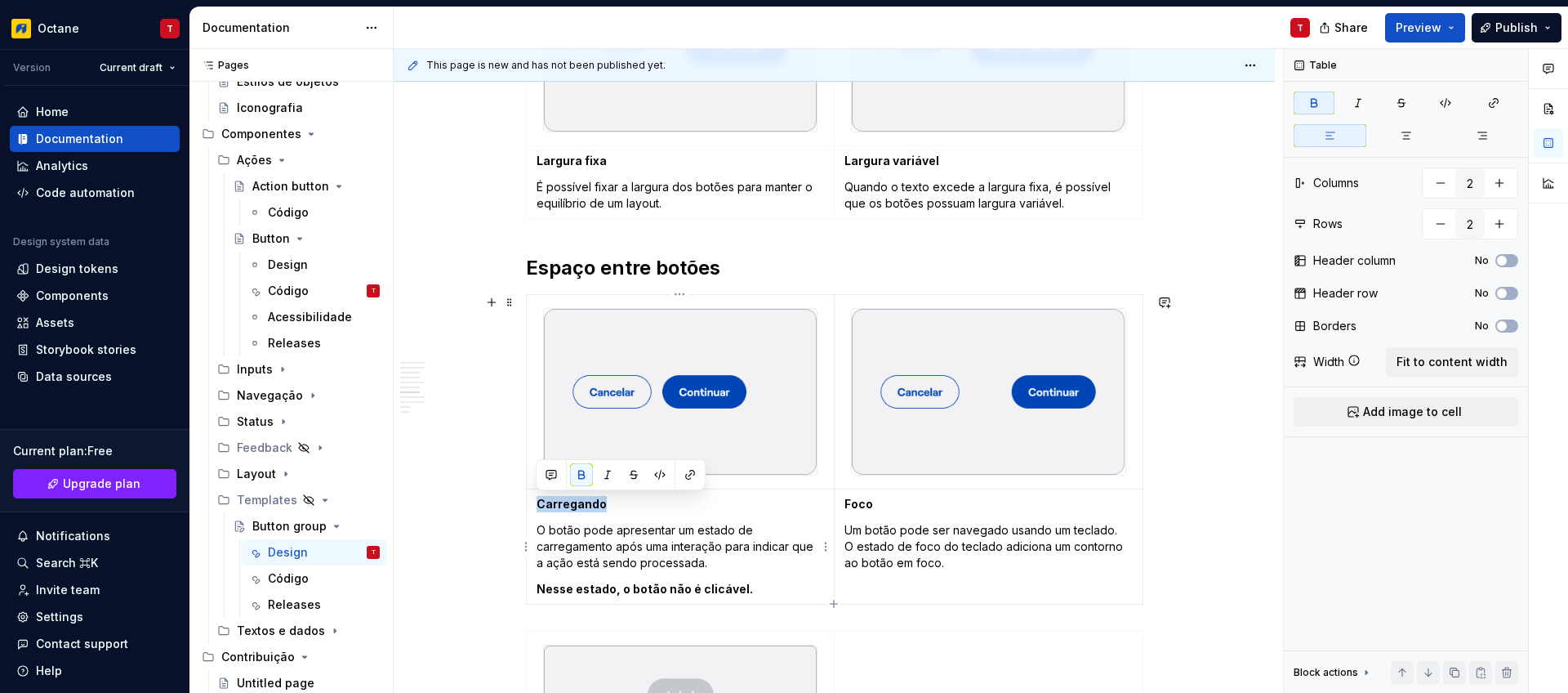 click on "Carregando" at bounding box center [572, 503] 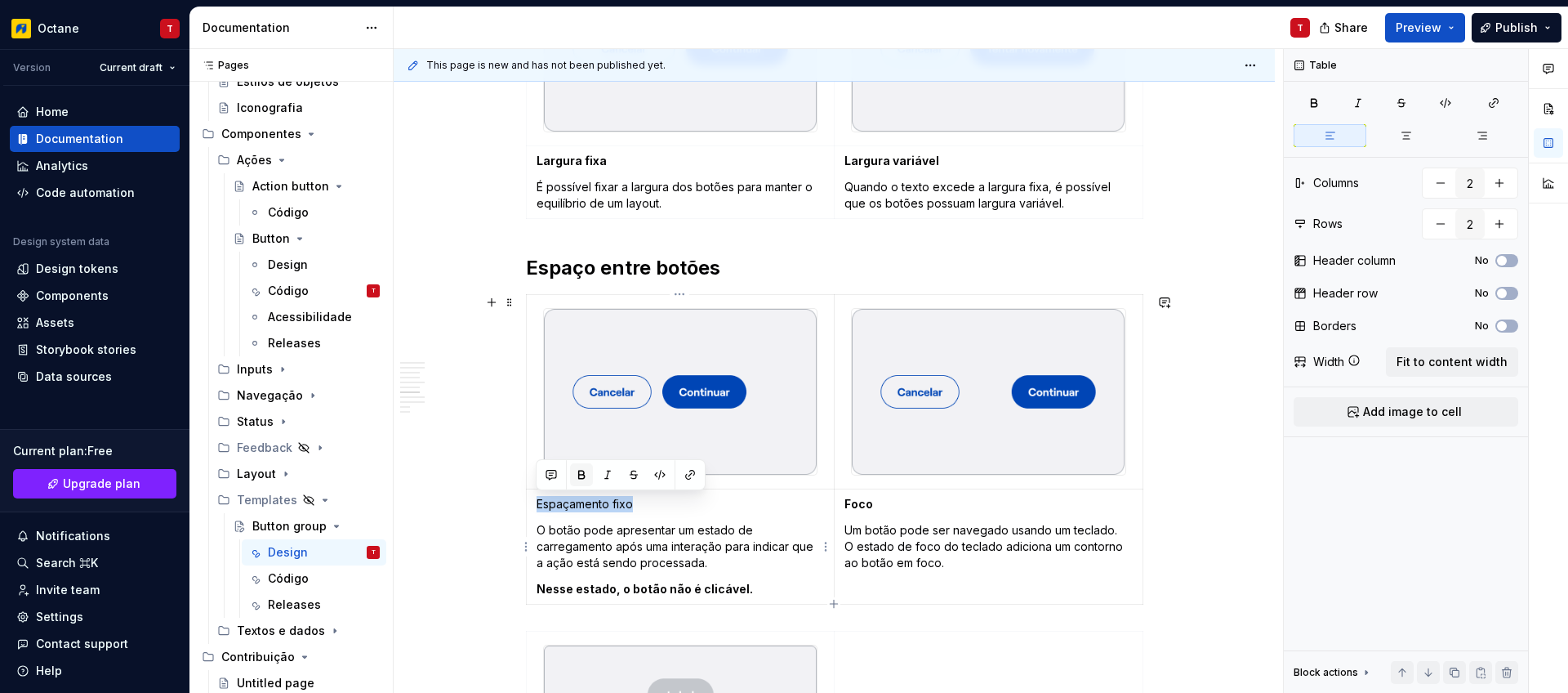 click at bounding box center (581, 475) 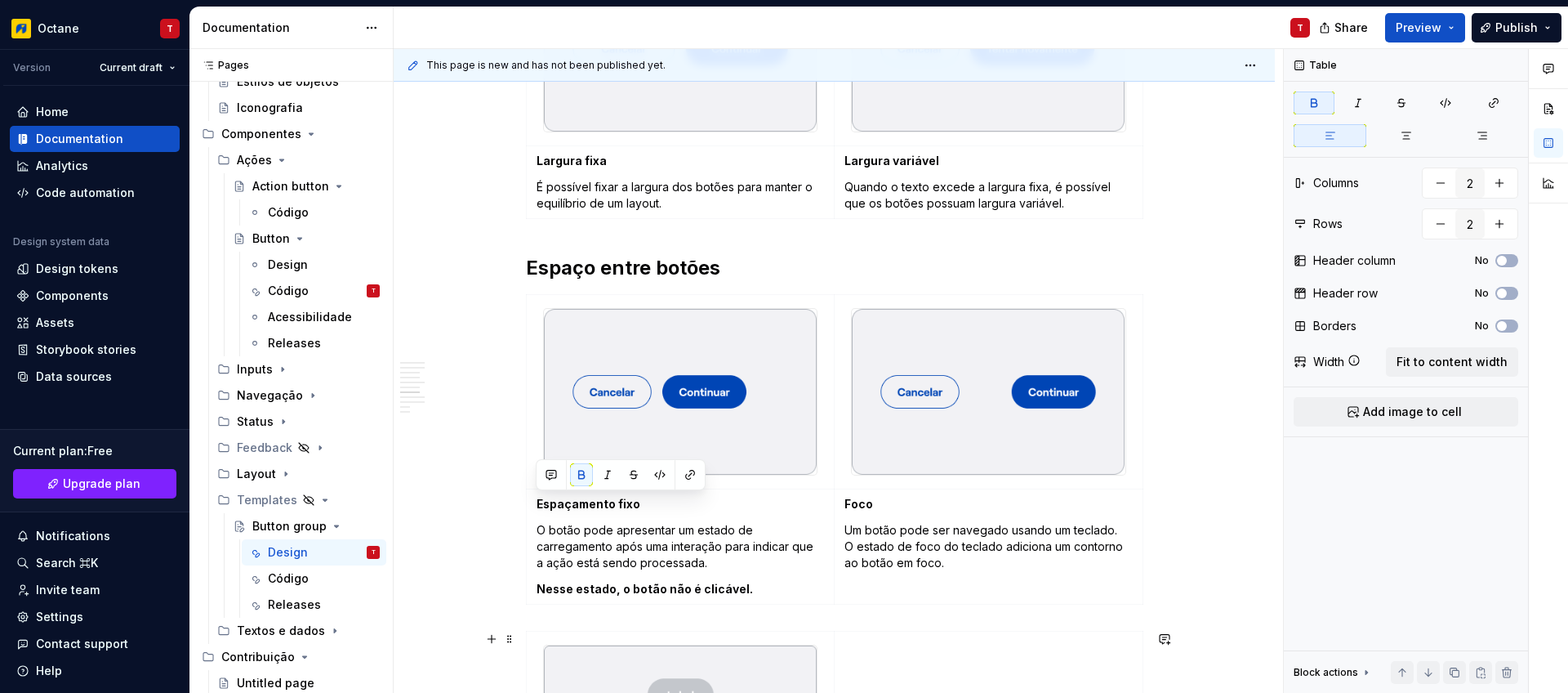 click on "Foco" at bounding box center (858, 503) 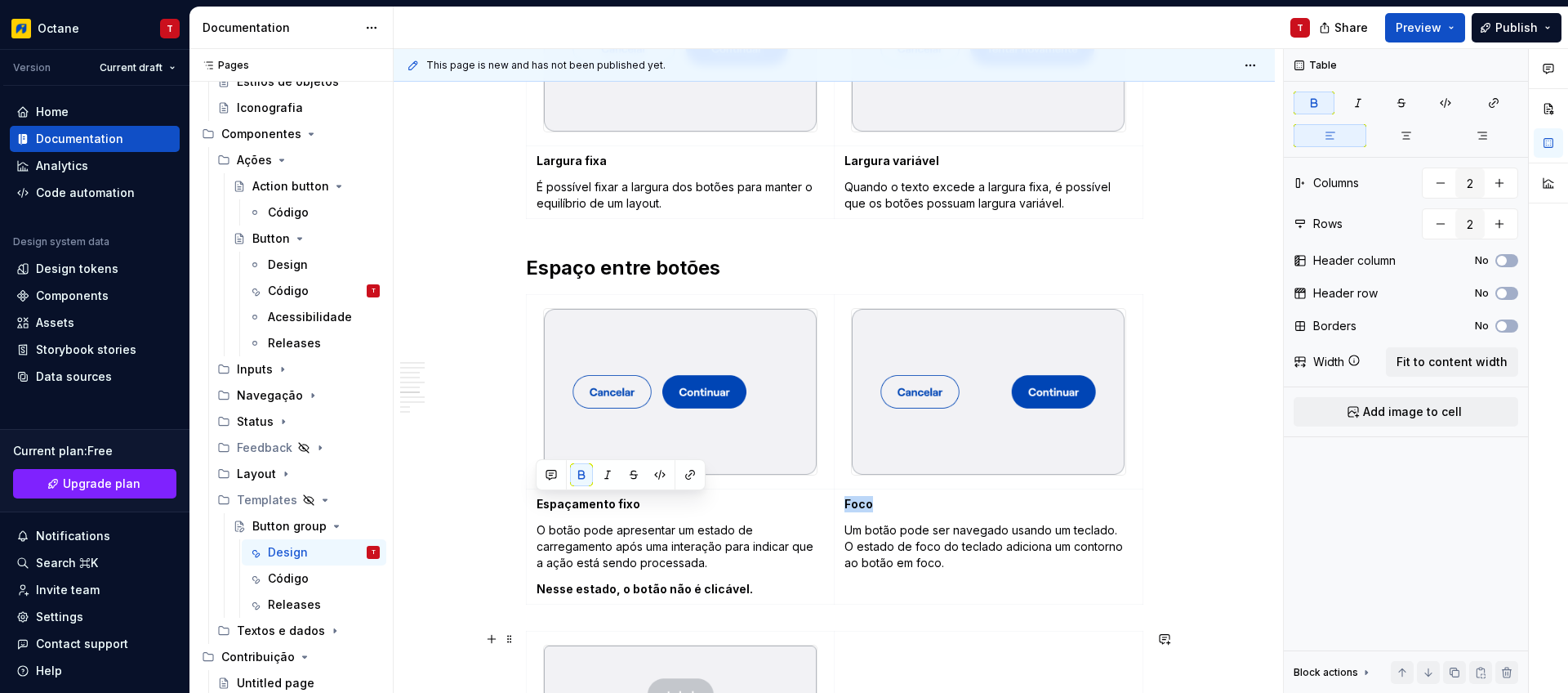 click on "Foco" at bounding box center [858, 503] 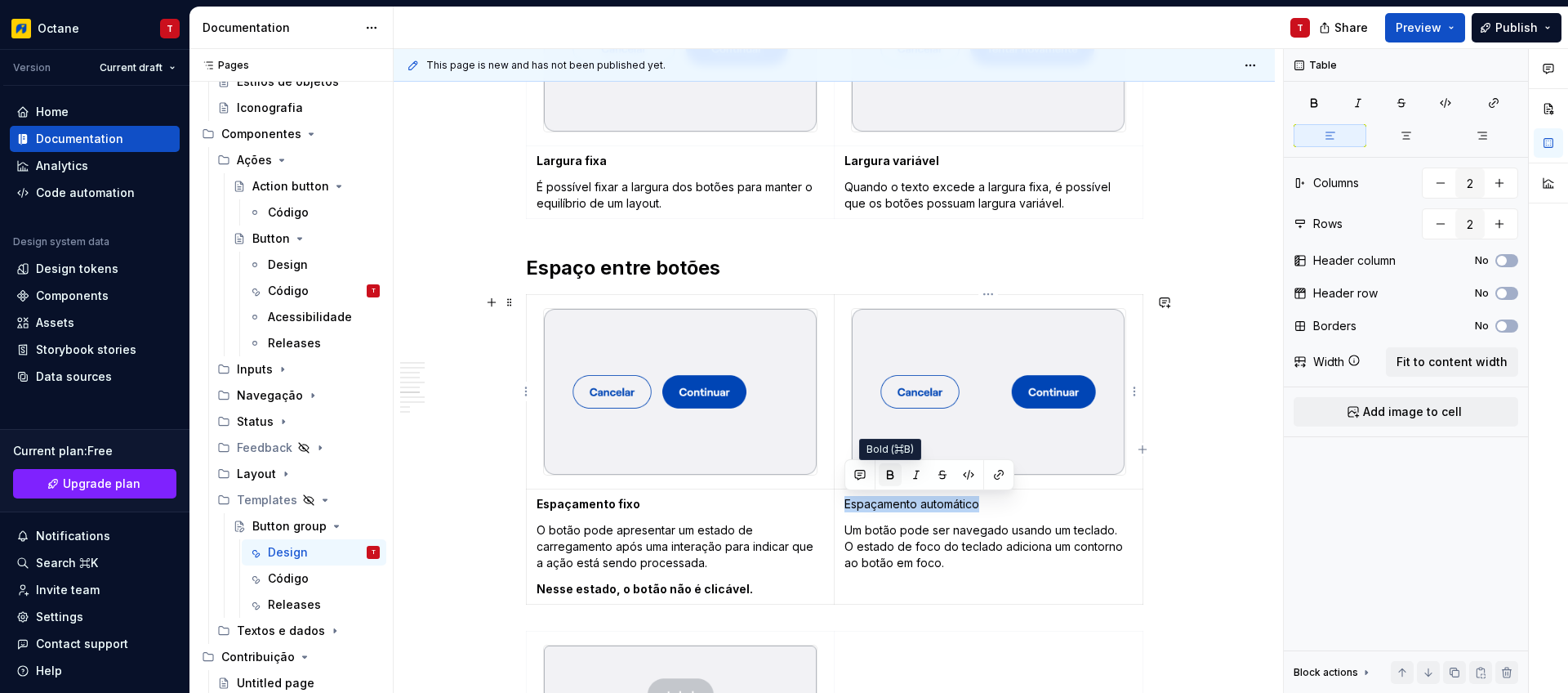 click at bounding box center (890, 475) 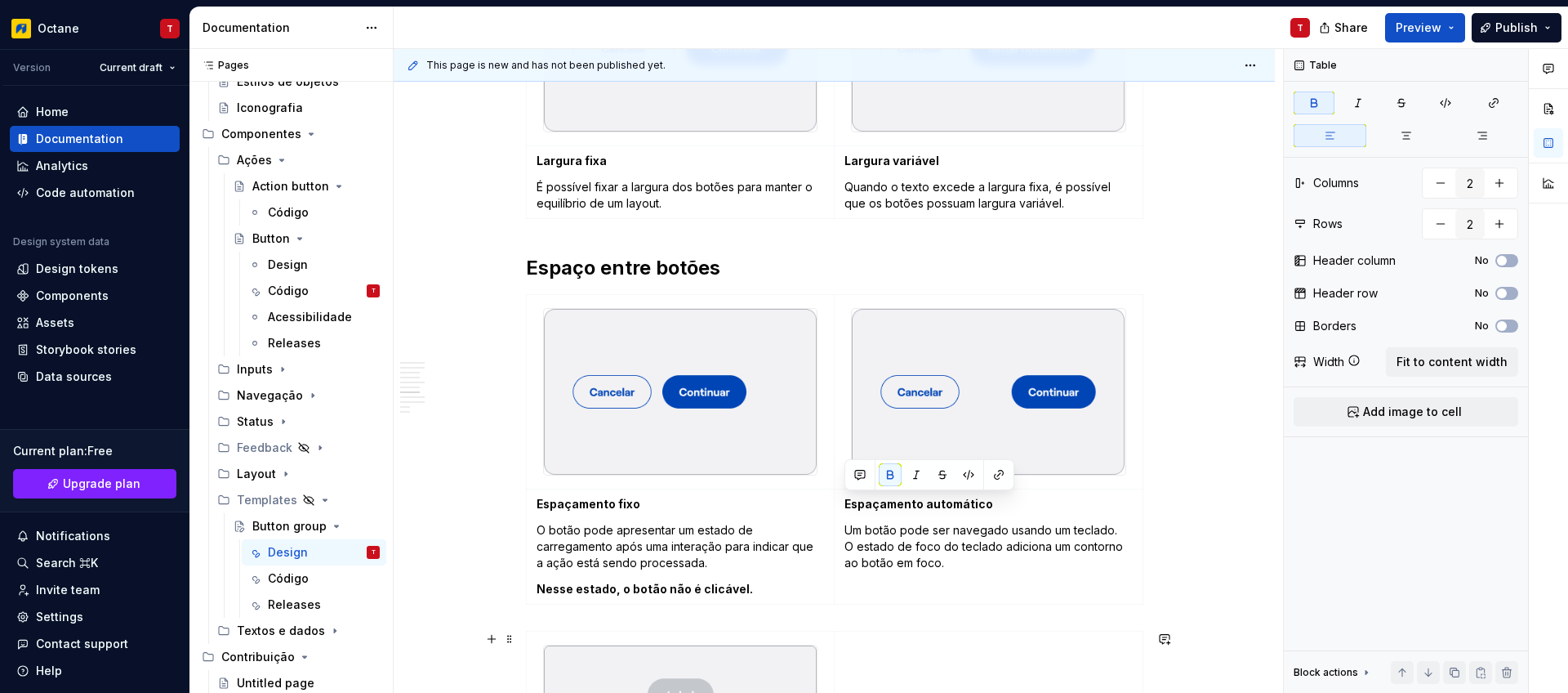 click on "O botão pode apresentar um estado de carregamento após uma interação para indicar que a ação está sendo processada." at bounding box center [680, 547] 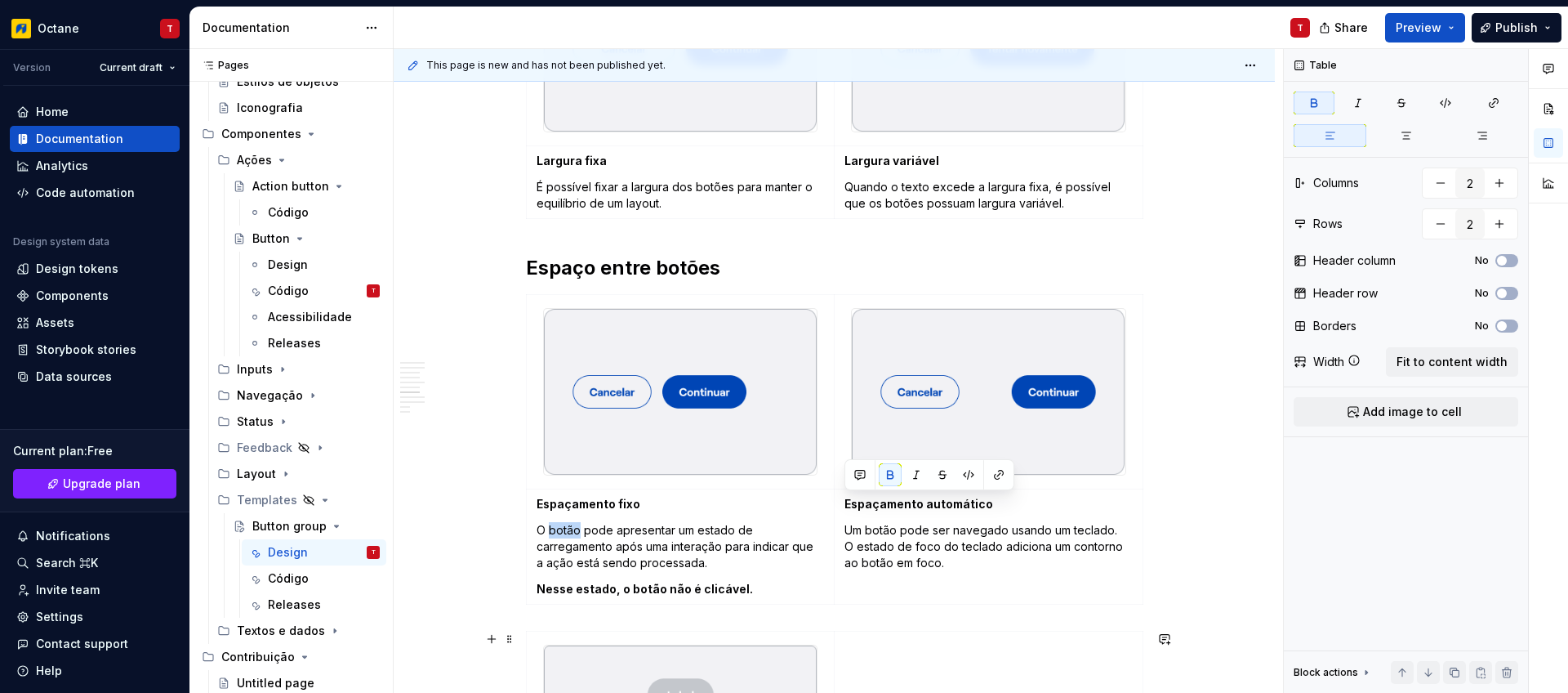 click on "O botão pode apresentar um estado de carregamento após uma interação para indicar que a ação está sendo processada." at bounding box center [680, 547] 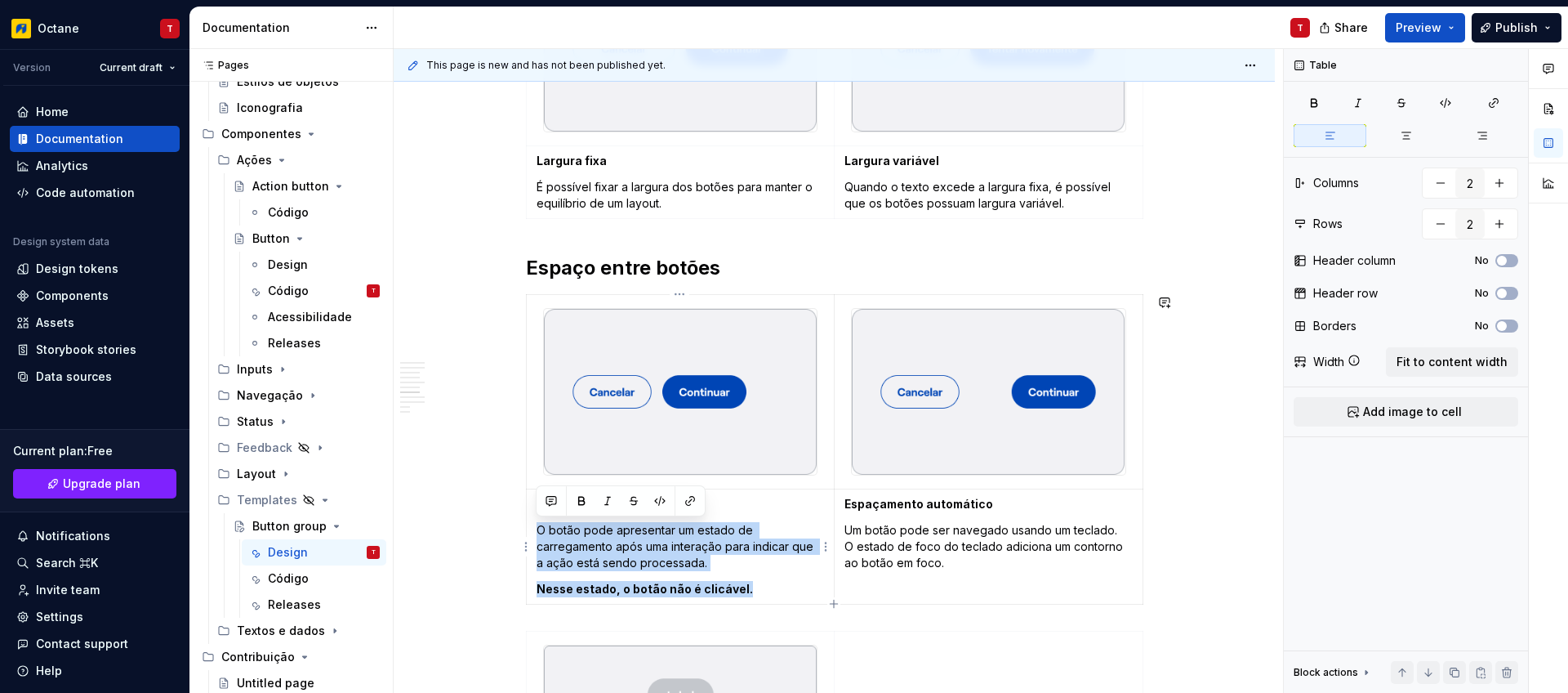 drag, startPoint x: 537, startPoint y: 532, endPoint x: 821, endPoint y: 603, distance: 292.7405 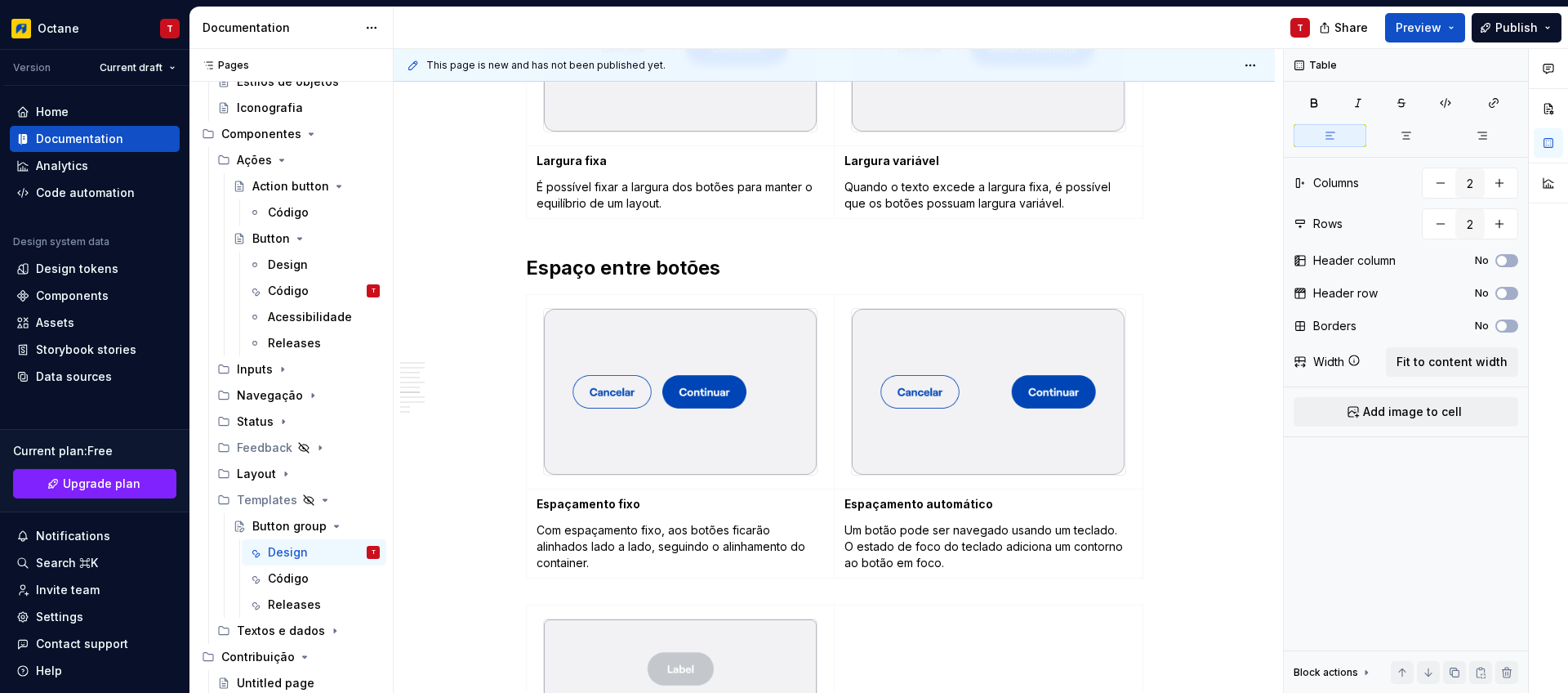 click on "Um botão pode ser navegado usando um teclado. O estado de foco do teclado adiciona um contorno ao botão em foco." at bounding box center (988, 547) 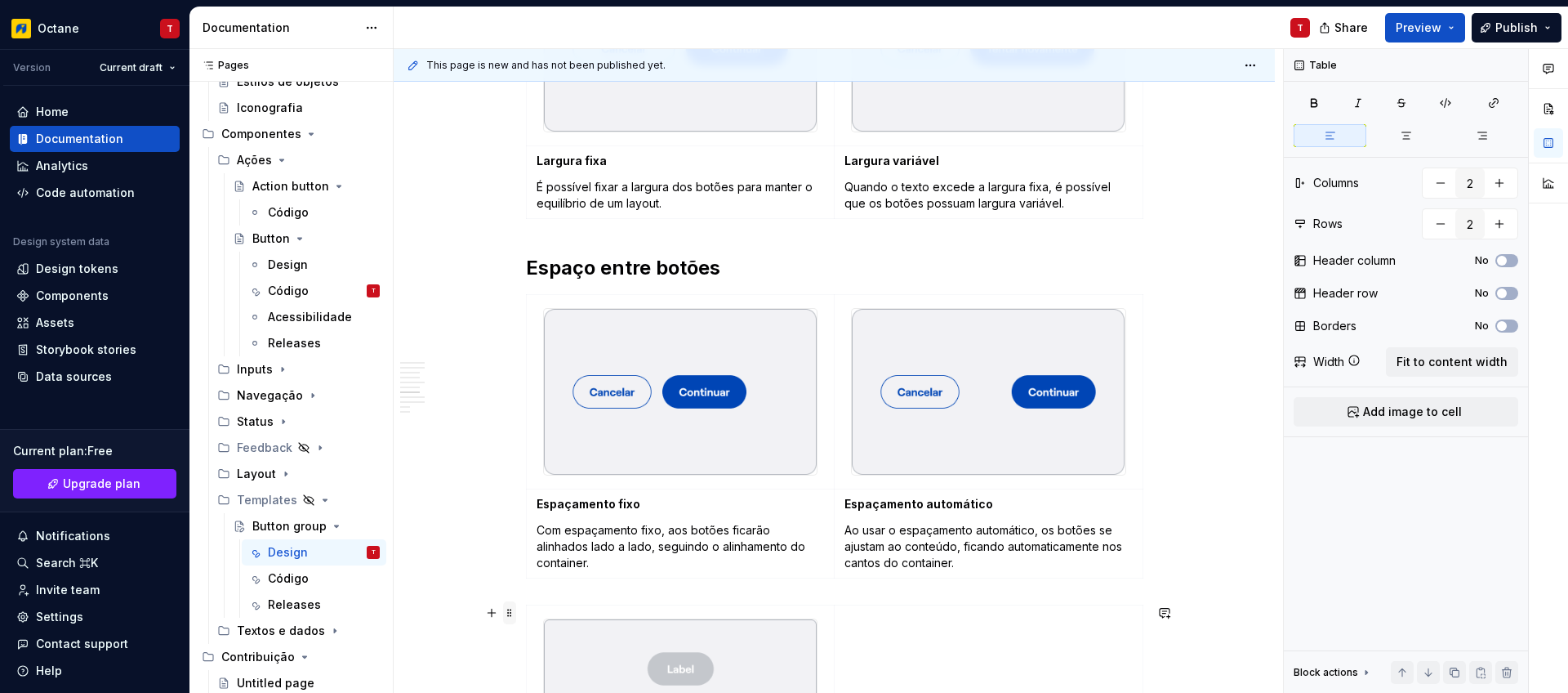 click at bounding box center (510, 613) 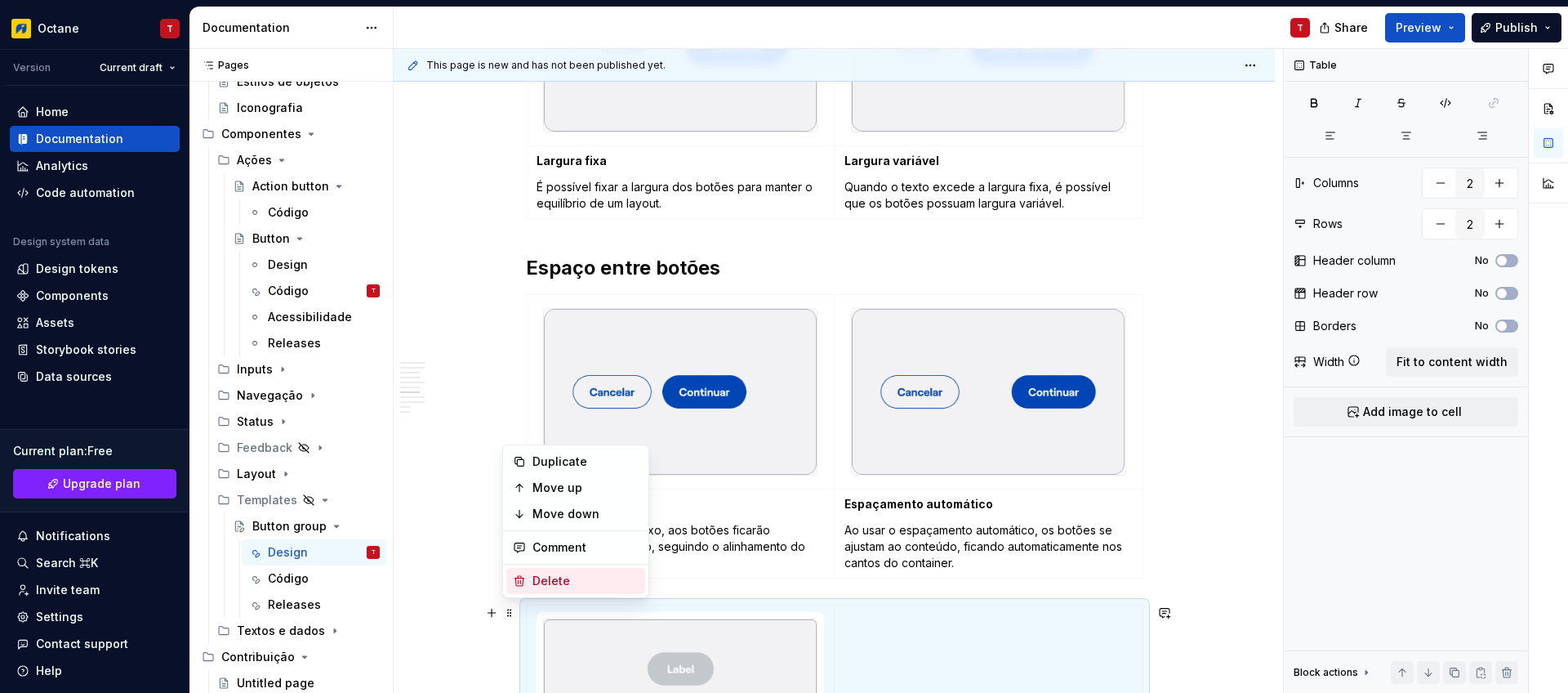 click on "Delete" at bounding box center [586, 581] 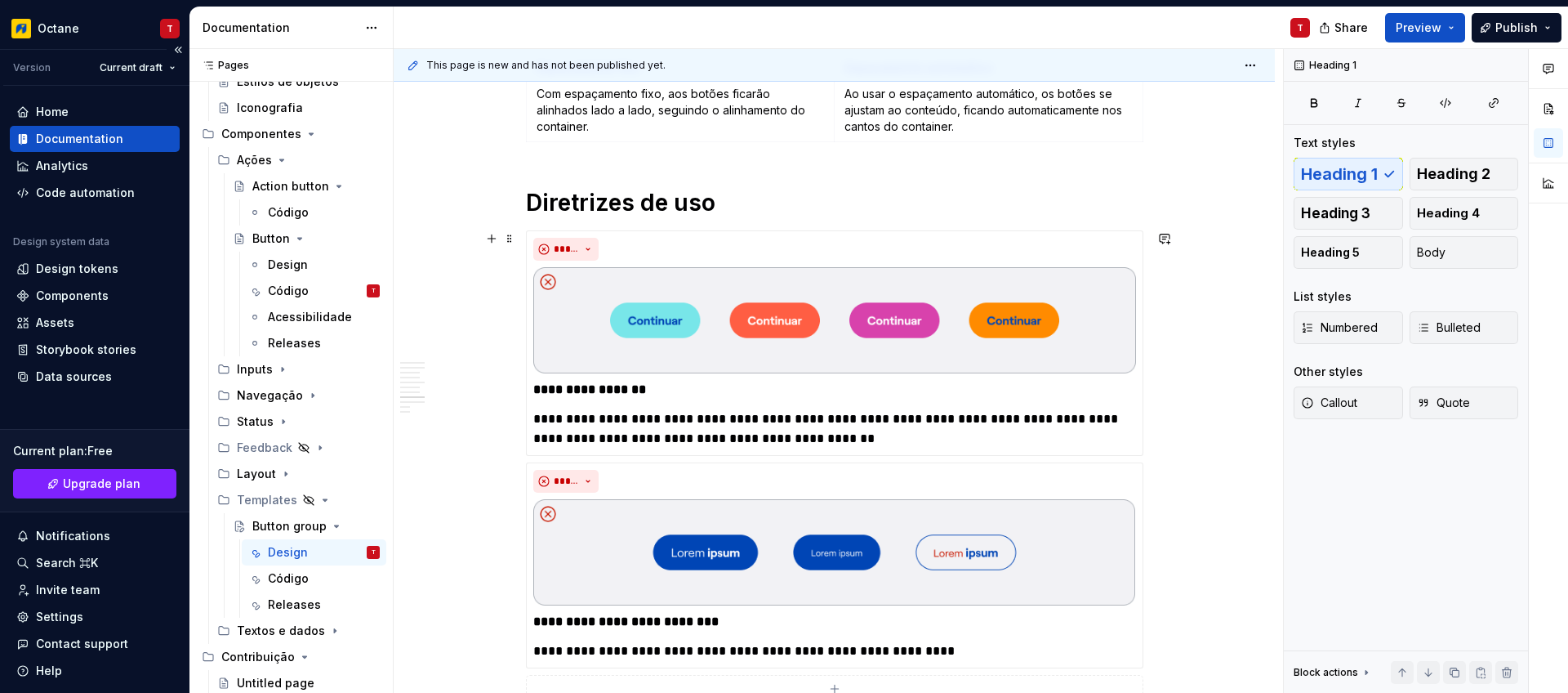 scroll, scrollTop: 1805, scrollLeft: 0, axis: vertical 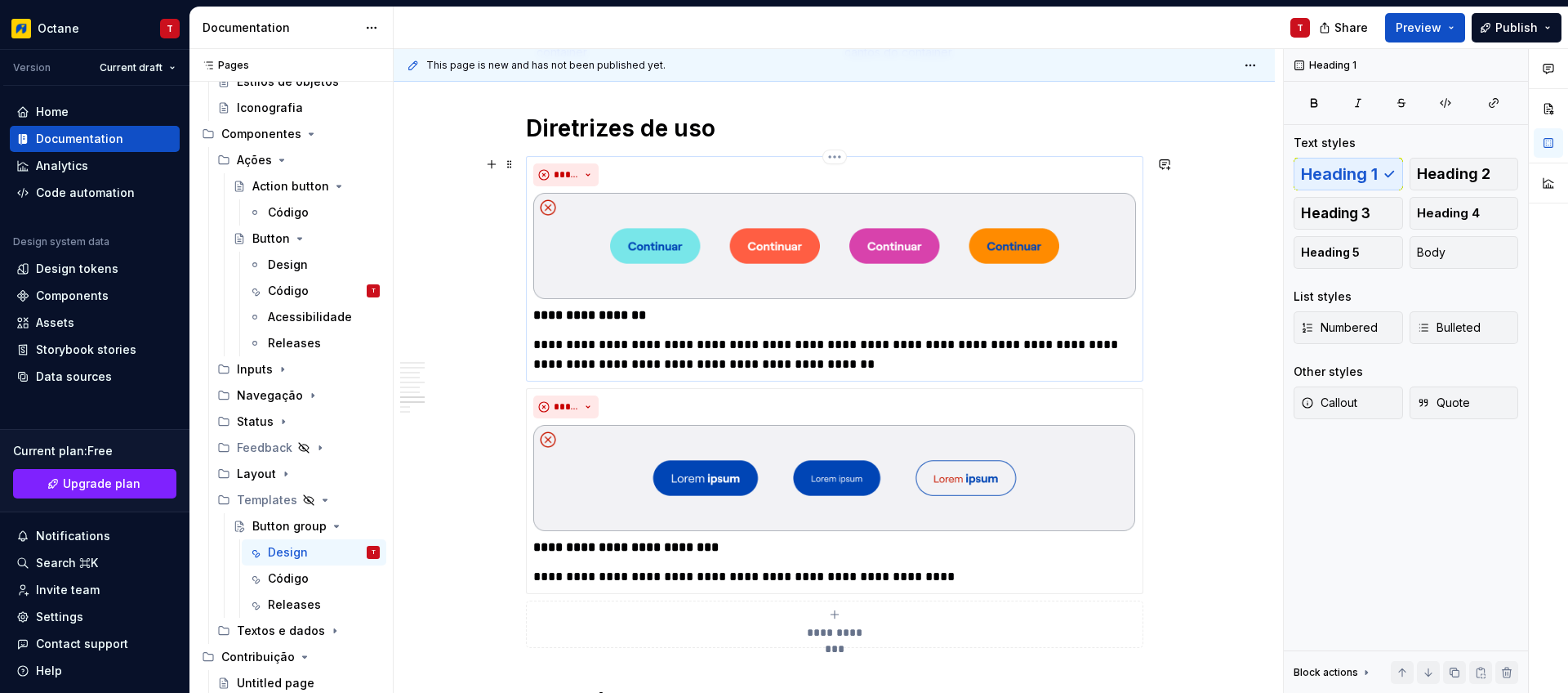 click on "**********" at bounding box center (835, 355) 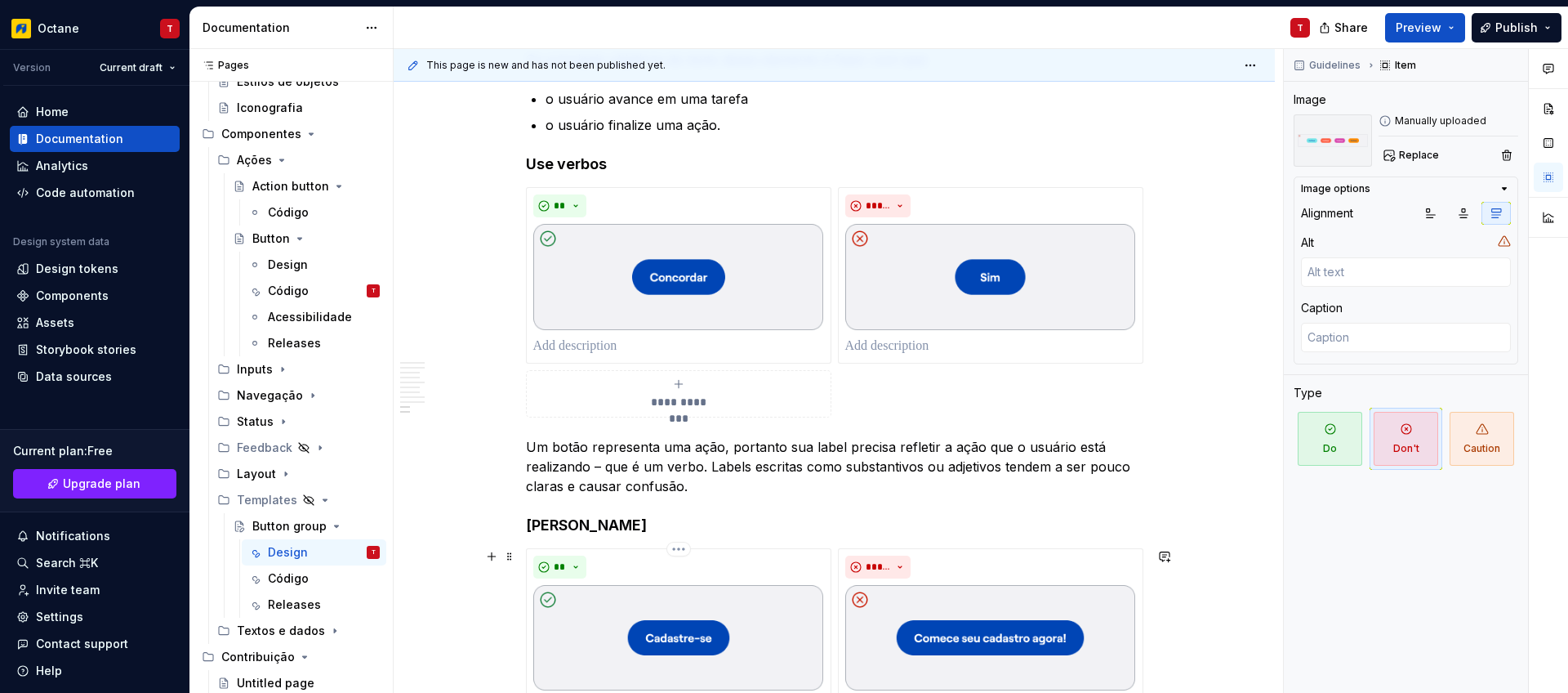 scroll, scrollTop: 2381, scrollLeft: 0, axis: vertical 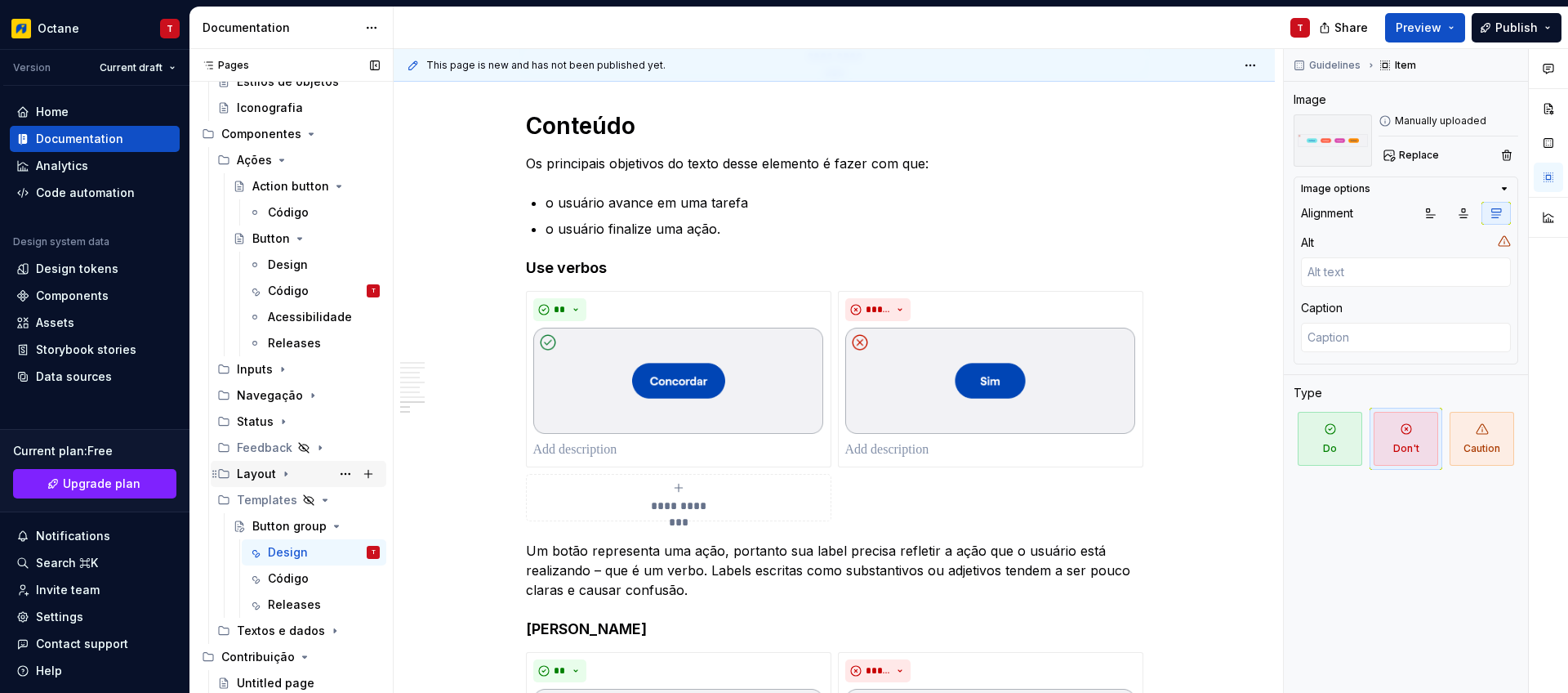 click 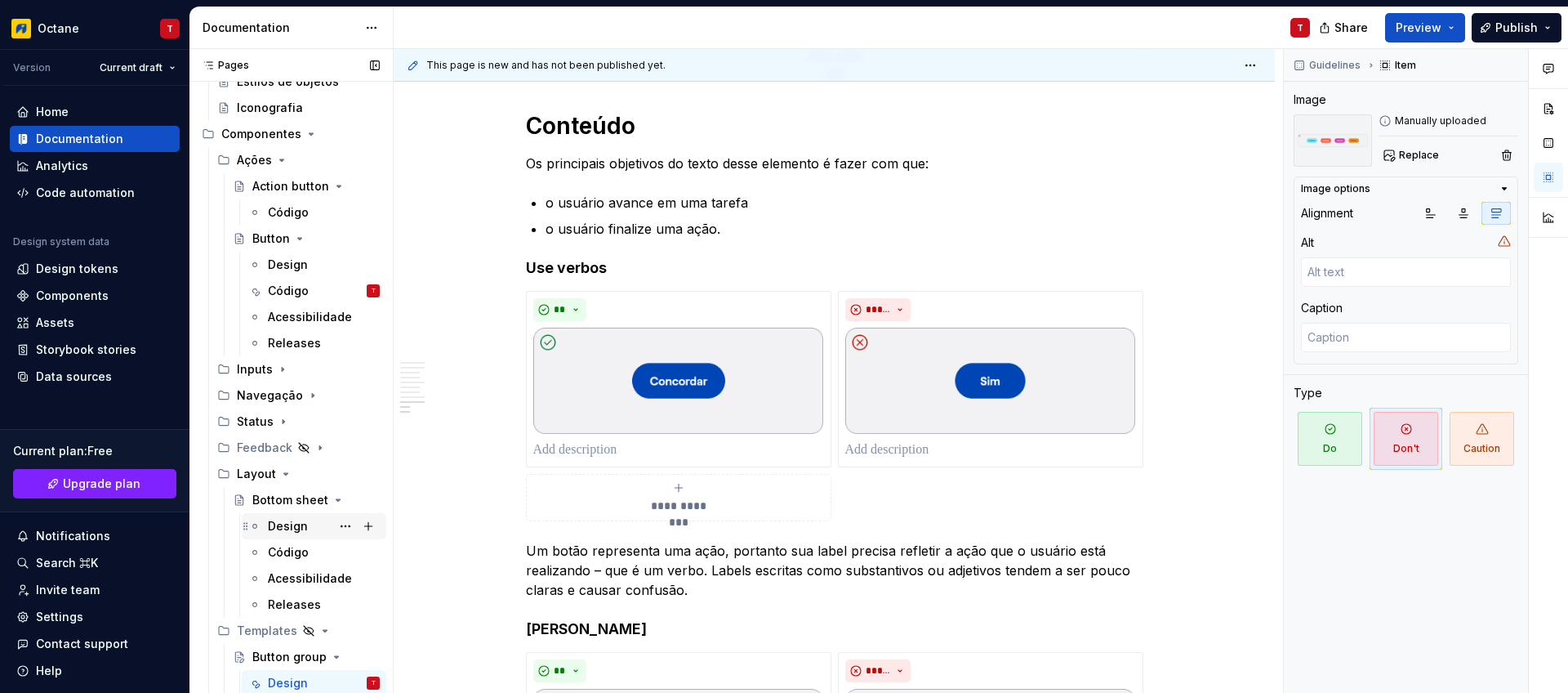 click on "Design" at bounding box center [287, 526] 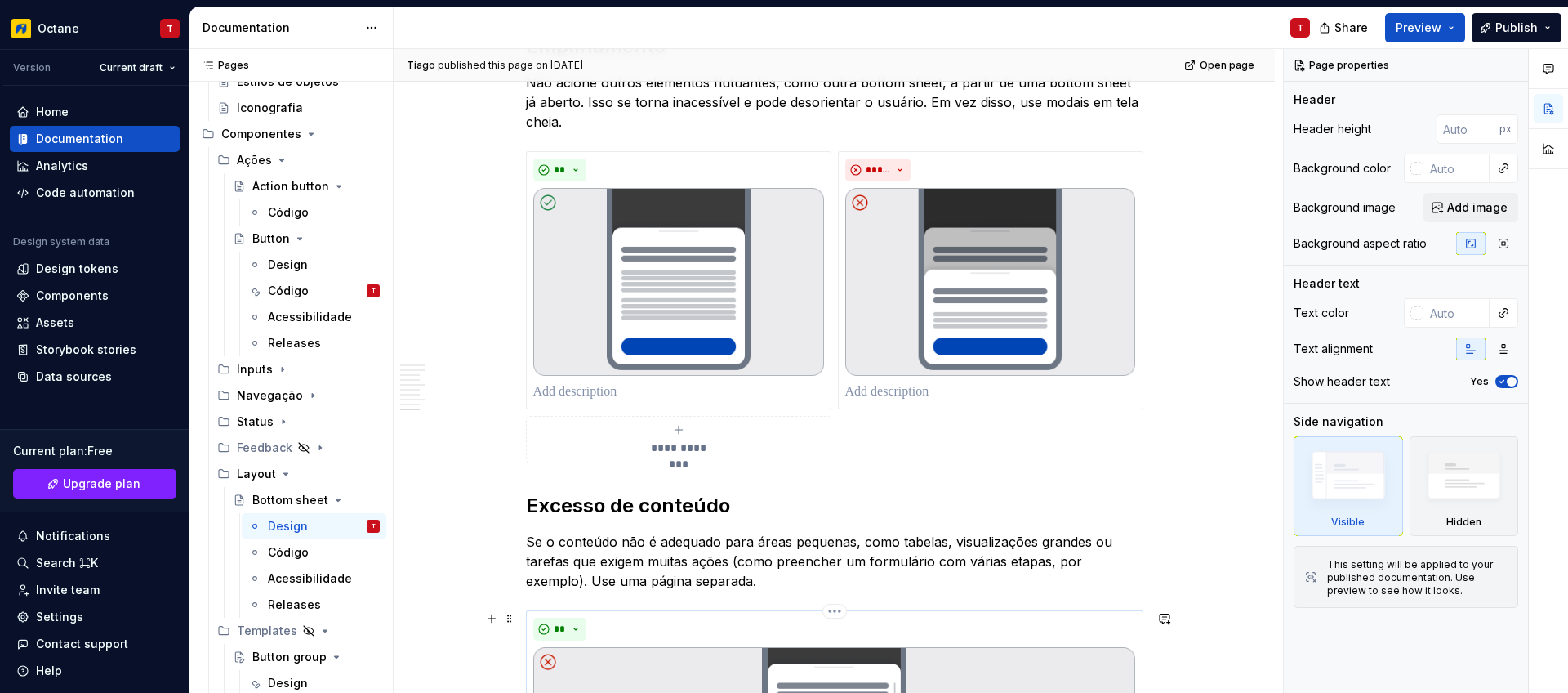 scroll, scrollTop: 2499, scrollLeft: 0, axis: vertical 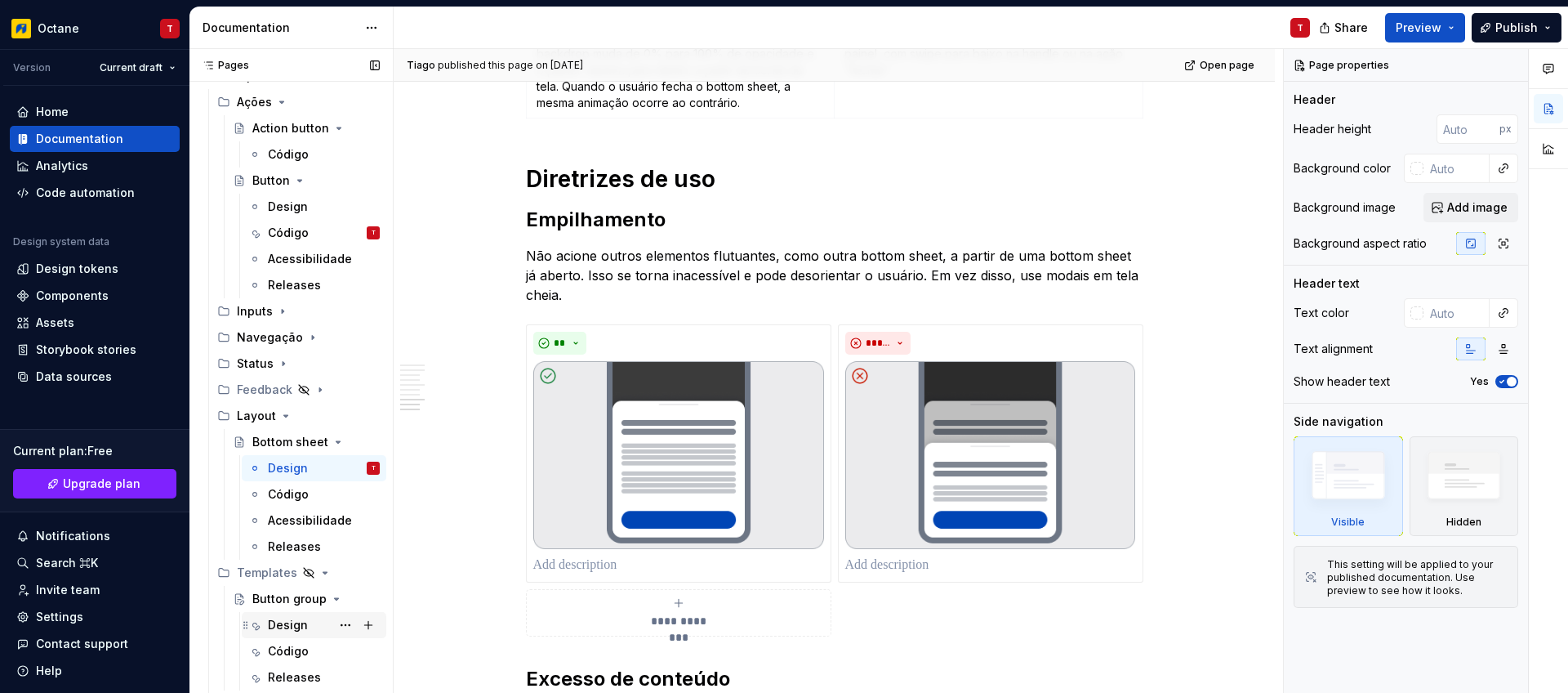 click on "Design" at bounding box center (287, 625) 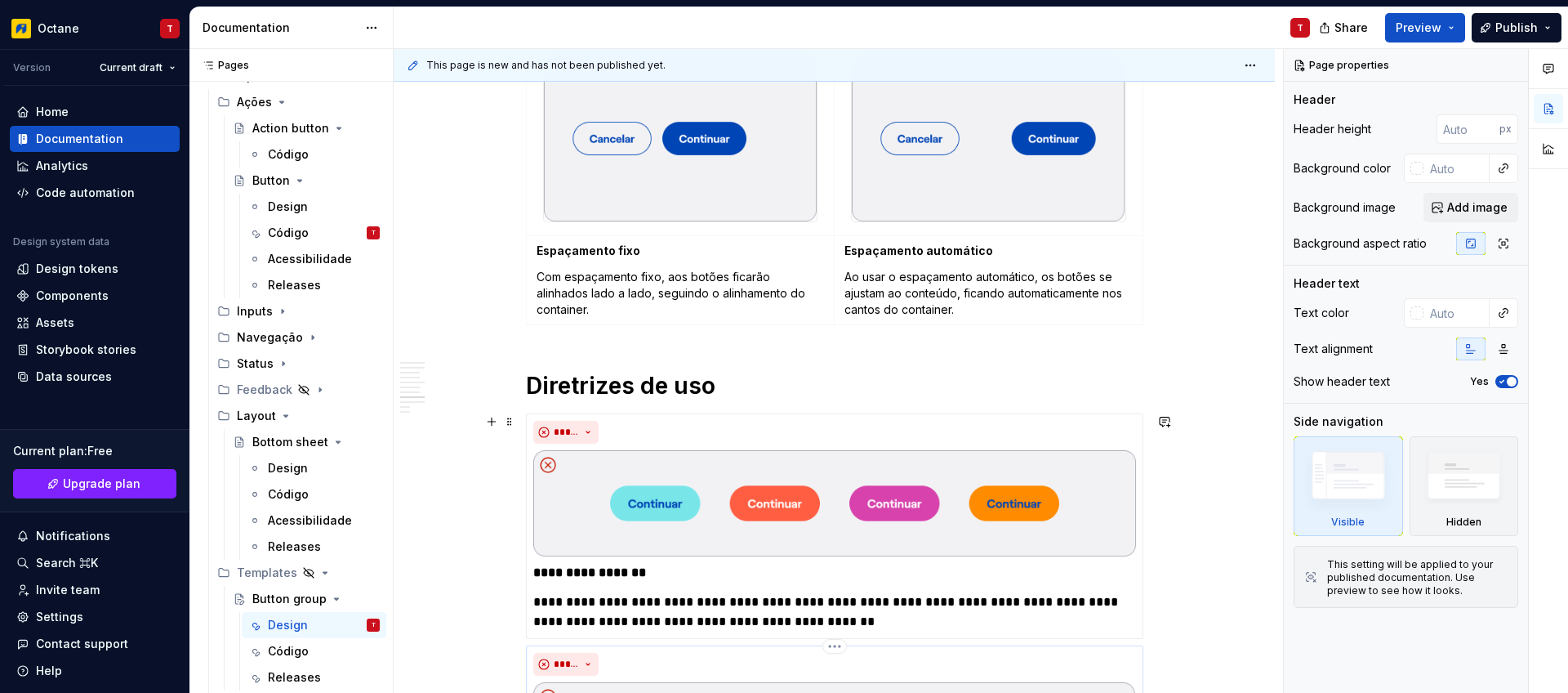 scroll, scrollTop: 1537, scrollLeft: 0, axis: vertical 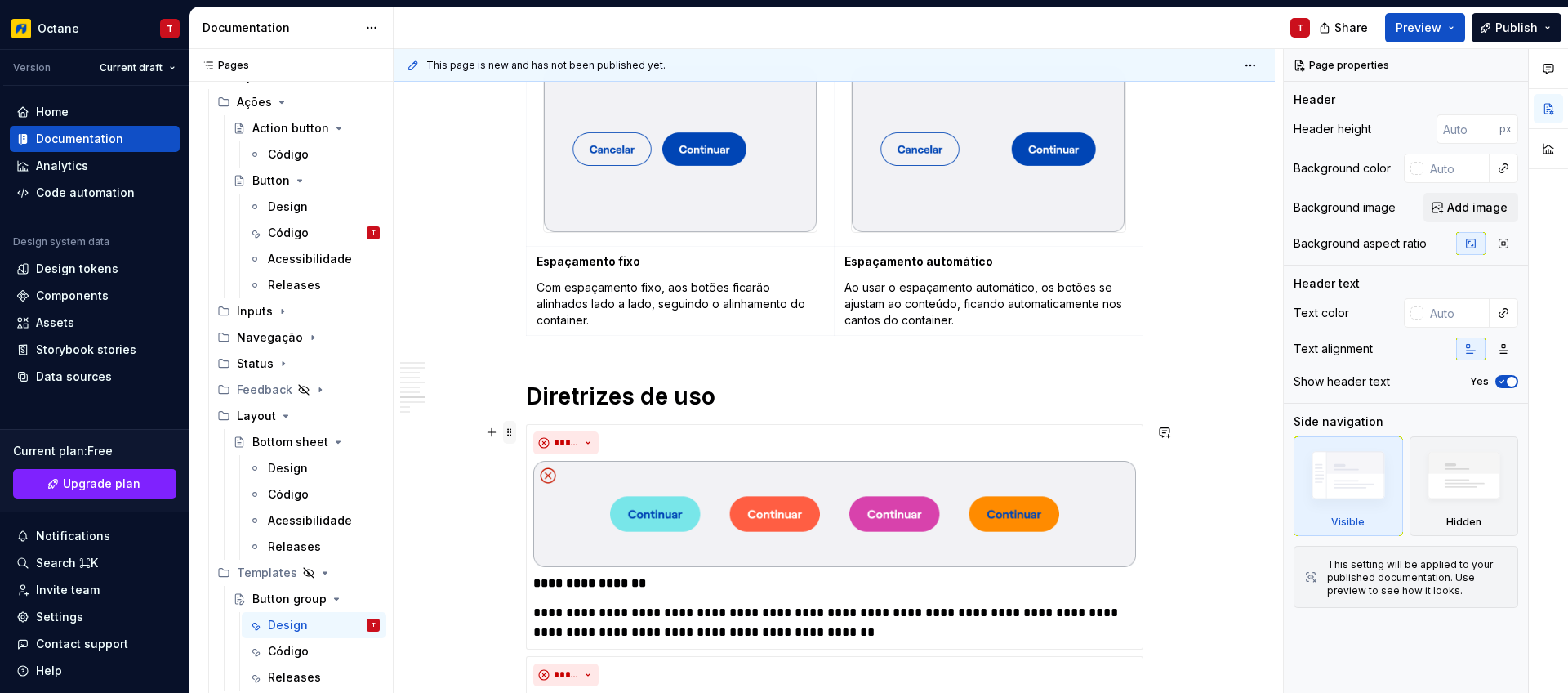 click at bounding box center [510, 432] 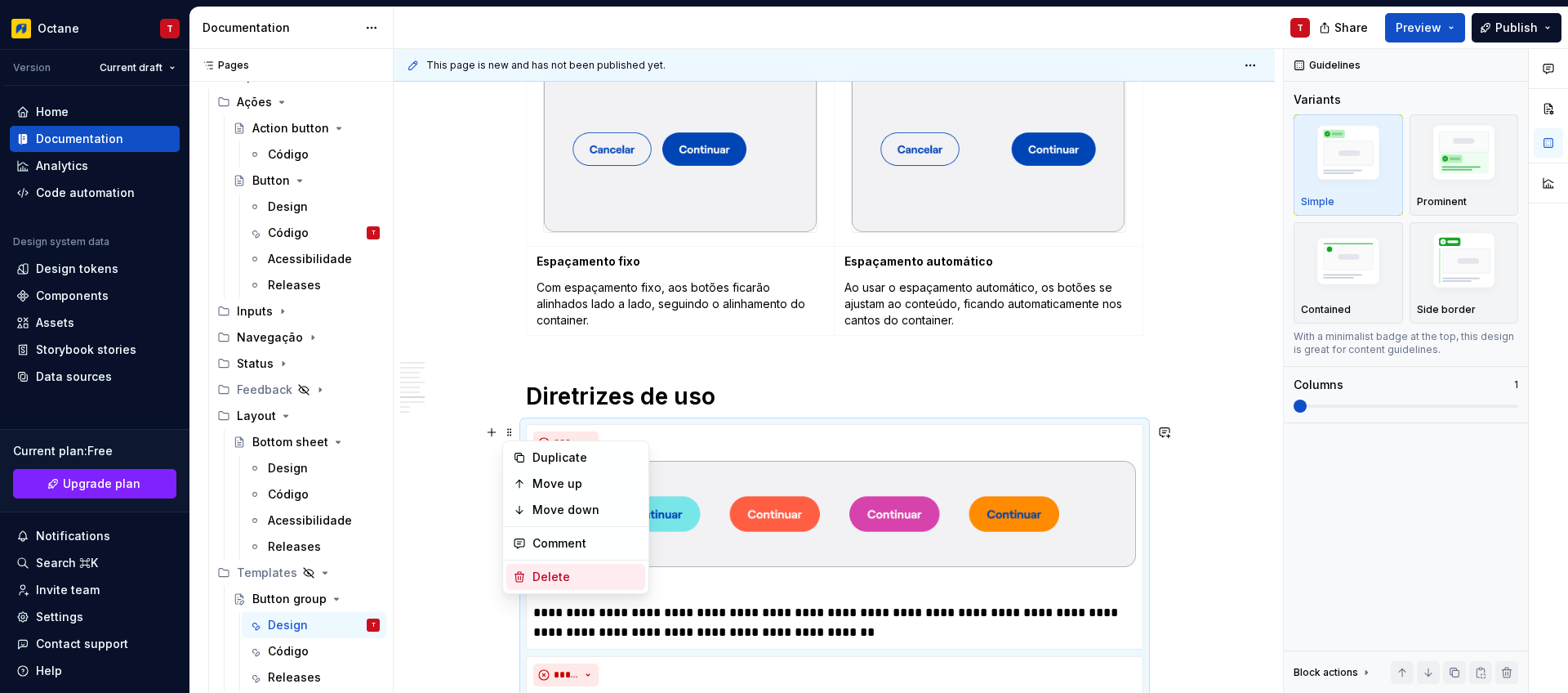 click on "Delete" at bounding box center [586, 577] 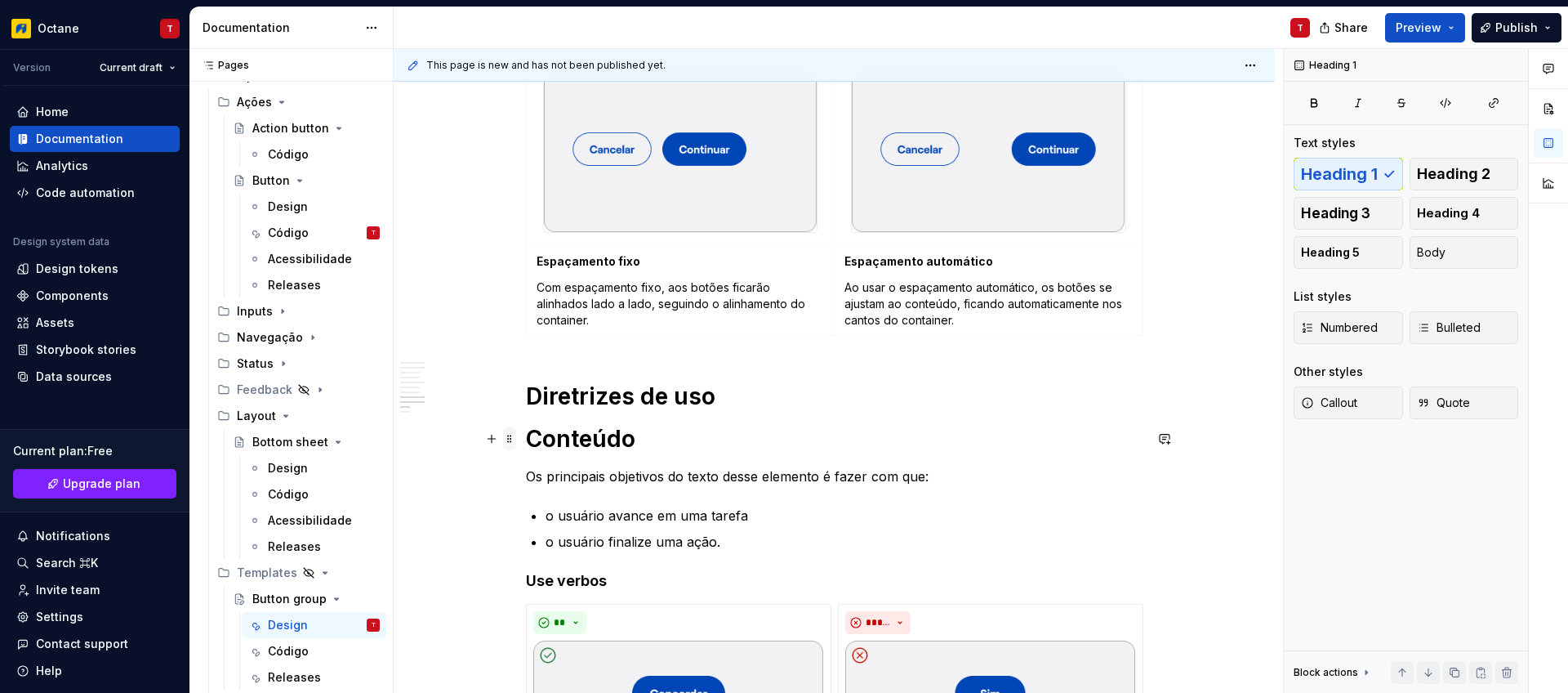 click at bounding box center (510, 439) 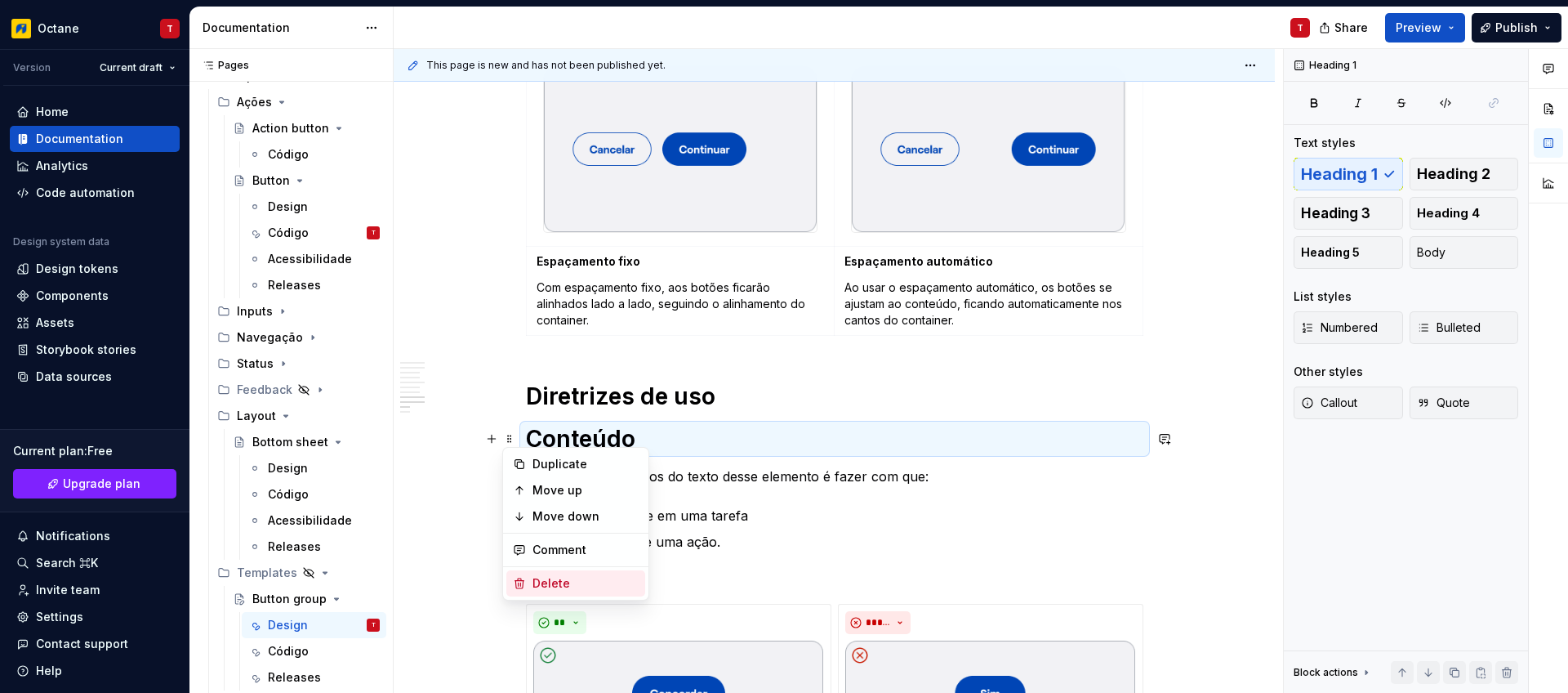 click on "Delete" at bounding box center [586, 583] 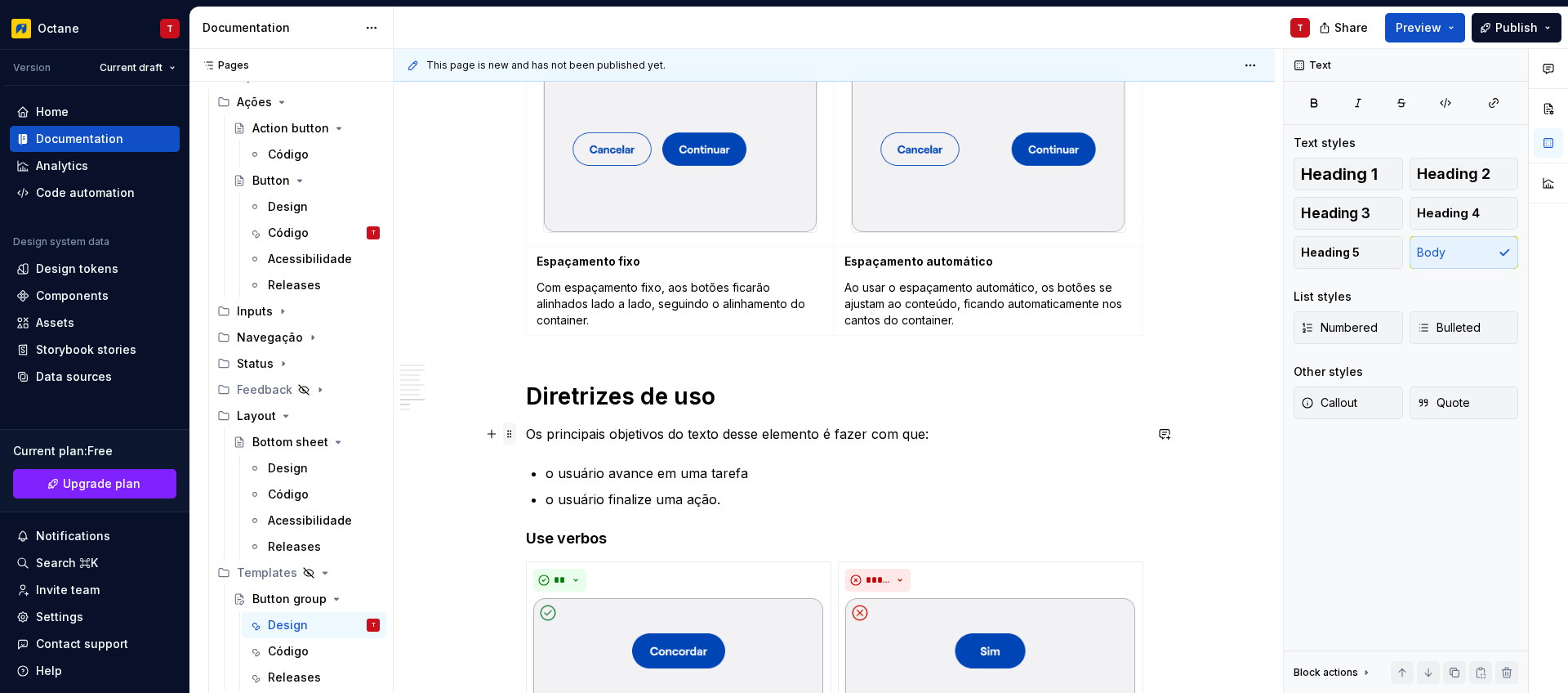 click at bounding box center [510, 434] 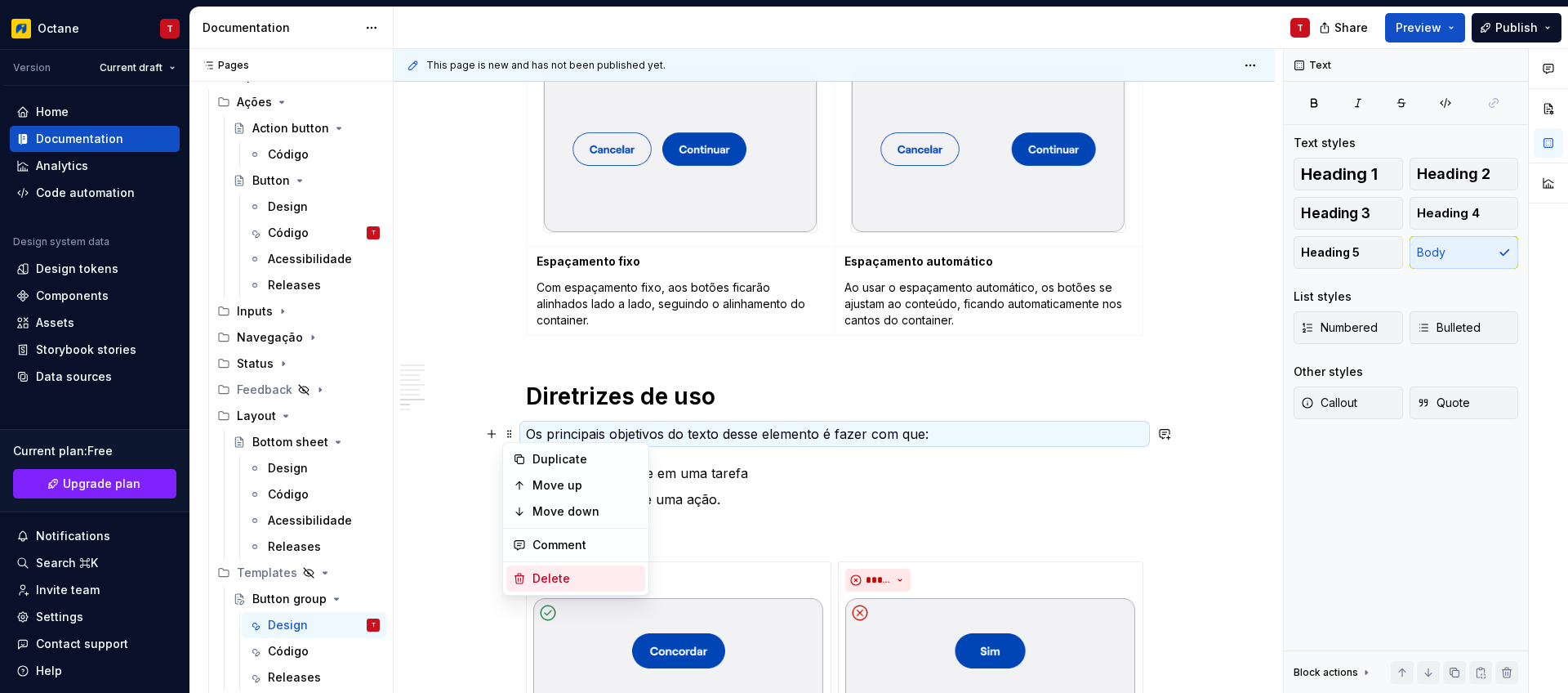 click on "Delete" at bounding box center (586, 579) 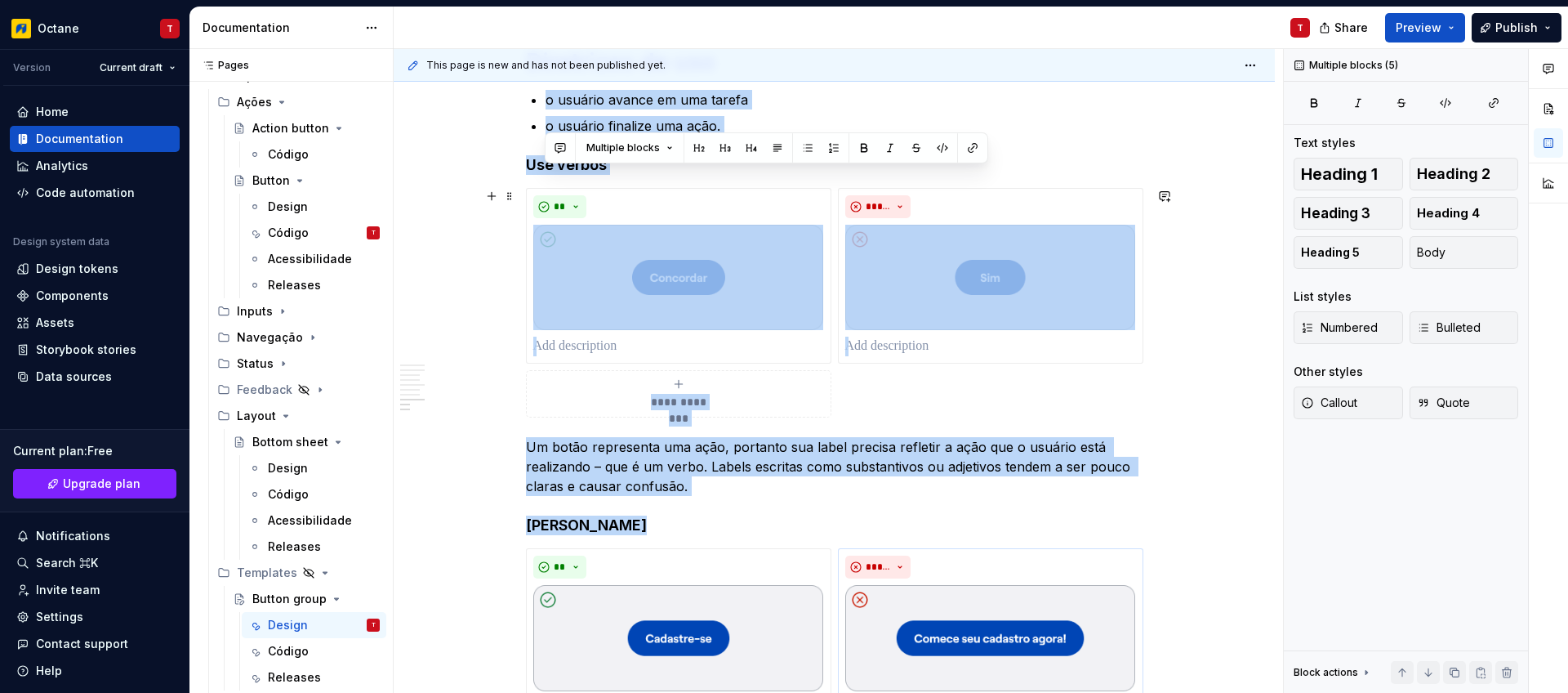 scroll, scrollTop: 1991, scrollLeft: 0, axis: vertical 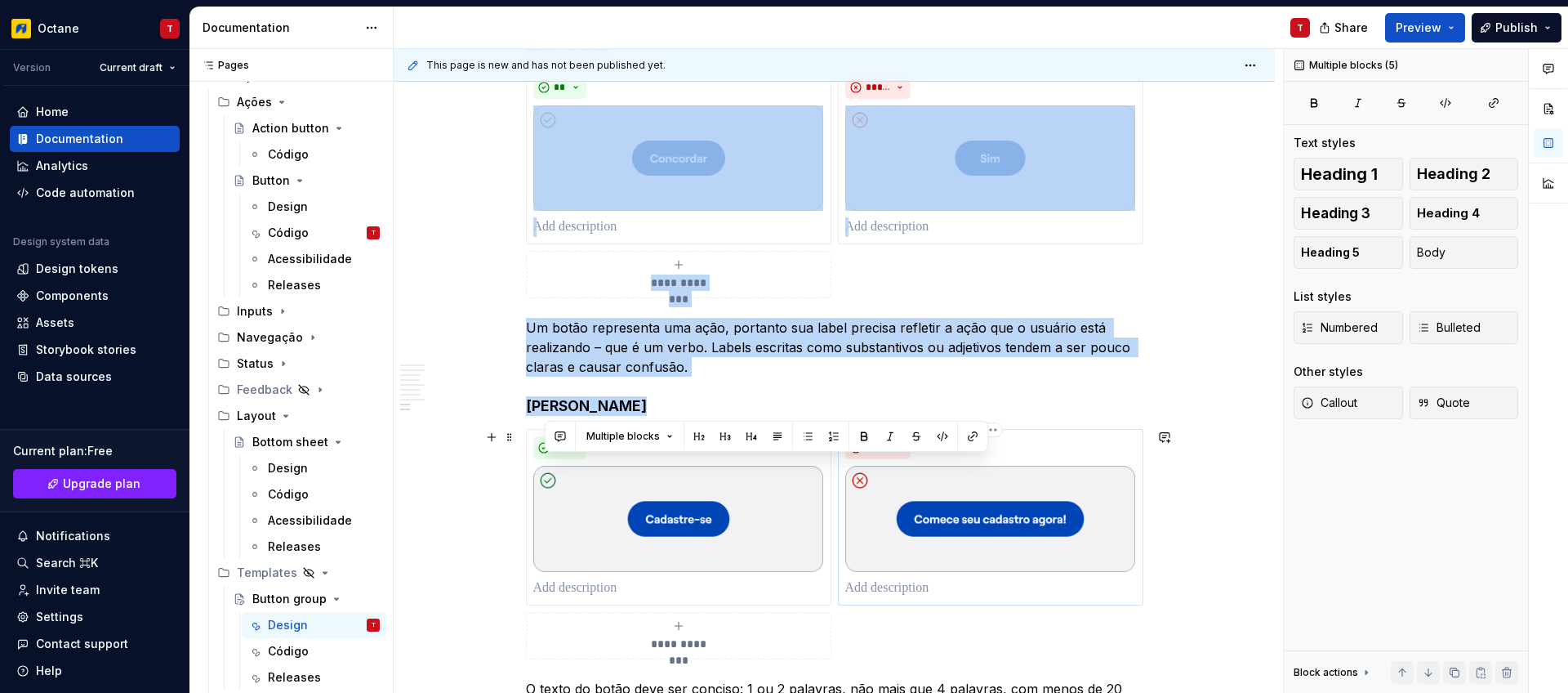 type on "*" 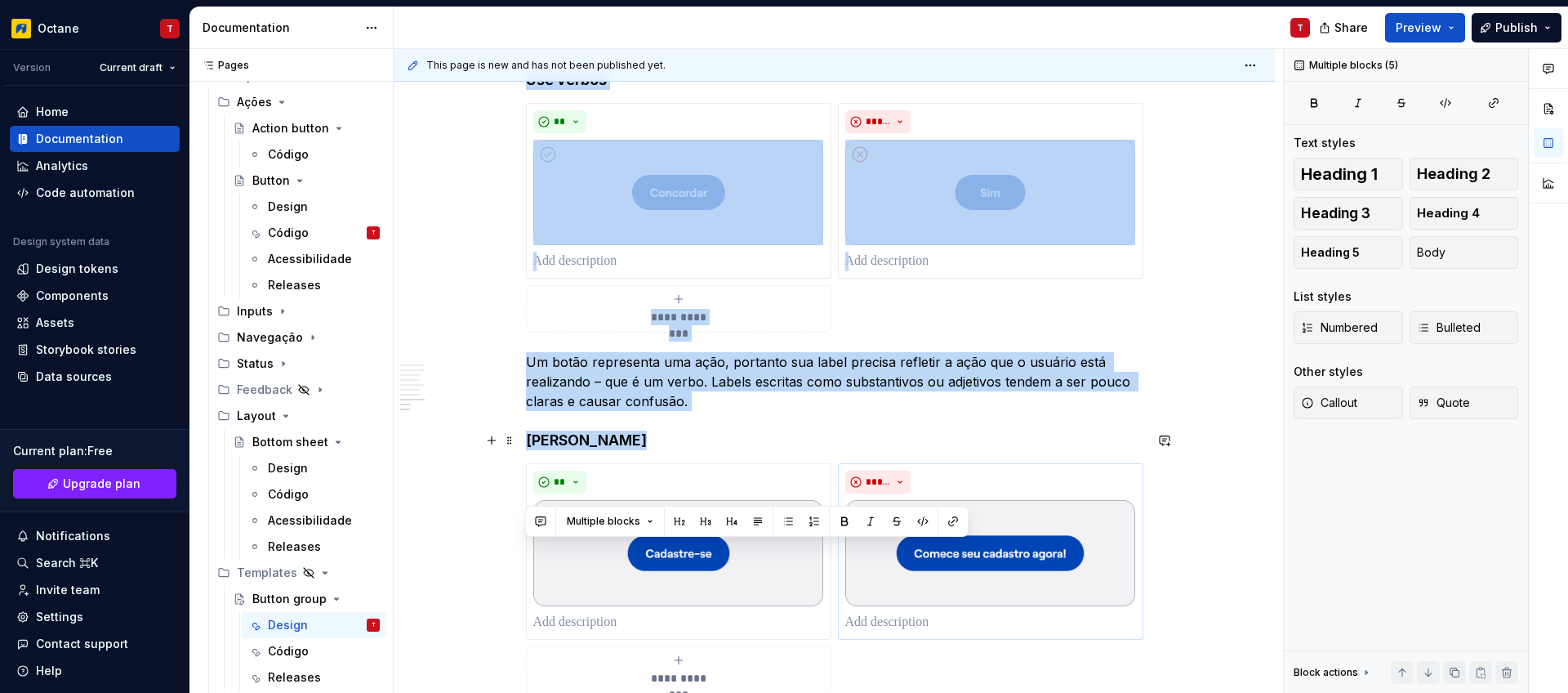 scroll, scrollTop: 2162, scrollLeft: 0, axis: vertical 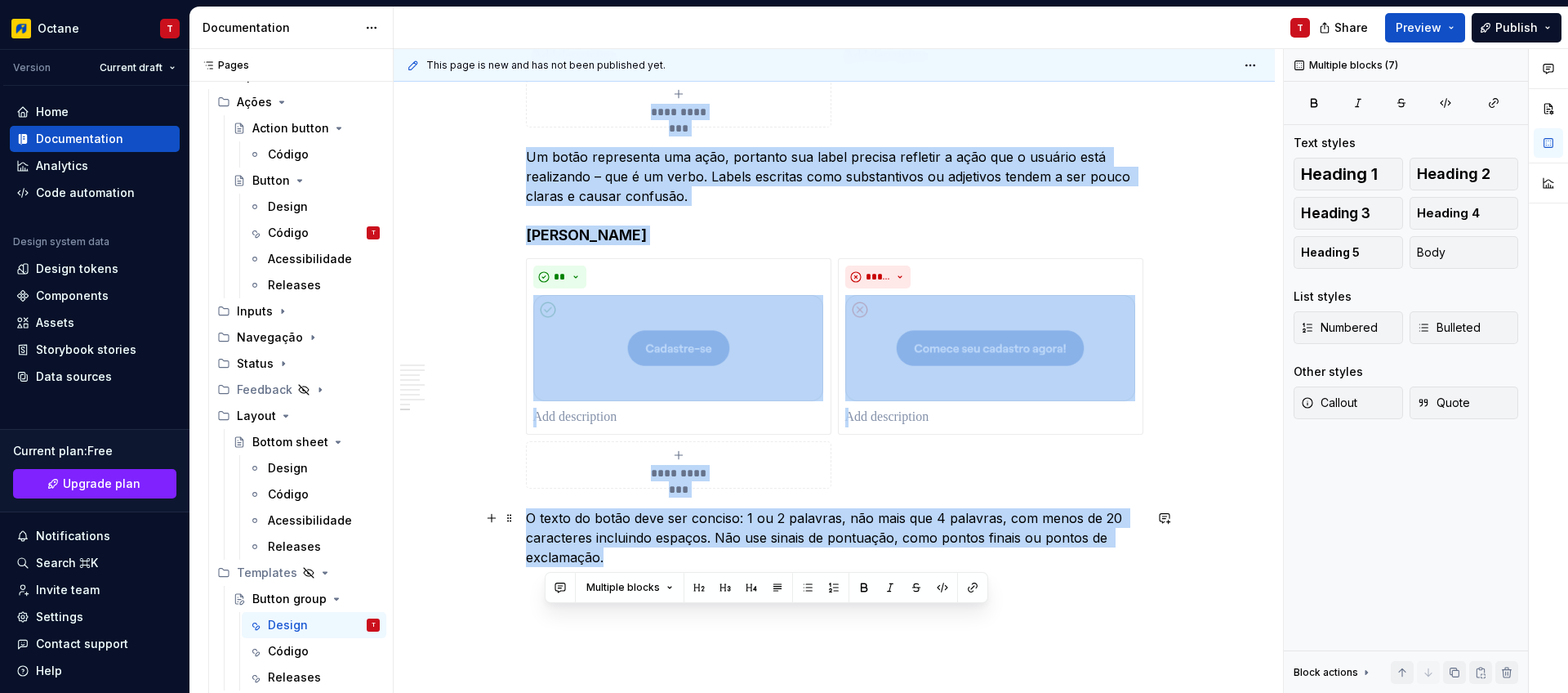 drag, startPoint x: 545, startPoint y: 436, endPoint x: 1066, endPoint y: 566, distance: 536.9739 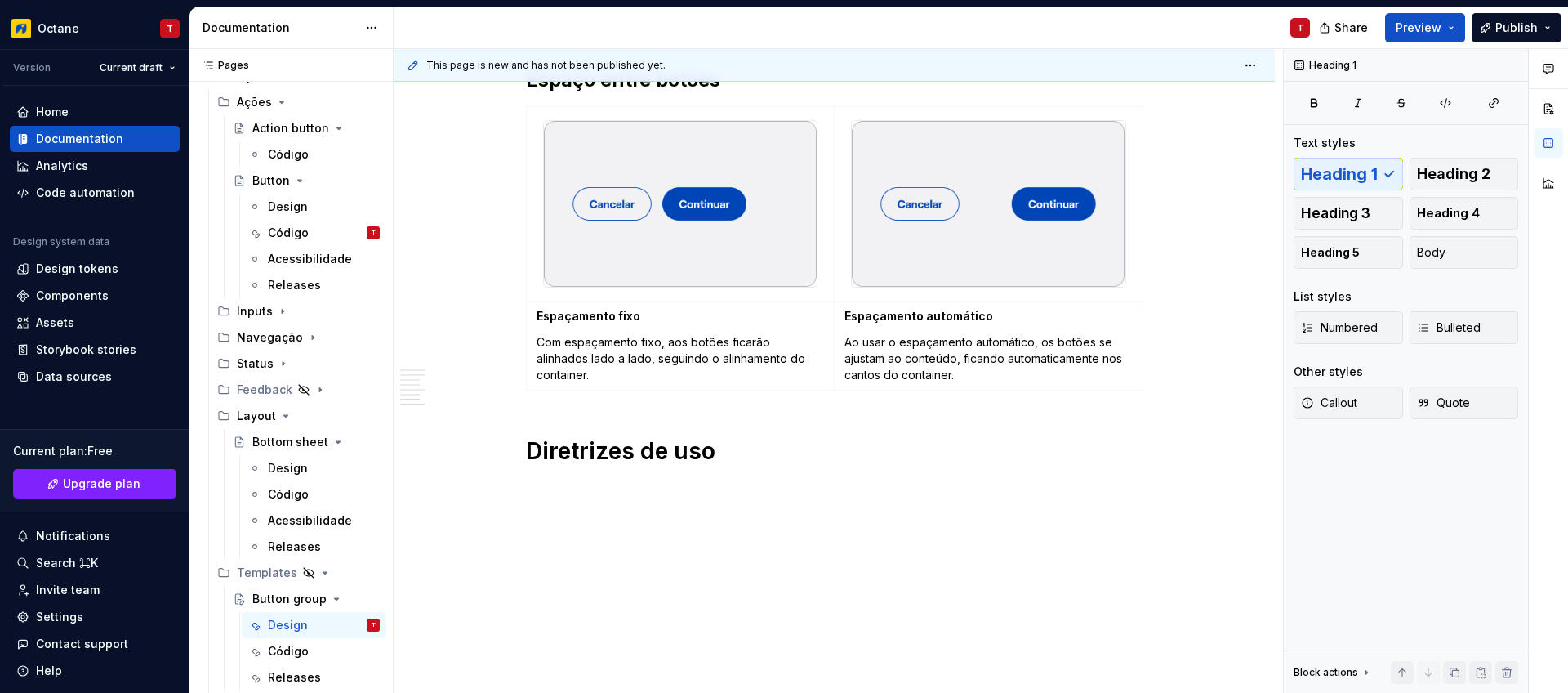 scroll, scrollTop: 1515, scrollLeft: 0, axis: vertical 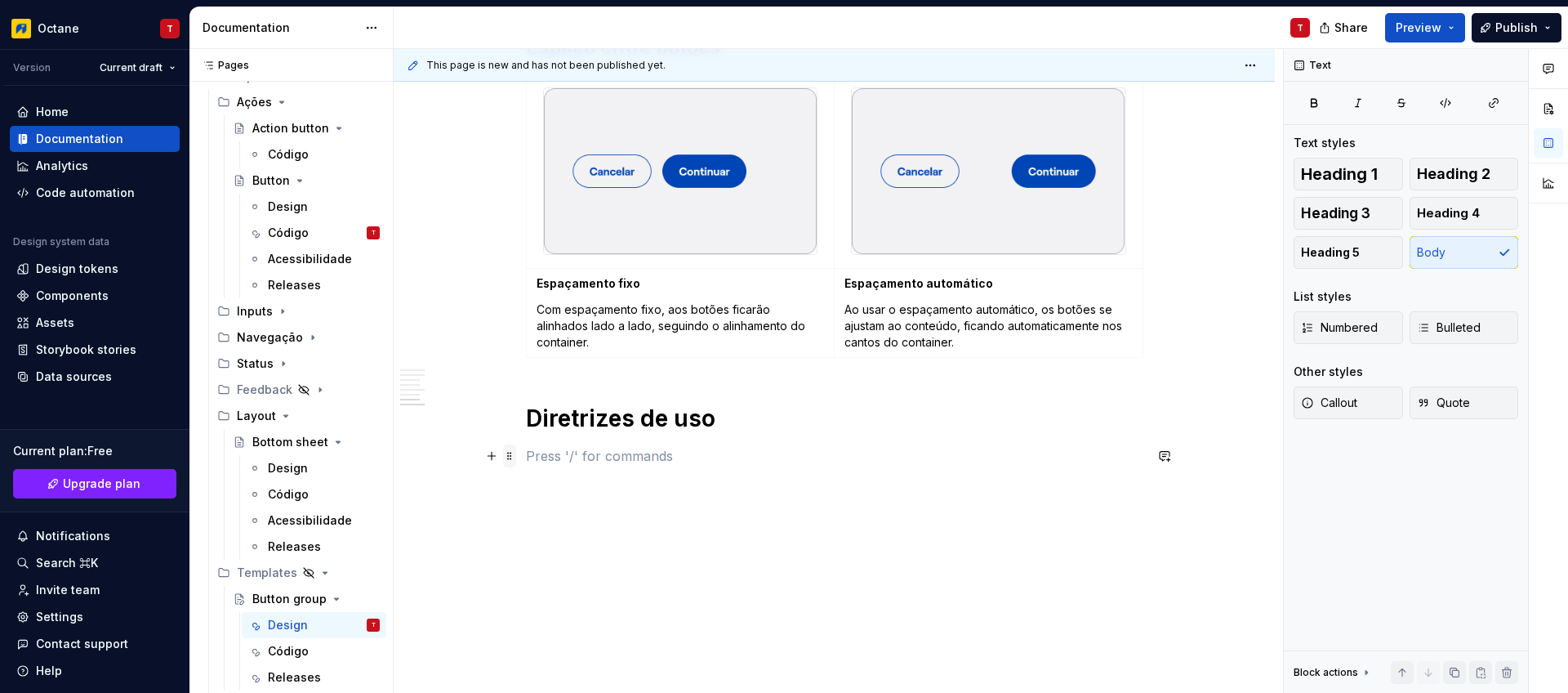 click at bounding box center [510, 456] 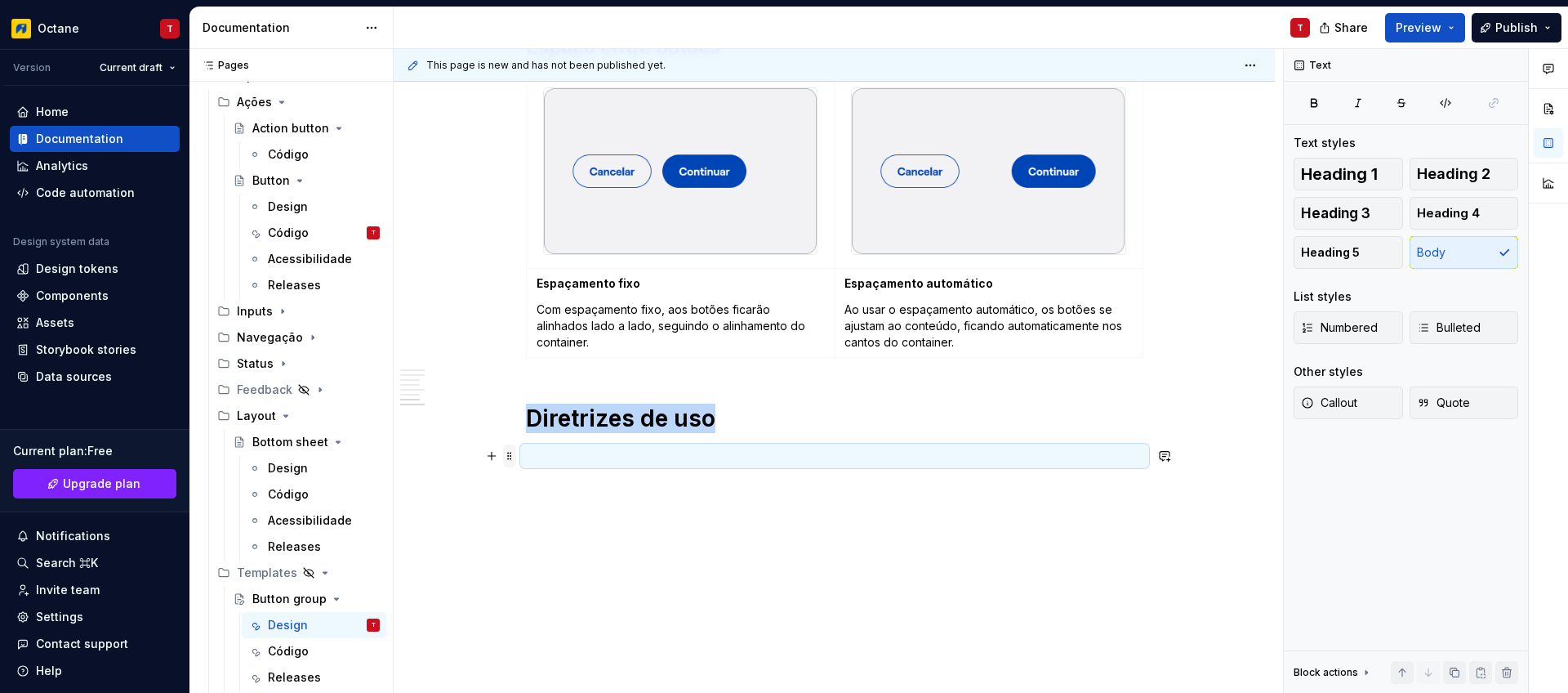 click at bounding box center (510, 456) 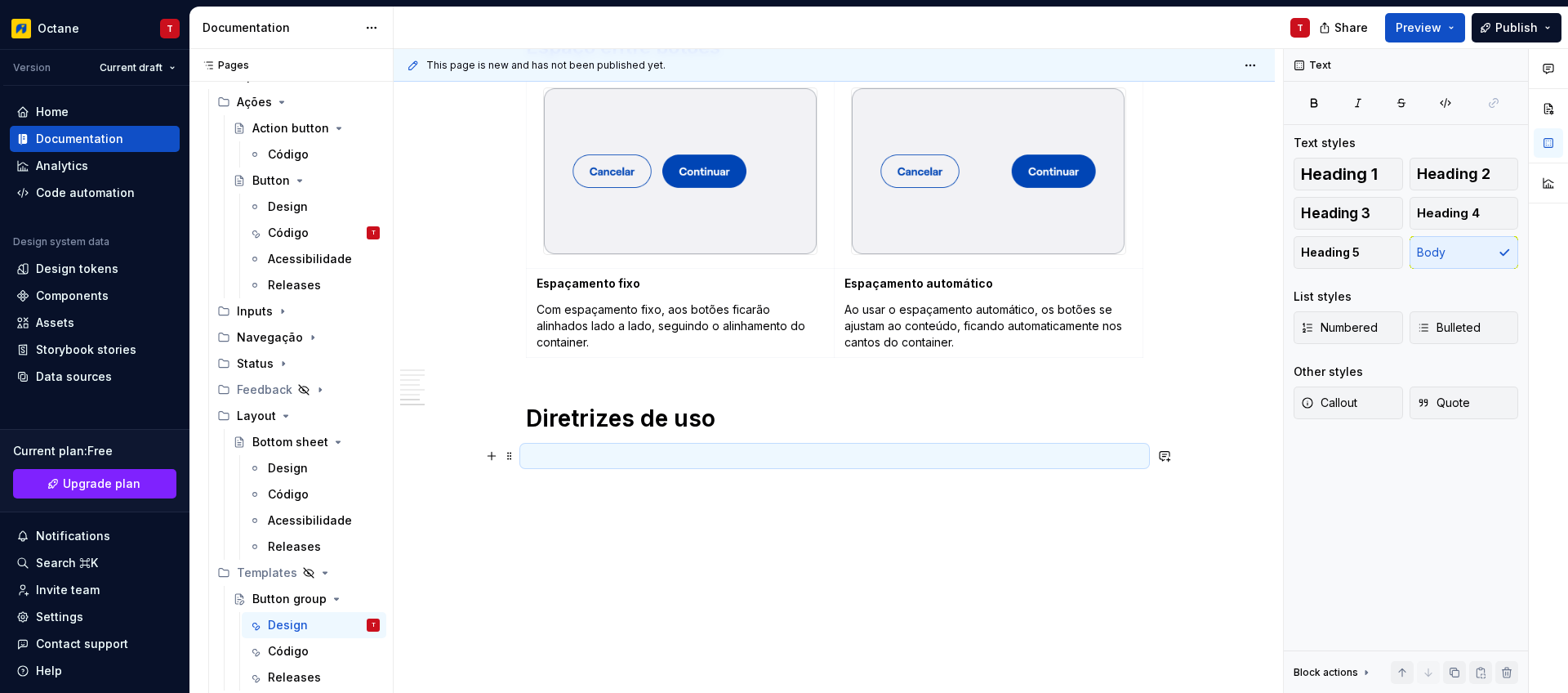 click at bounding box center (835, 456) 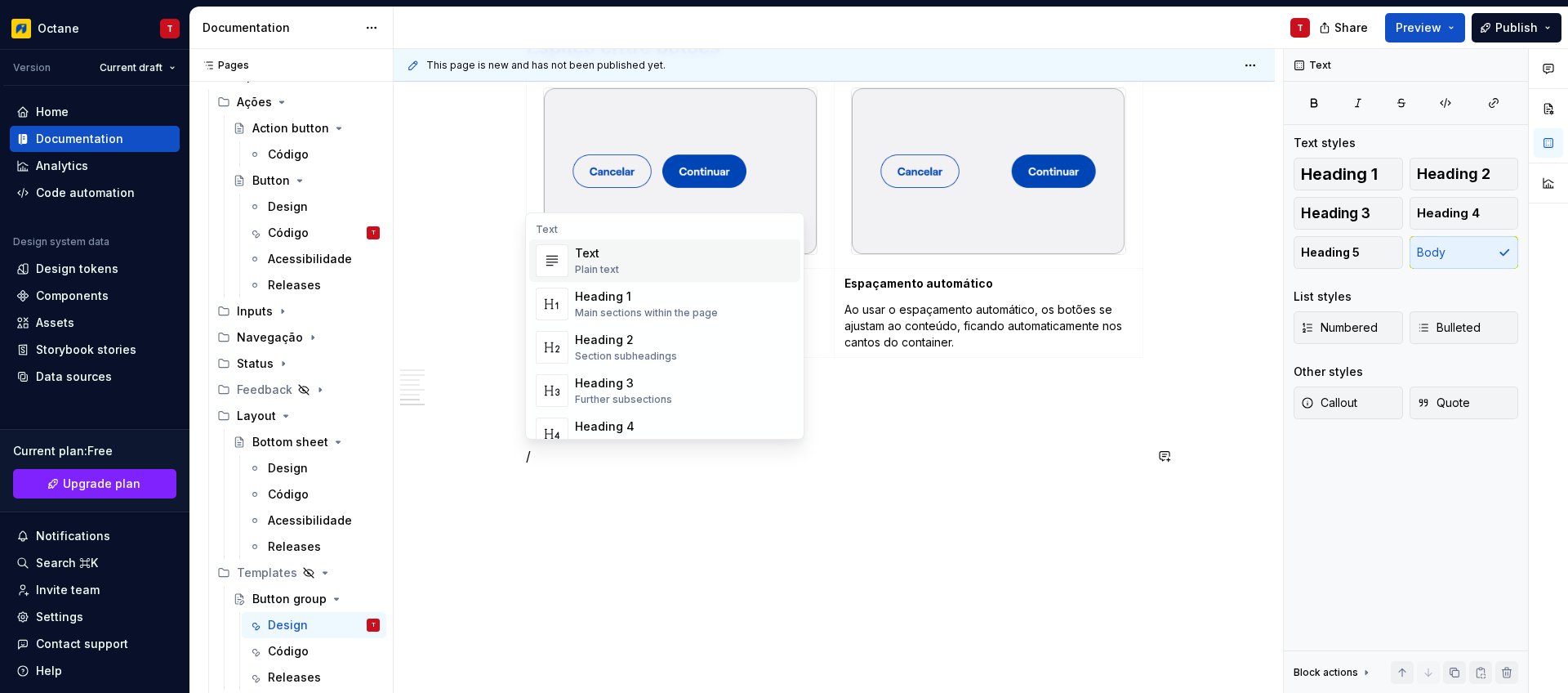 type 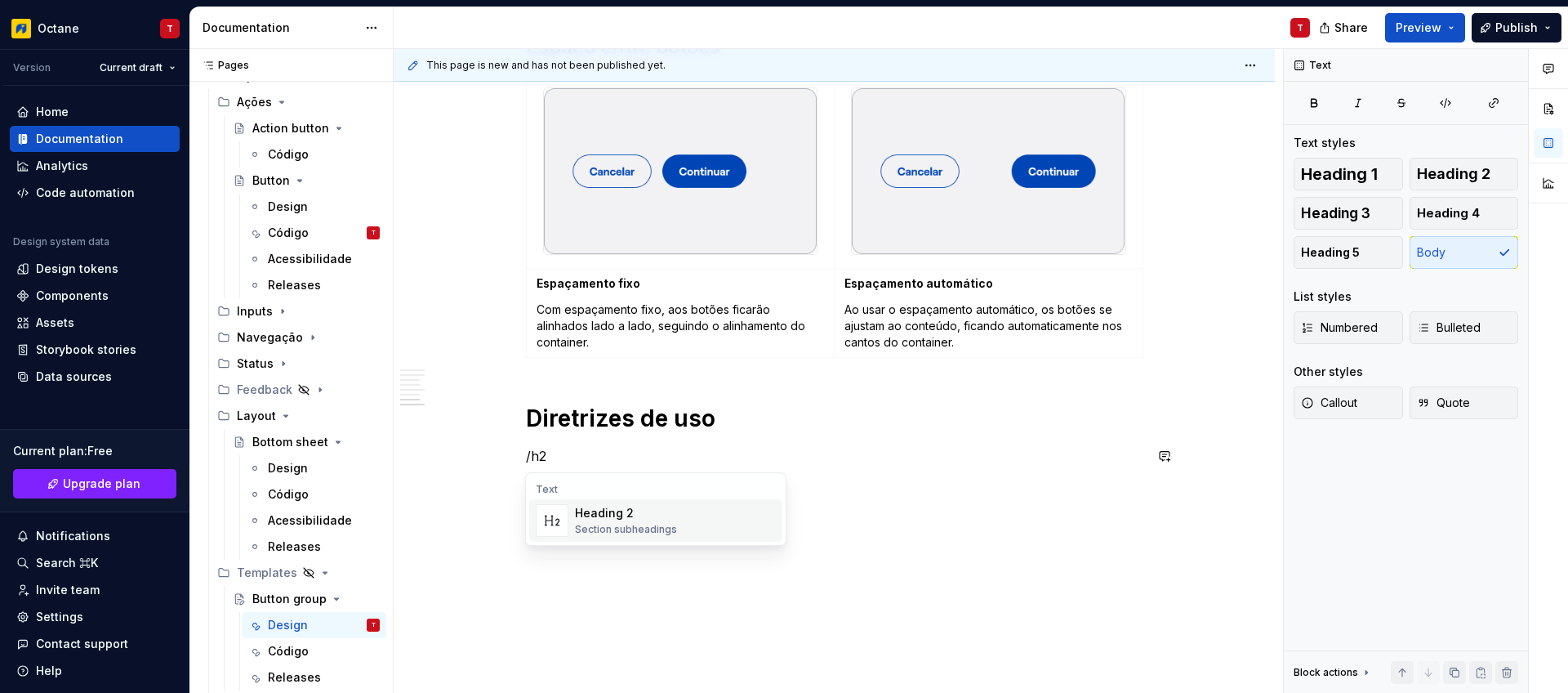click on "Section subheadings" at bounding box center (626, 530) 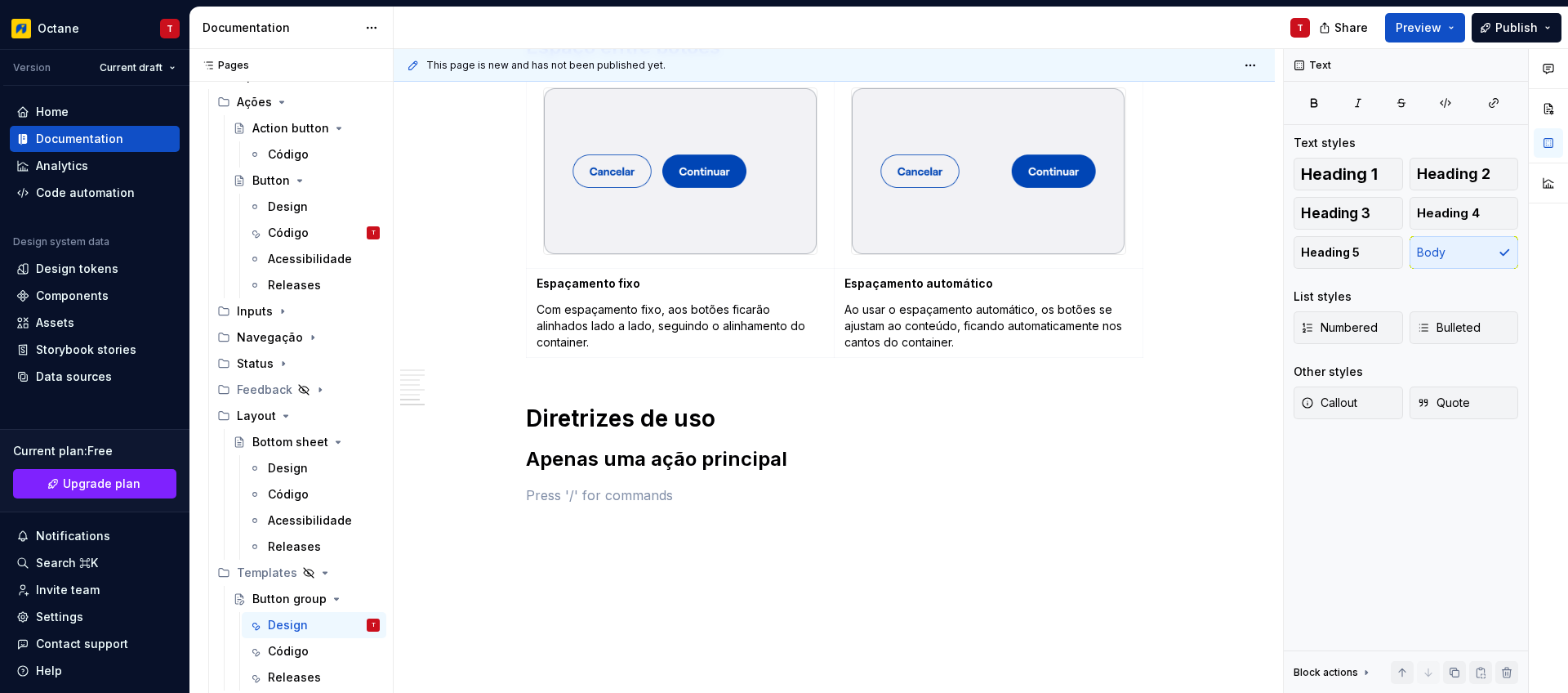type on "*" 